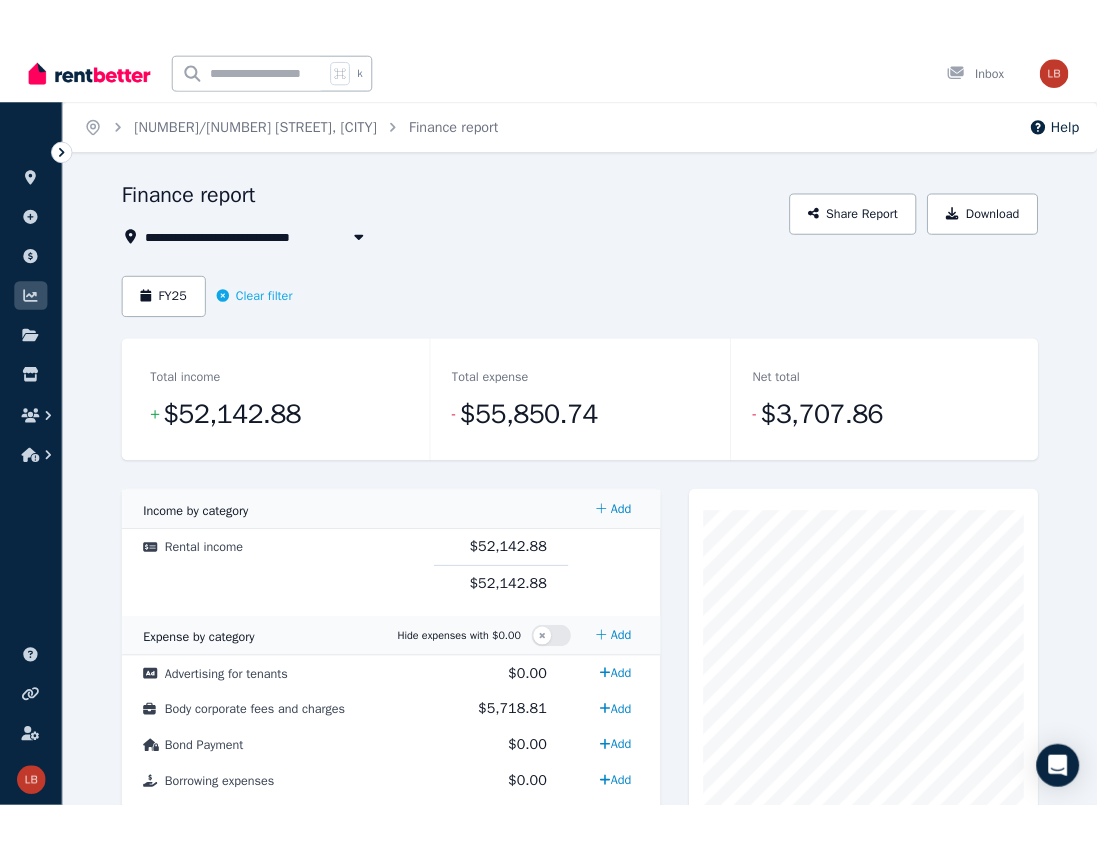 scroll, scrollTop: 498, scrollLeft: 0, axis: vertical 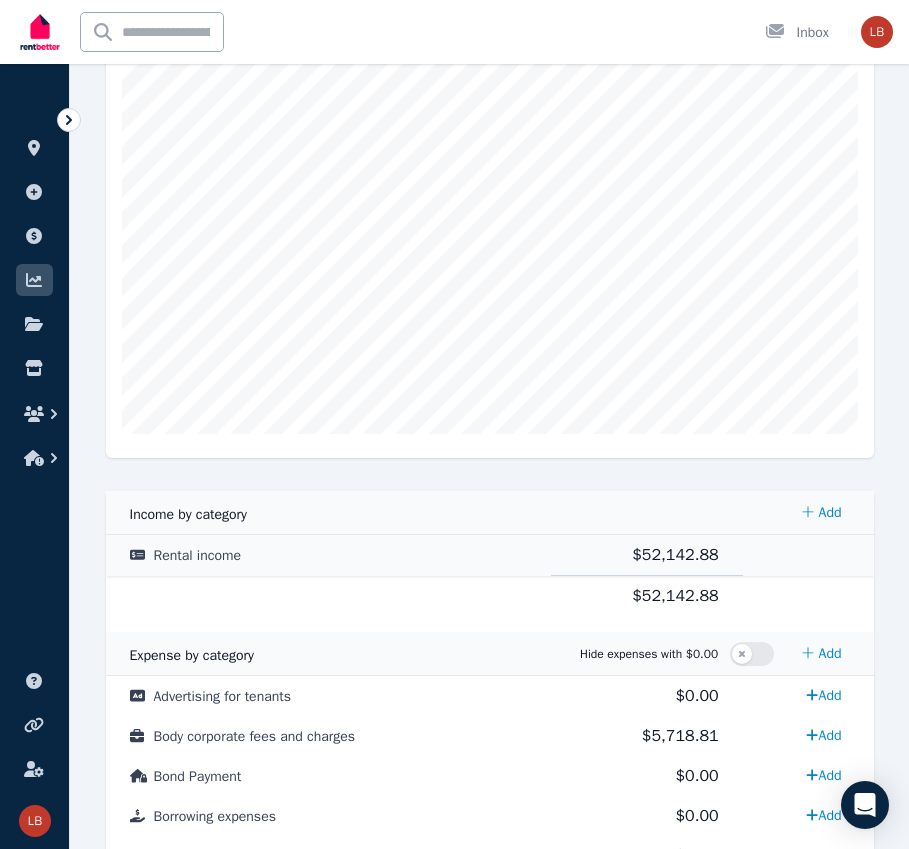 click on "$52,142.88" at bounding box center [675, 555] 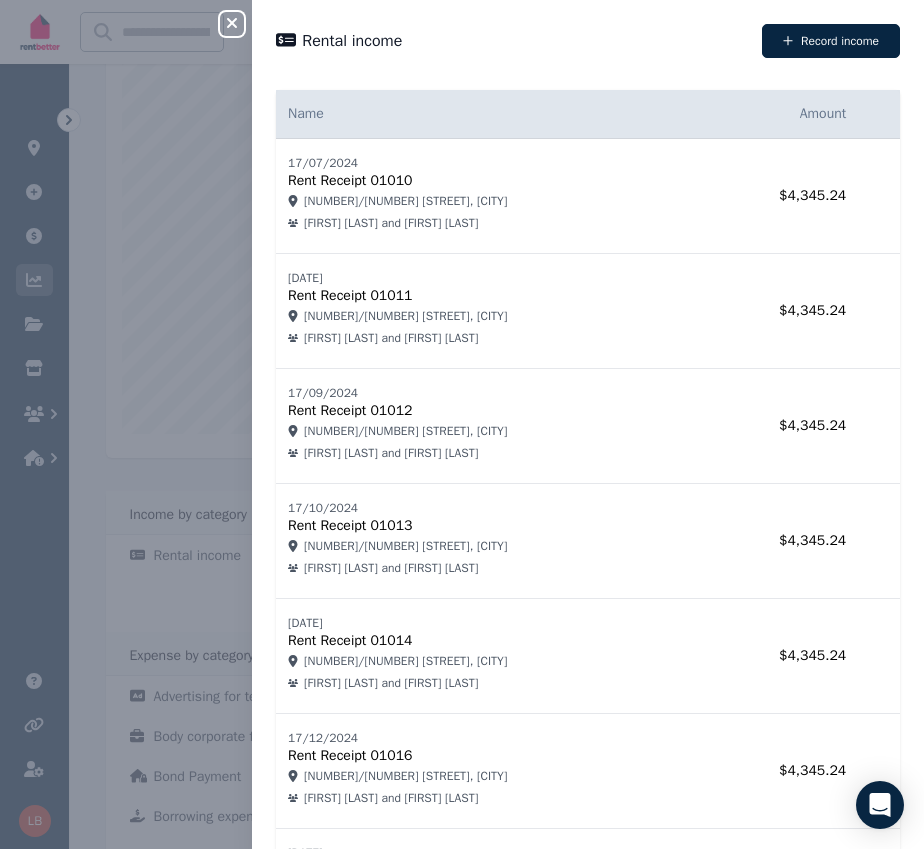 click 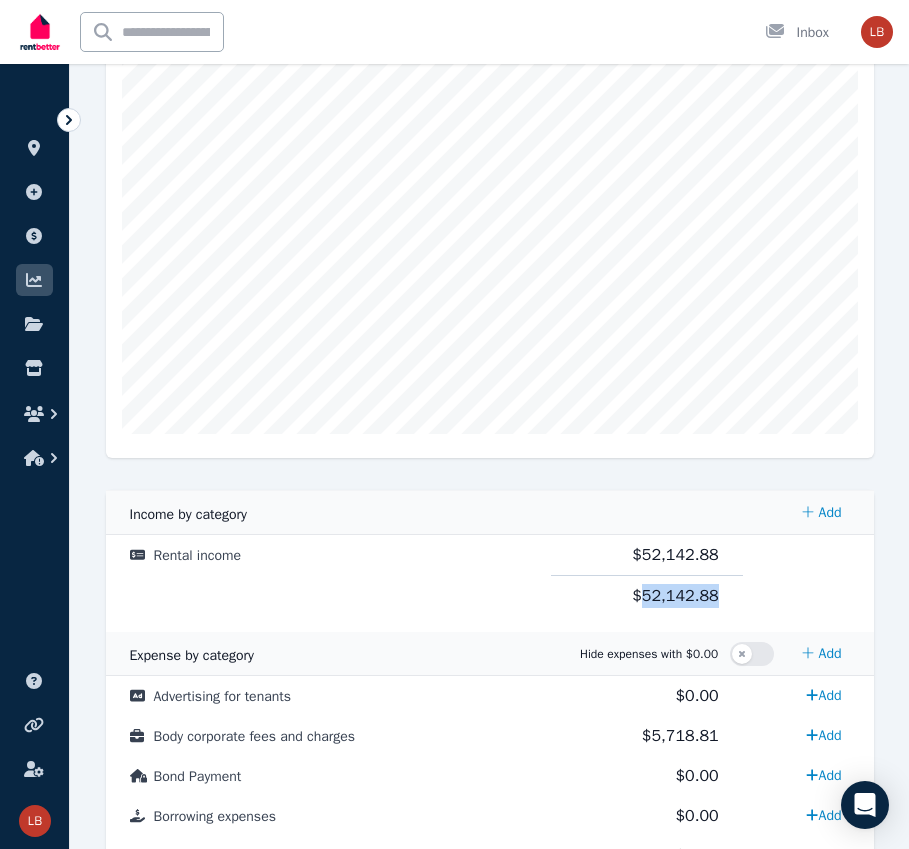 drag, startPoint x: 710, startPoint y: 595, endPoint x: 638, endPoint y: 591, distance: 72.11102 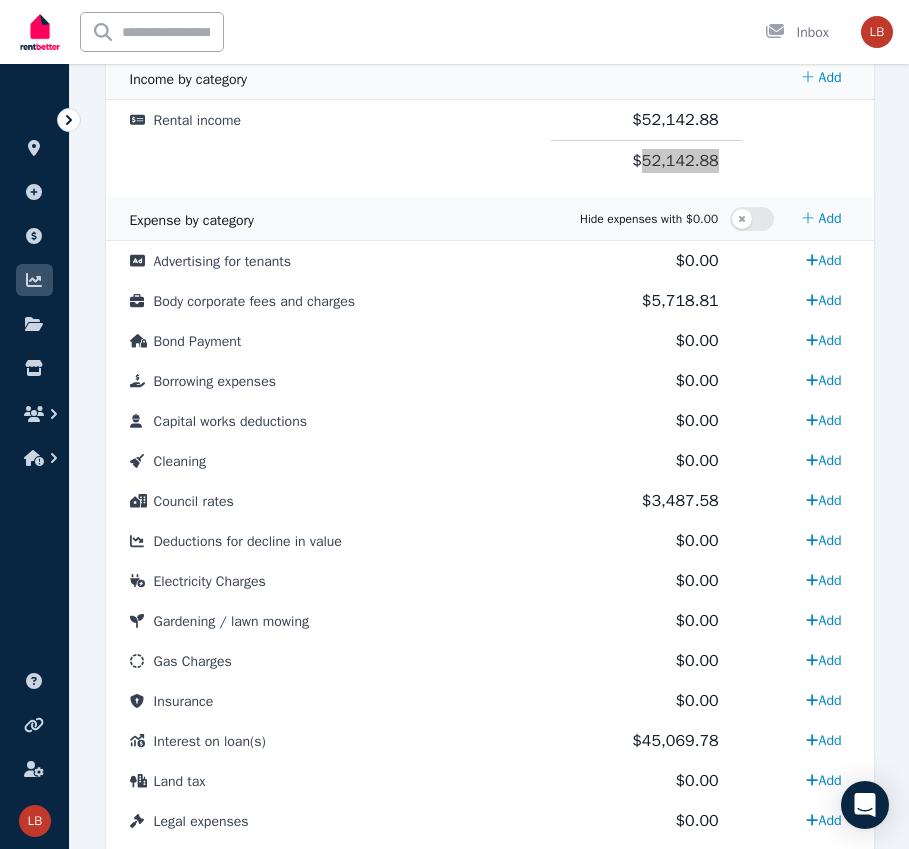 scroll, scrollTop: 946, scrollLeft: 0, axis: vertical 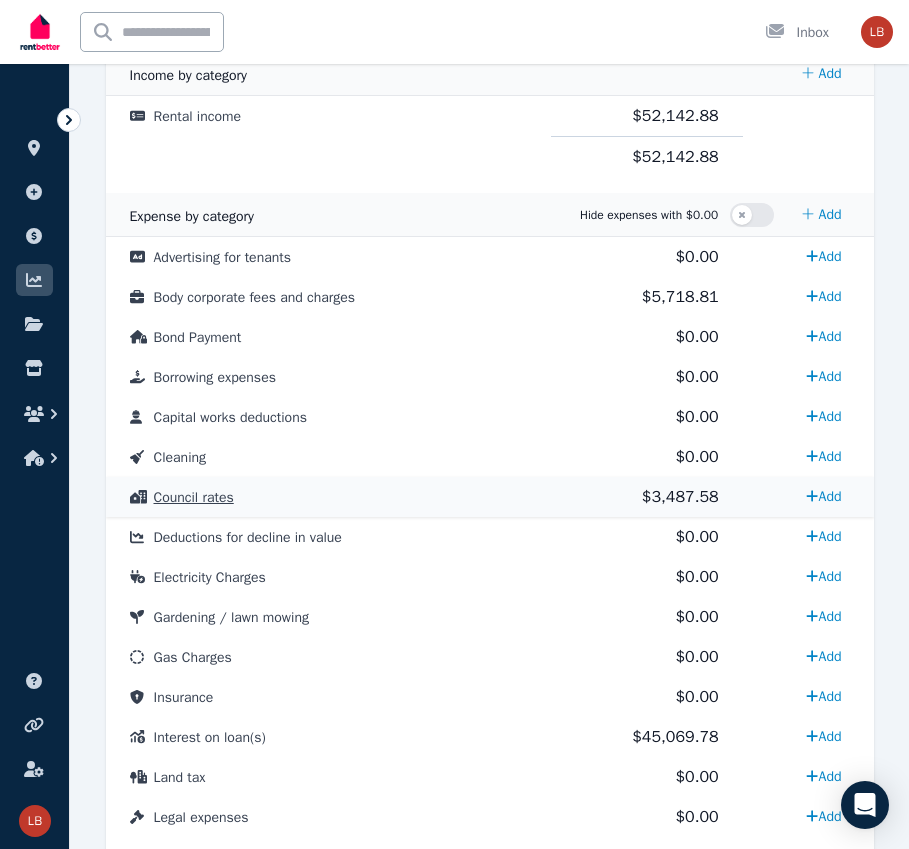 click on "$3,487.58" at bounding box center [680, 497] 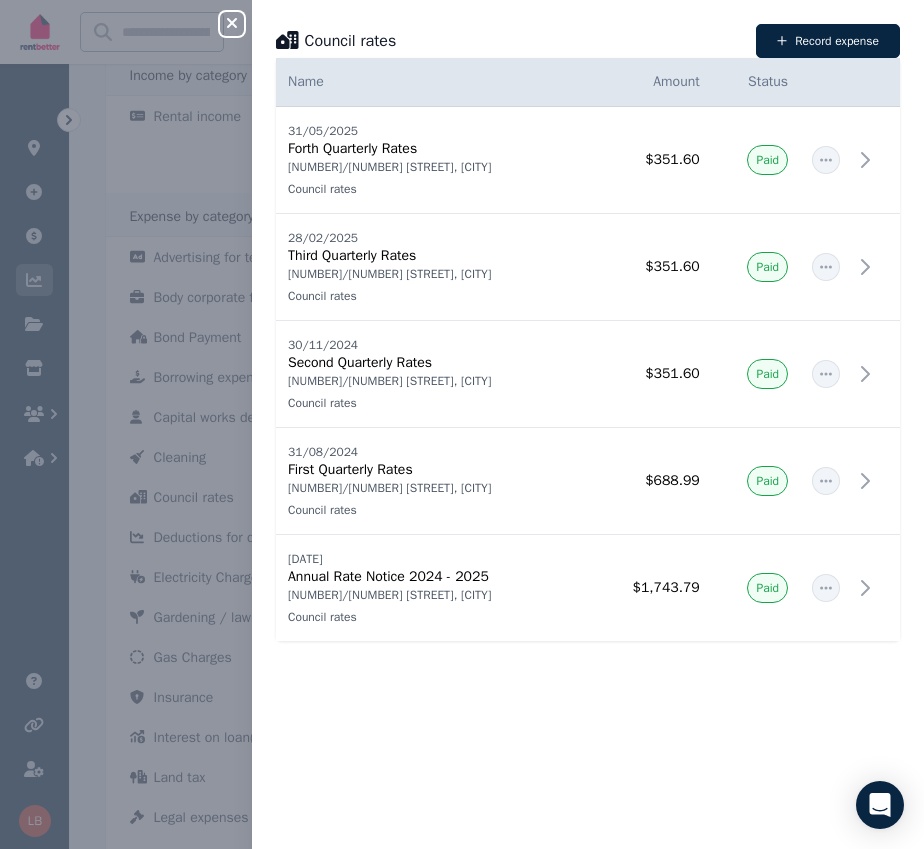 click on "Close panel" at bounding box center [240, 18] 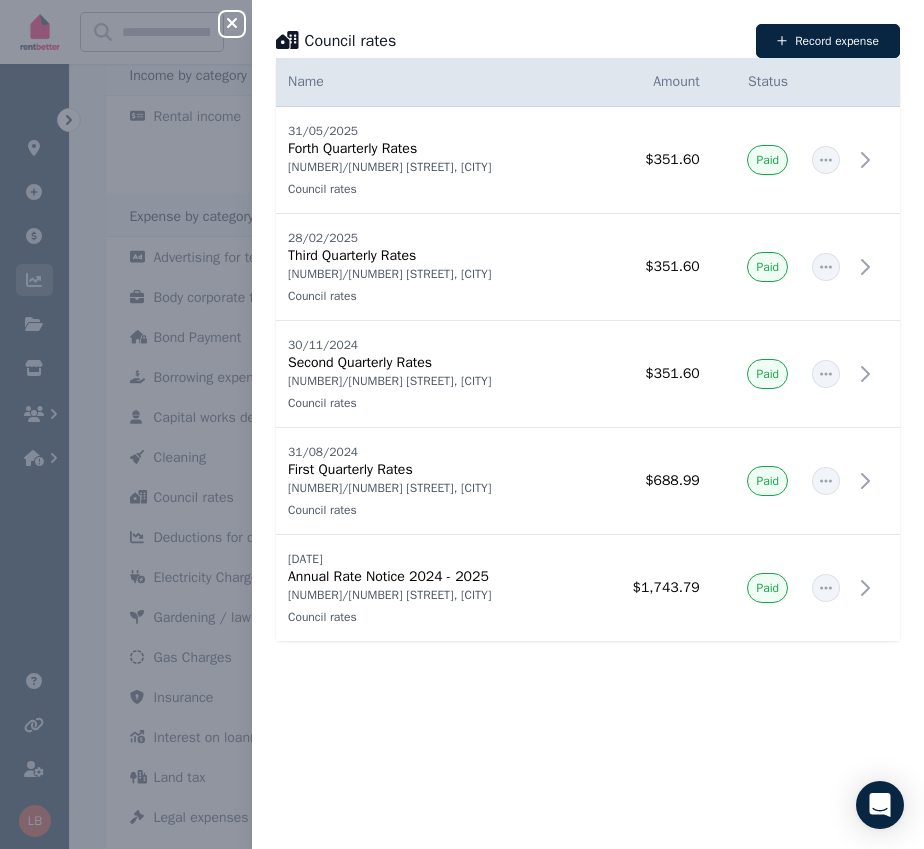 click 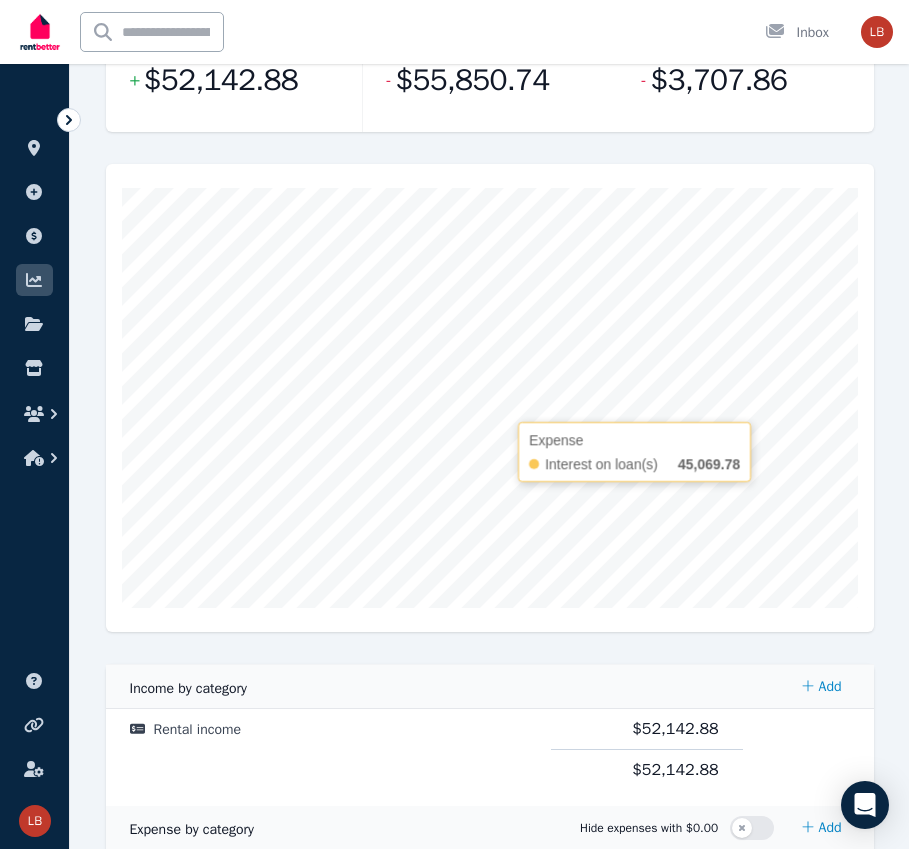 scroll, scrollTop: 0, scrollLeft: 0, axis: both 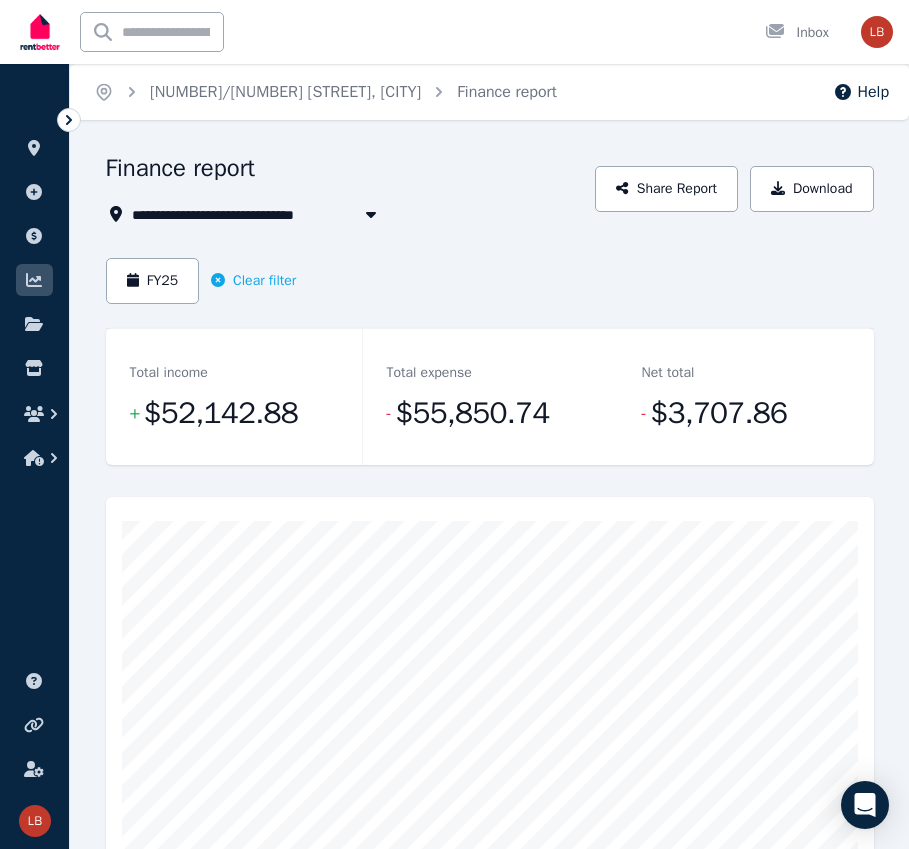 click on "[NUMBER]/[NUMBER] [STREET], [CITY]" at bounding box center (268, 214) 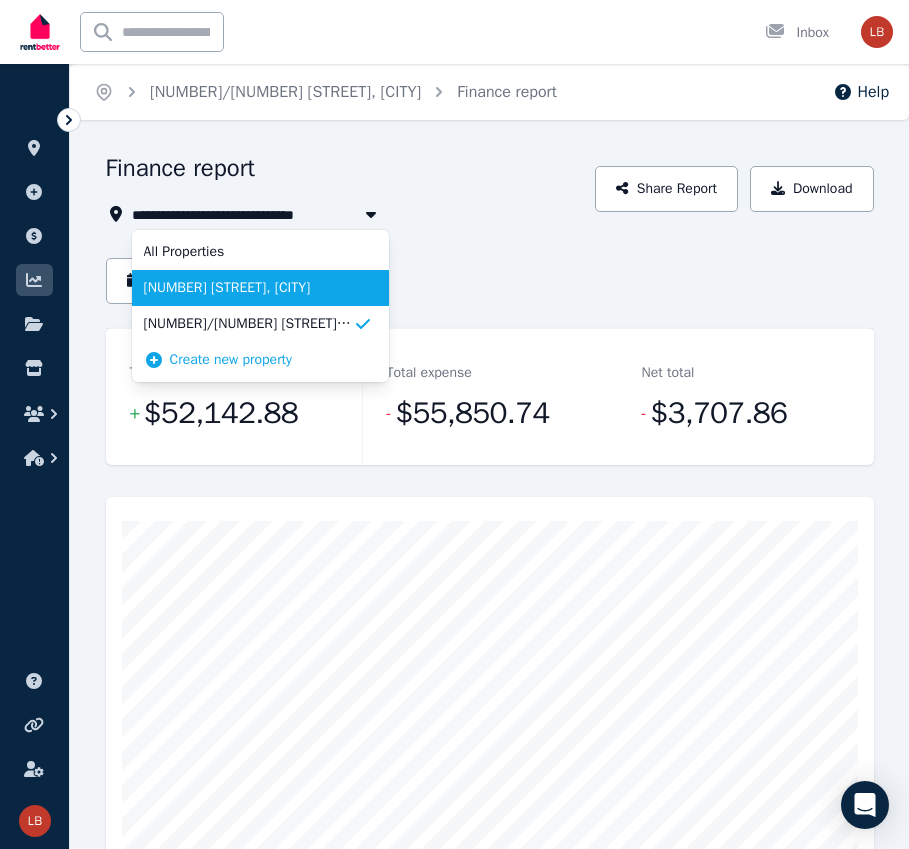click on "[NUMBER] [STREET], [CITY]" at bounding box center (248, 288) 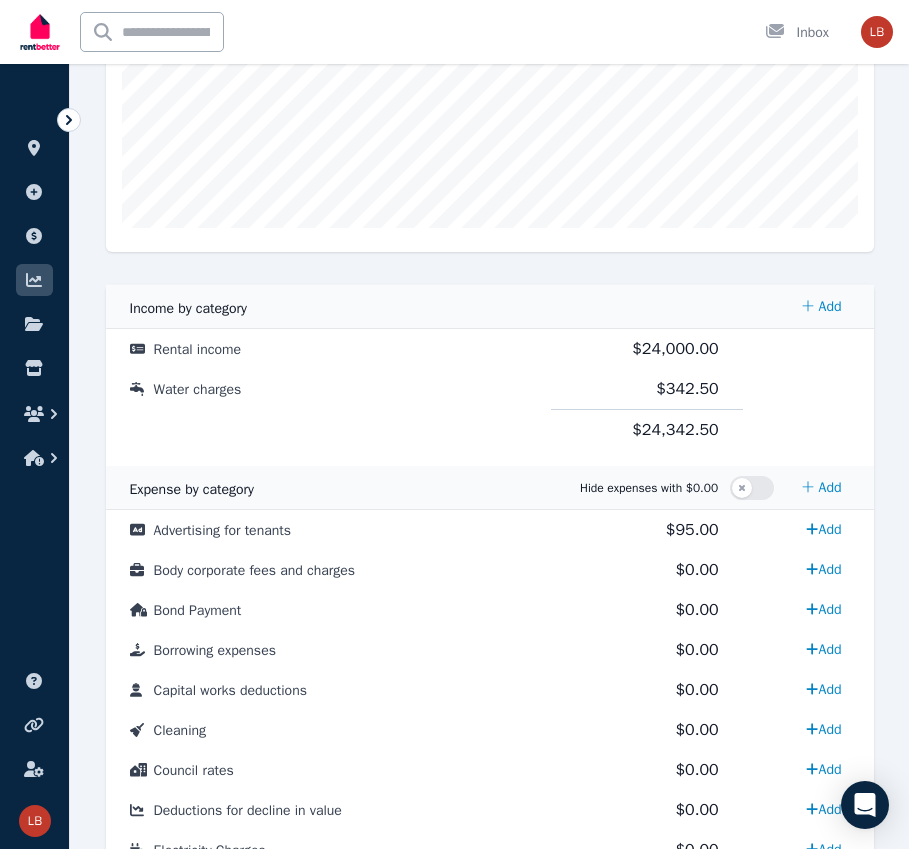 scroll, scrollTop: 882, scrollLeft: 0, axis: vertical 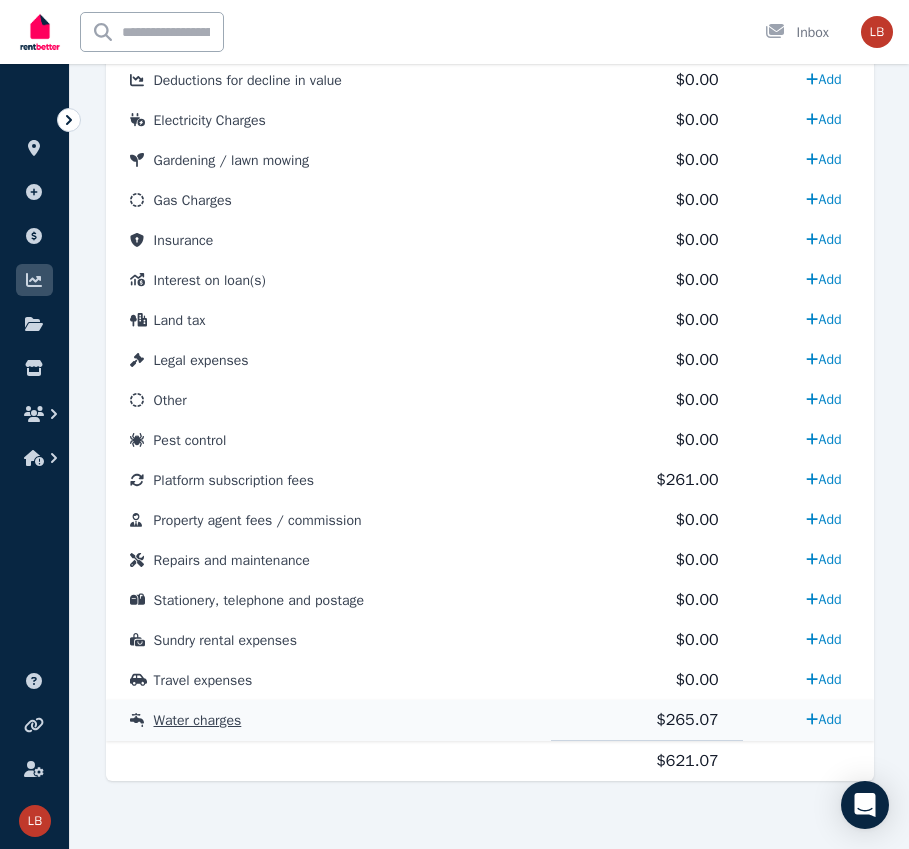 click on "$265.07" at bounding box center (687, 720) 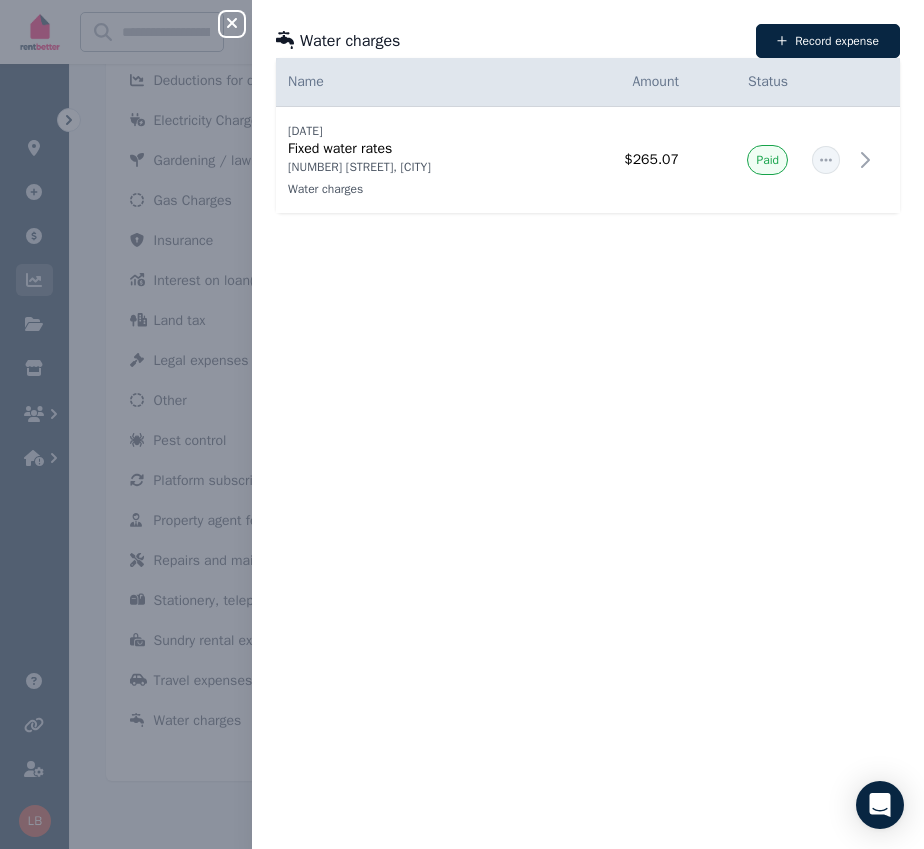 click 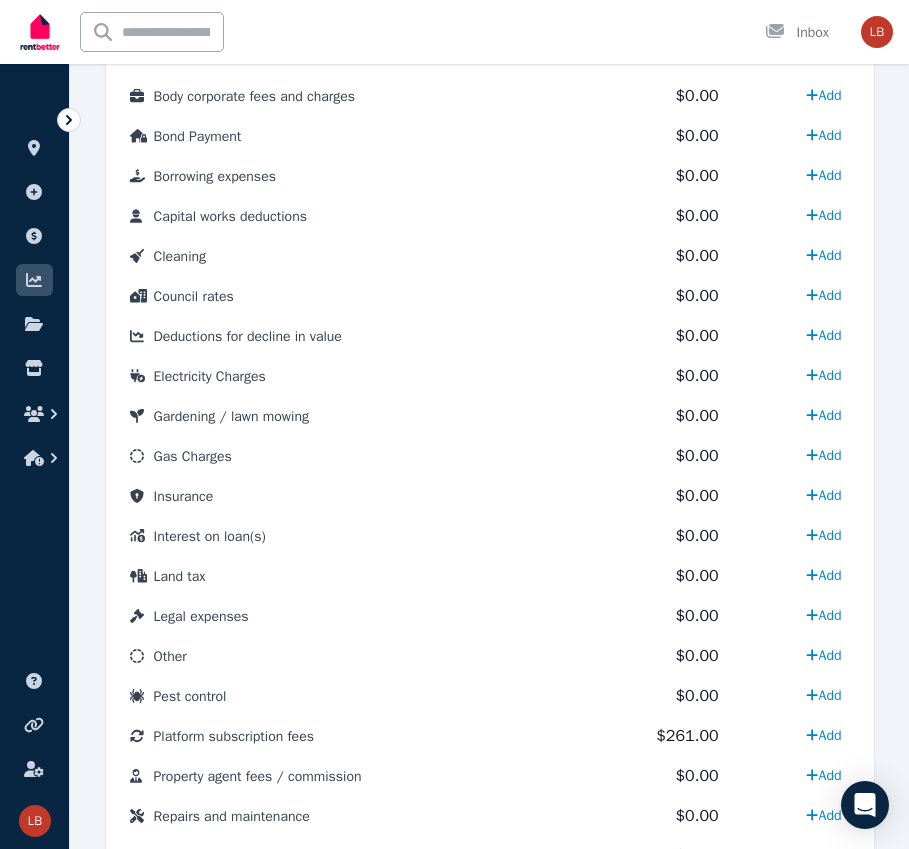 scroll, scrollTop: 1191, scrollLeft: 0, axis: vertical 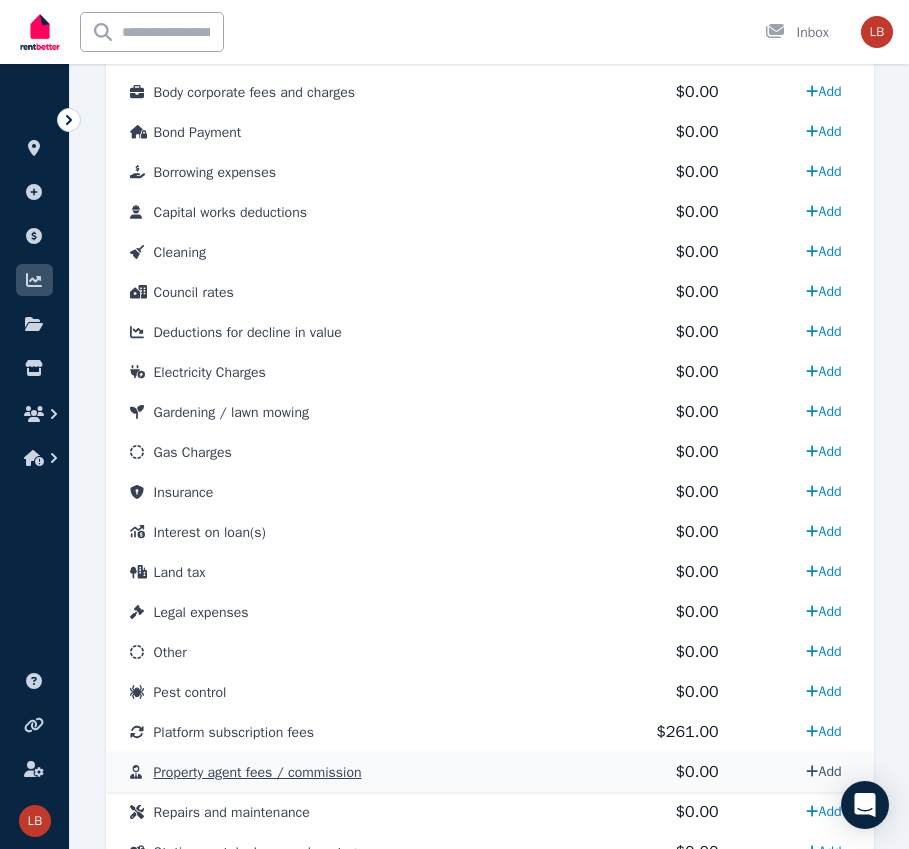 click on "Add" at bounding box center [823, 771] 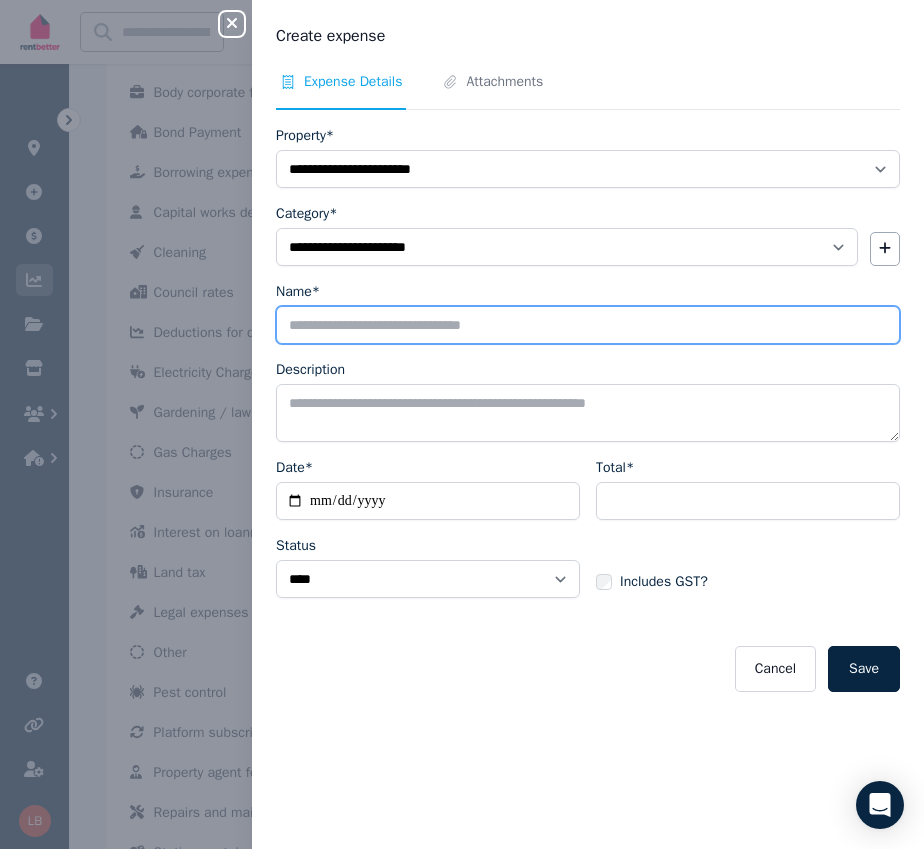 click on "Name*" at bounding box center [588, 325] 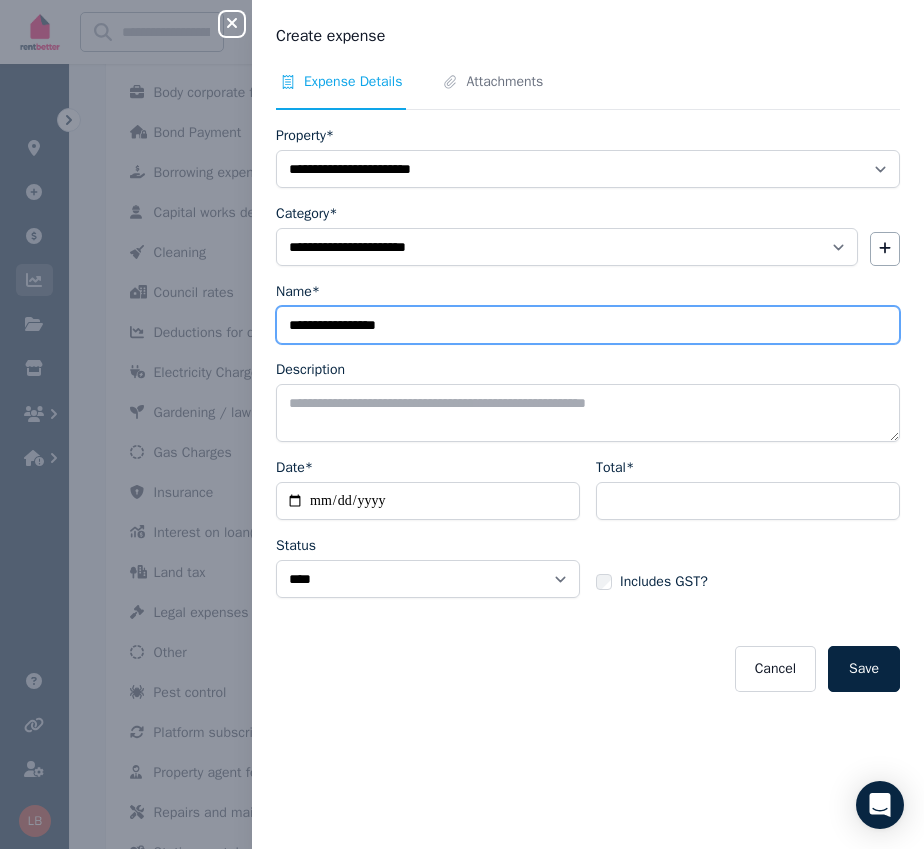 type on "**********" 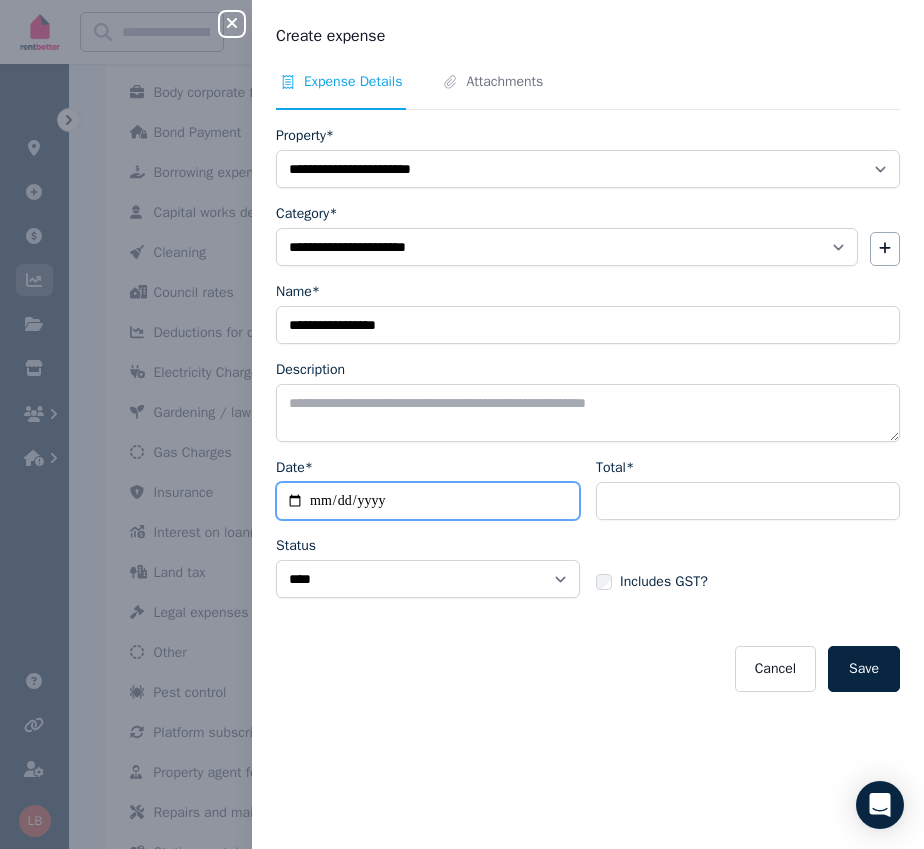 click on "Date*" at bounding box center [428, 501] 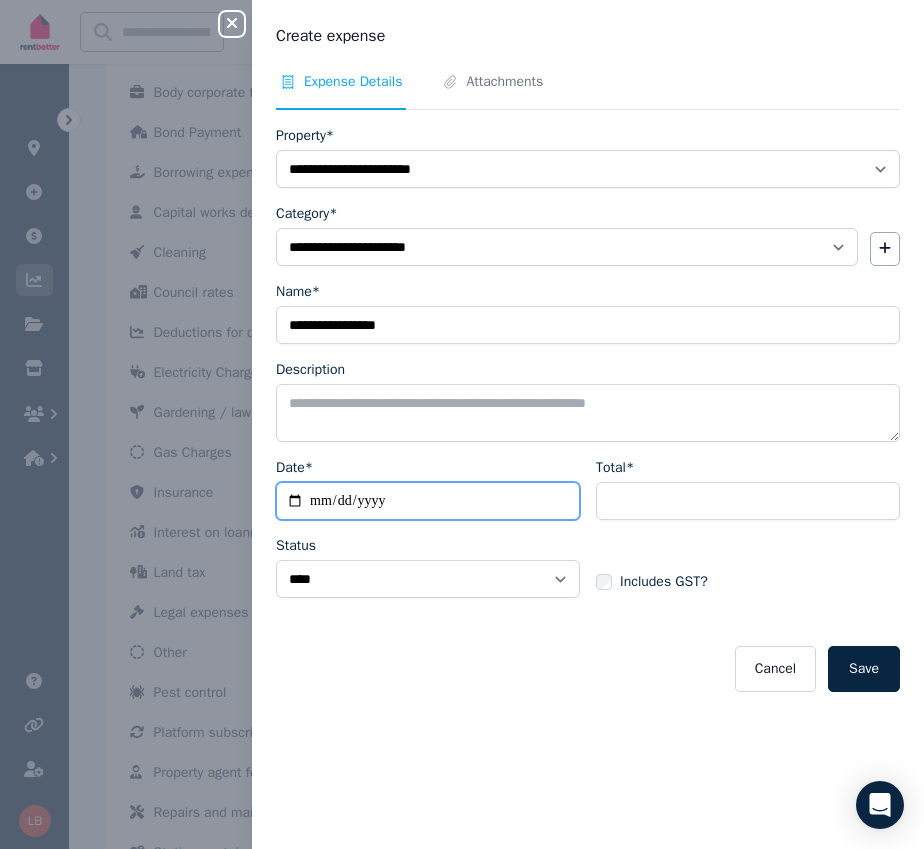 type on "**********" 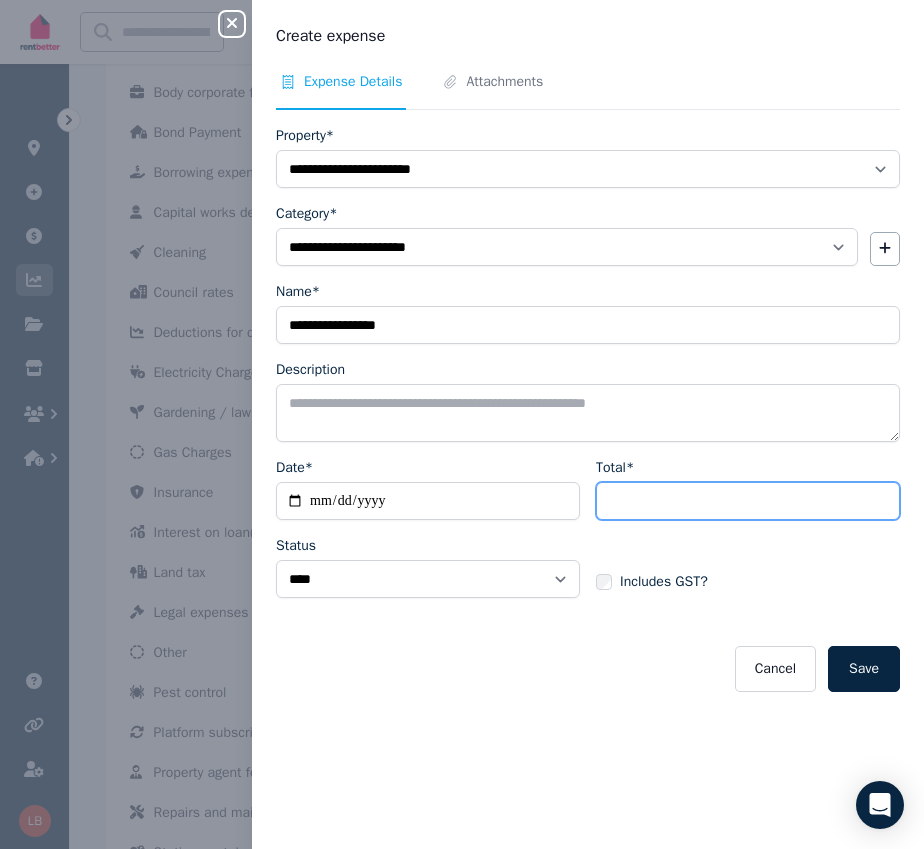click on "Total*" at bounding box center [748, 501] 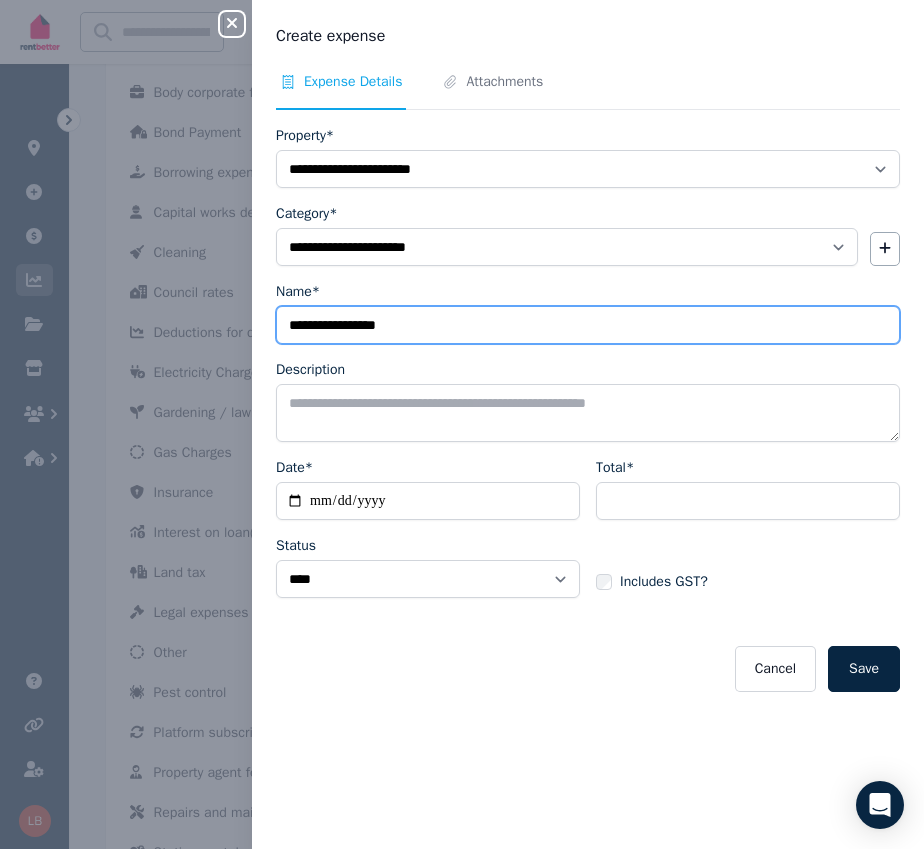 click on "**********" at bounding box center [588, 325] 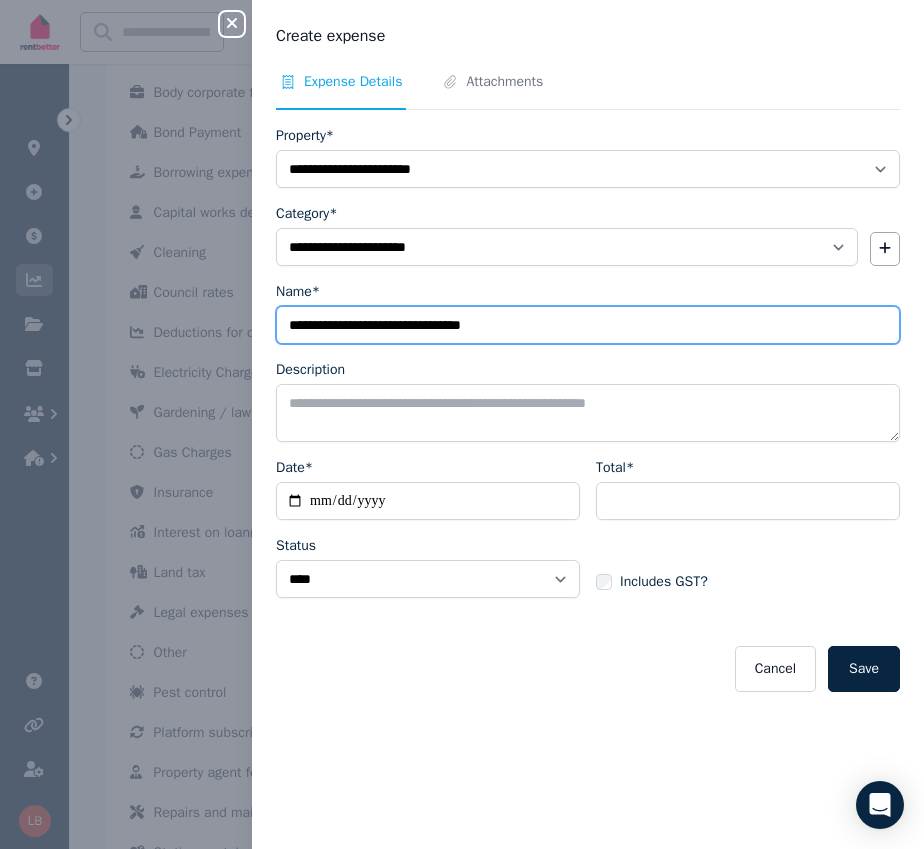 click on "**********" at bounding box center [588, 325] 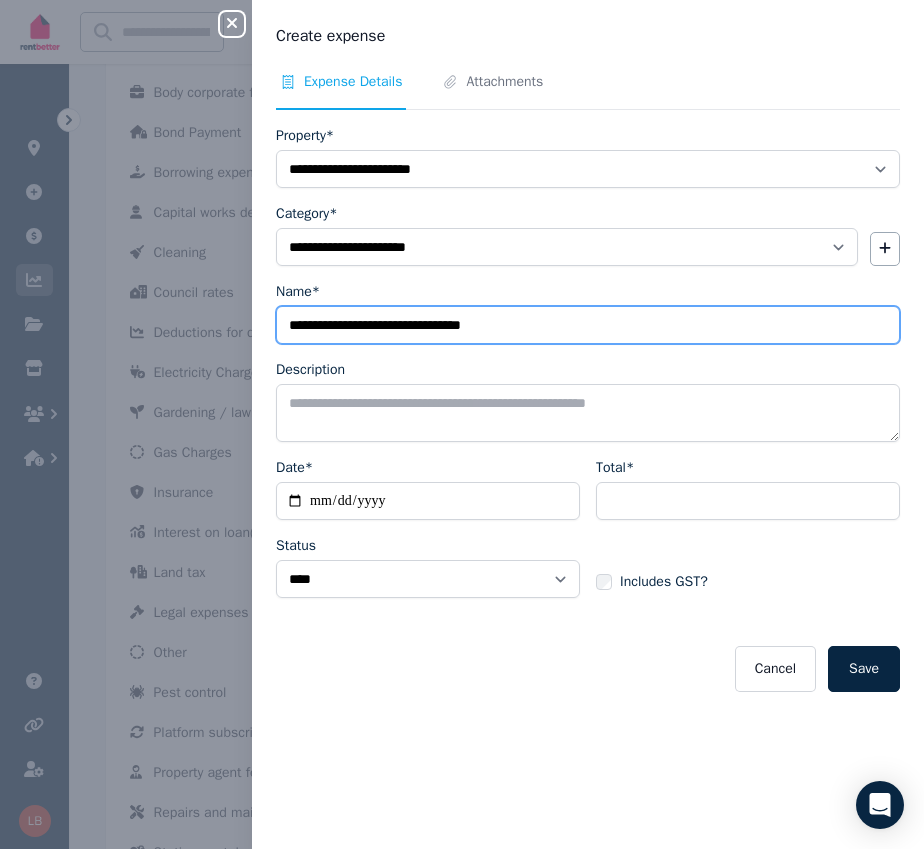 type on "**********" 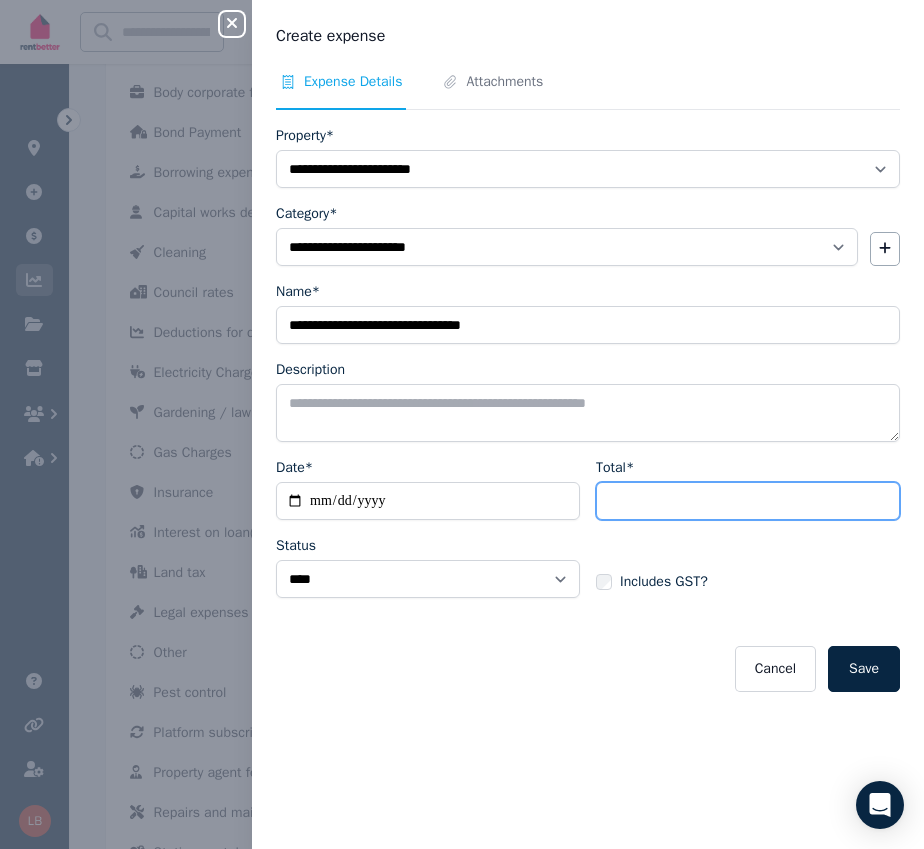 click on "Total*" at bounding box center (748, 501) 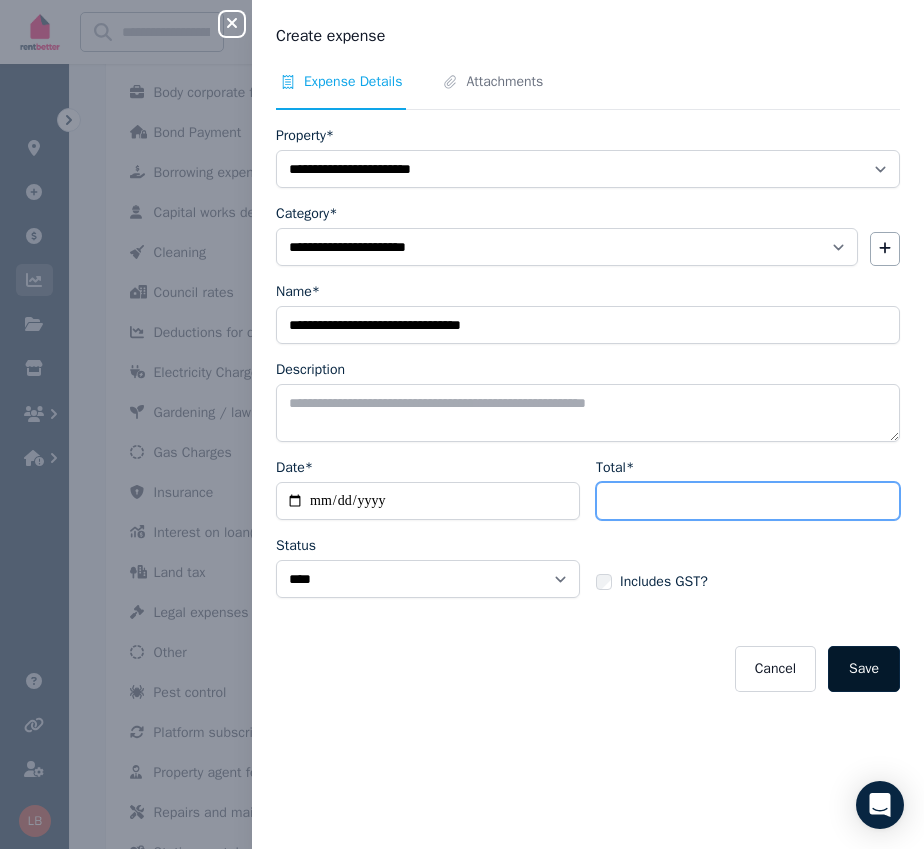 type on "*******" 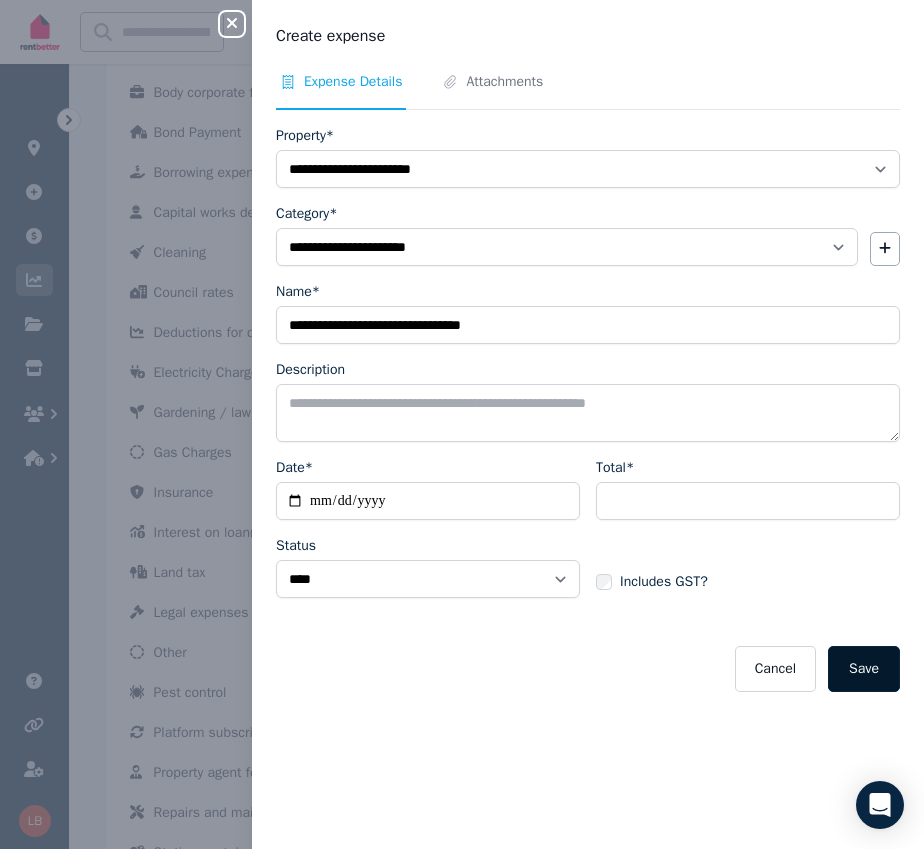 click on "Save" at bounding box center [864, 669] 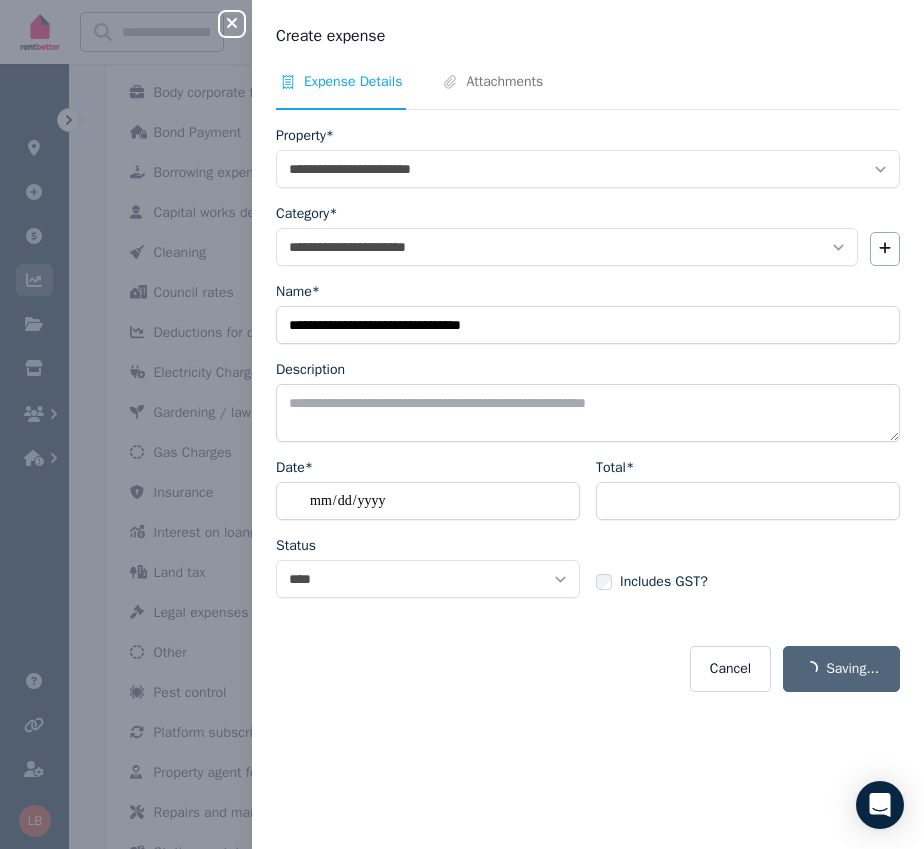 select 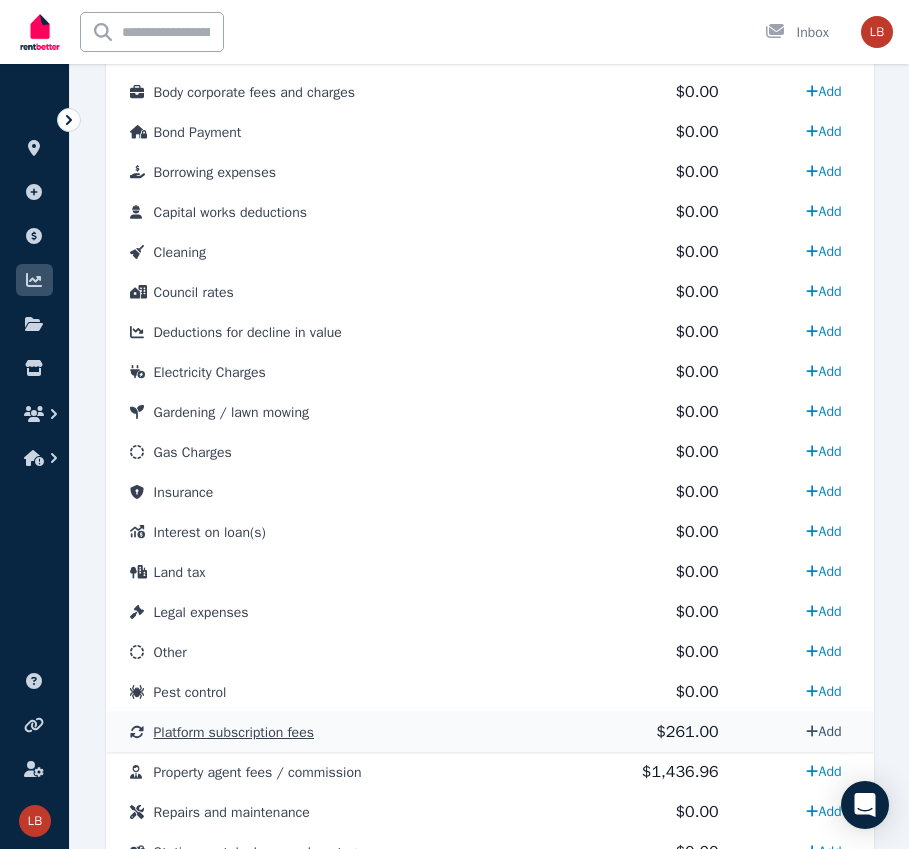 click on "Add" at bounding box center (823, 731) 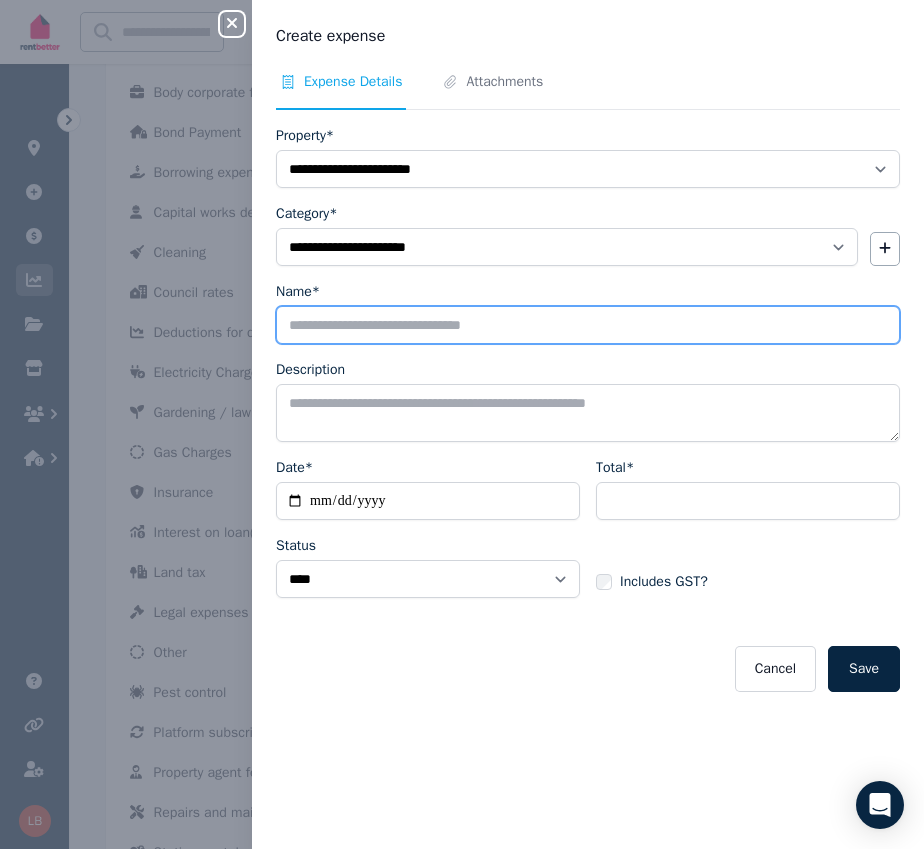 click on "Name*" at bounding box center [588, 325] 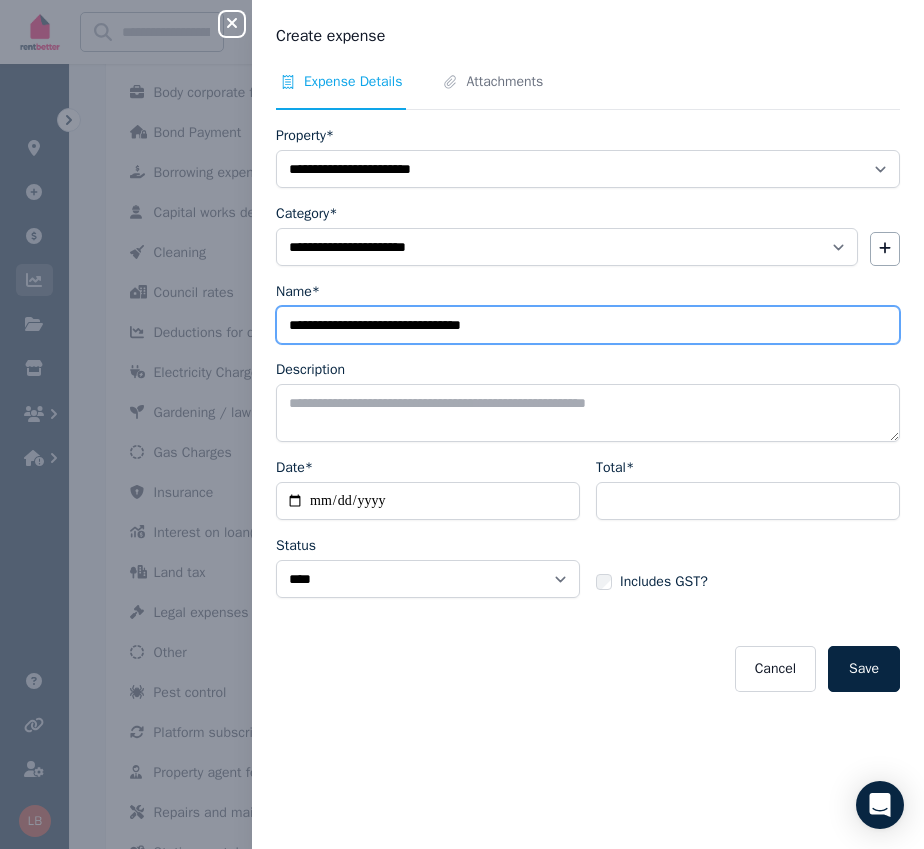 drag, startPoint x: 420, startPoint y: 327, endPoint x: 505, endPoint y: 331, distance: 85.09406 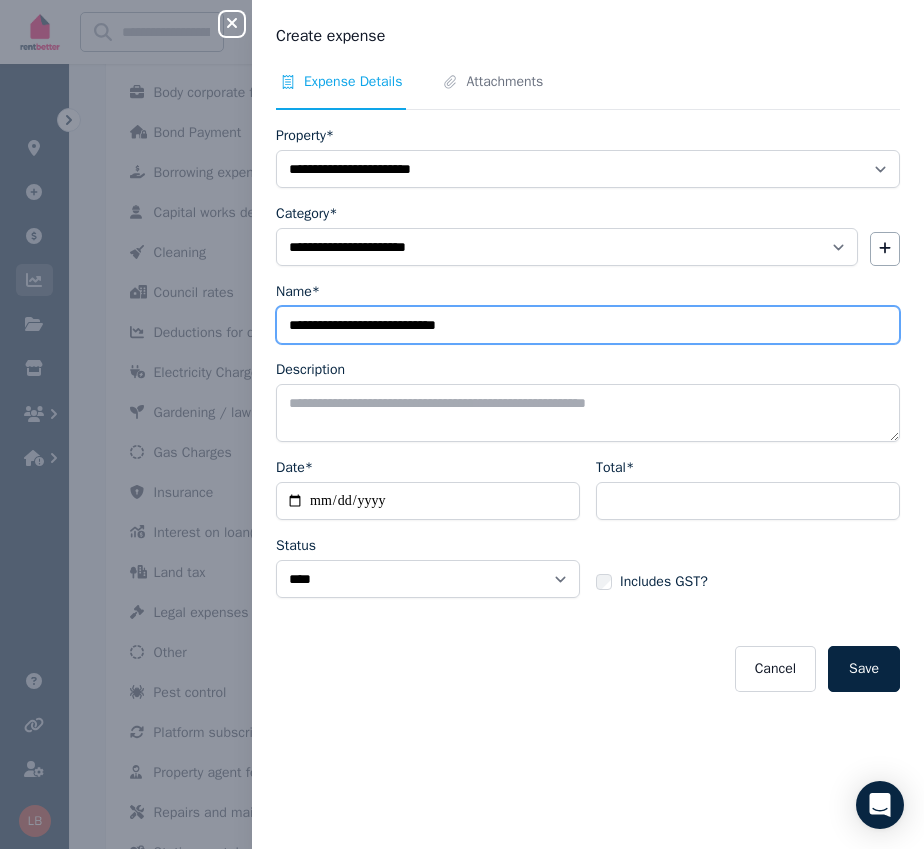 type on "**********" 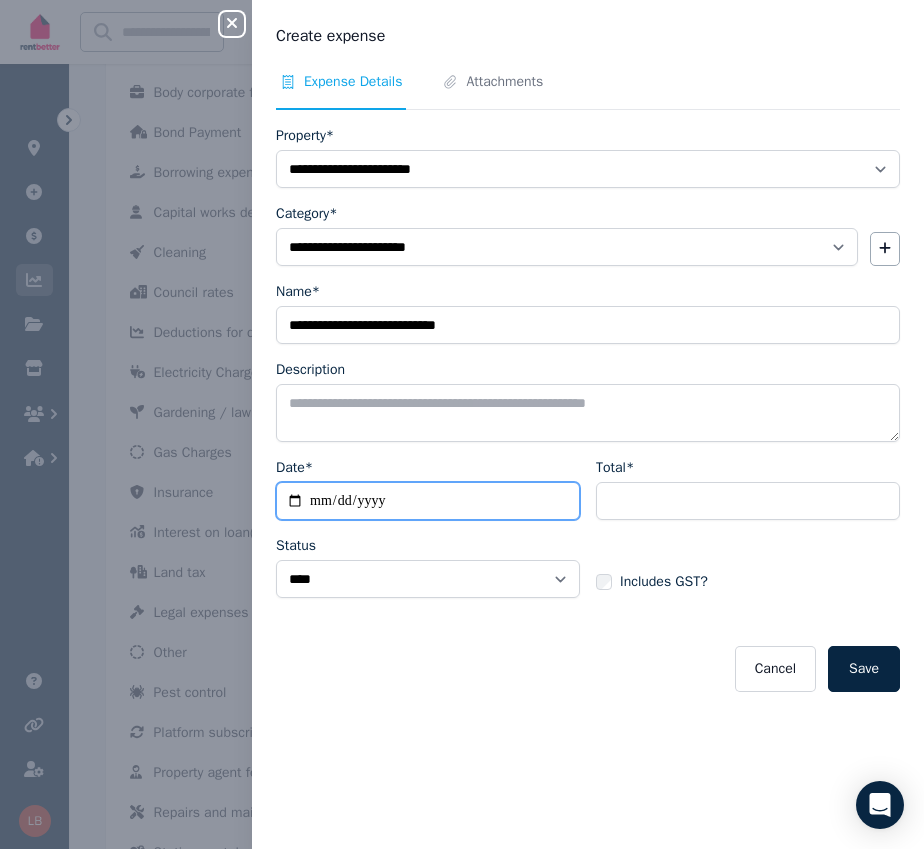 click on "Date*" at bounding box center (428, 501) 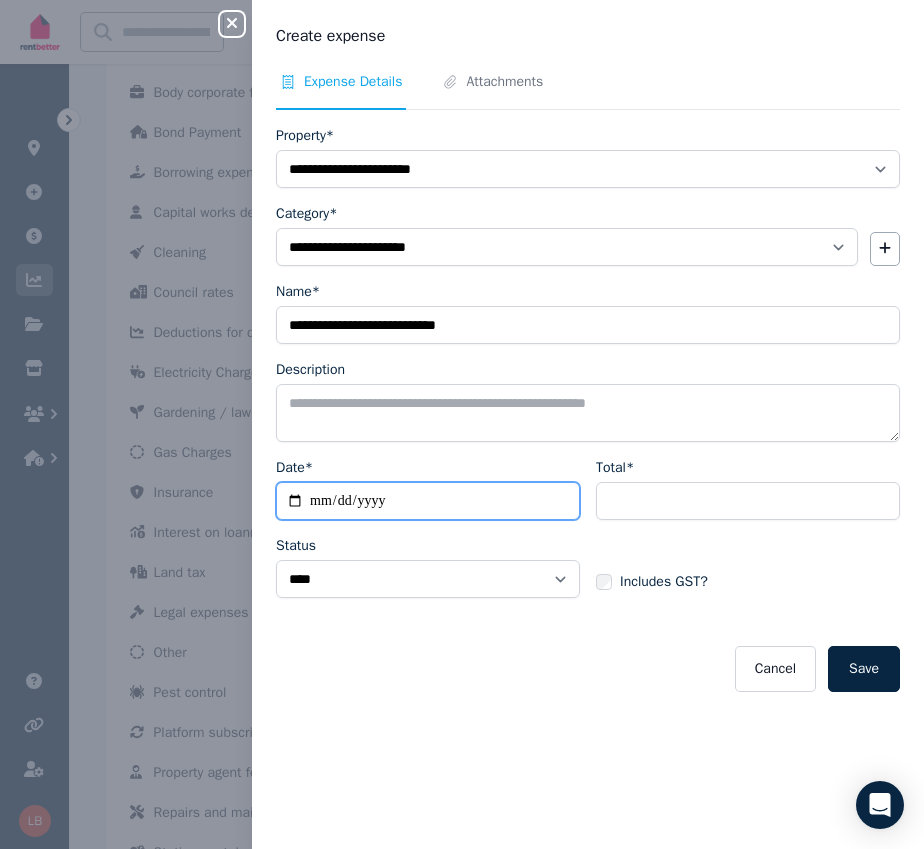 type on "**********" 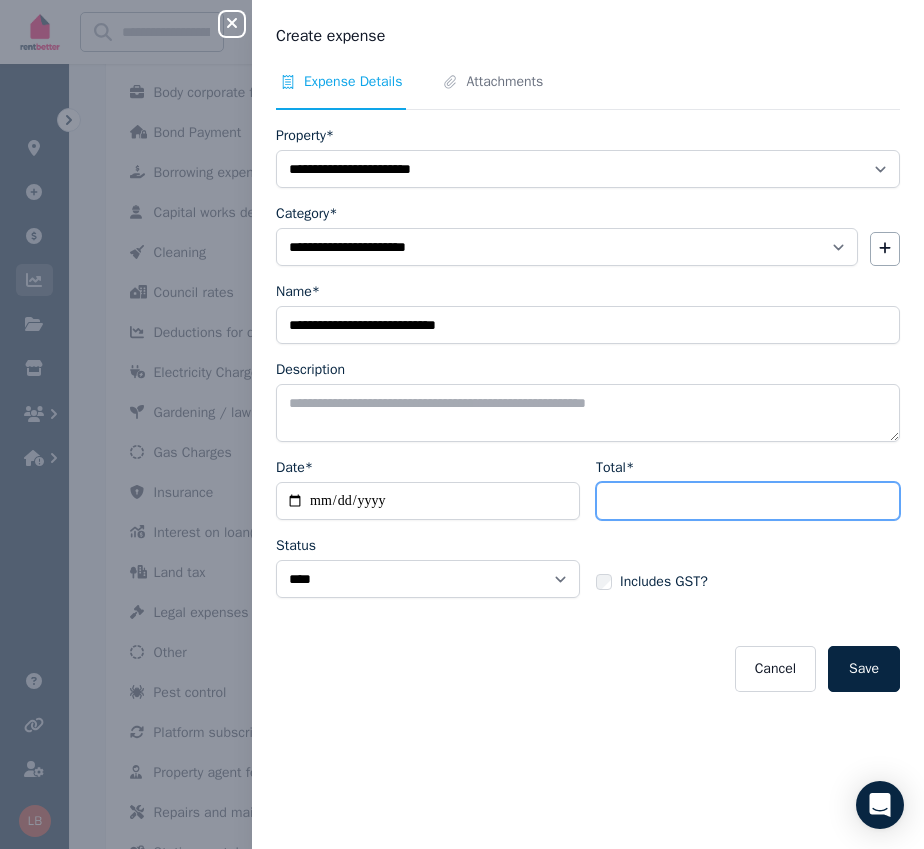 click on "Total*" at bounding box center [748, 501] 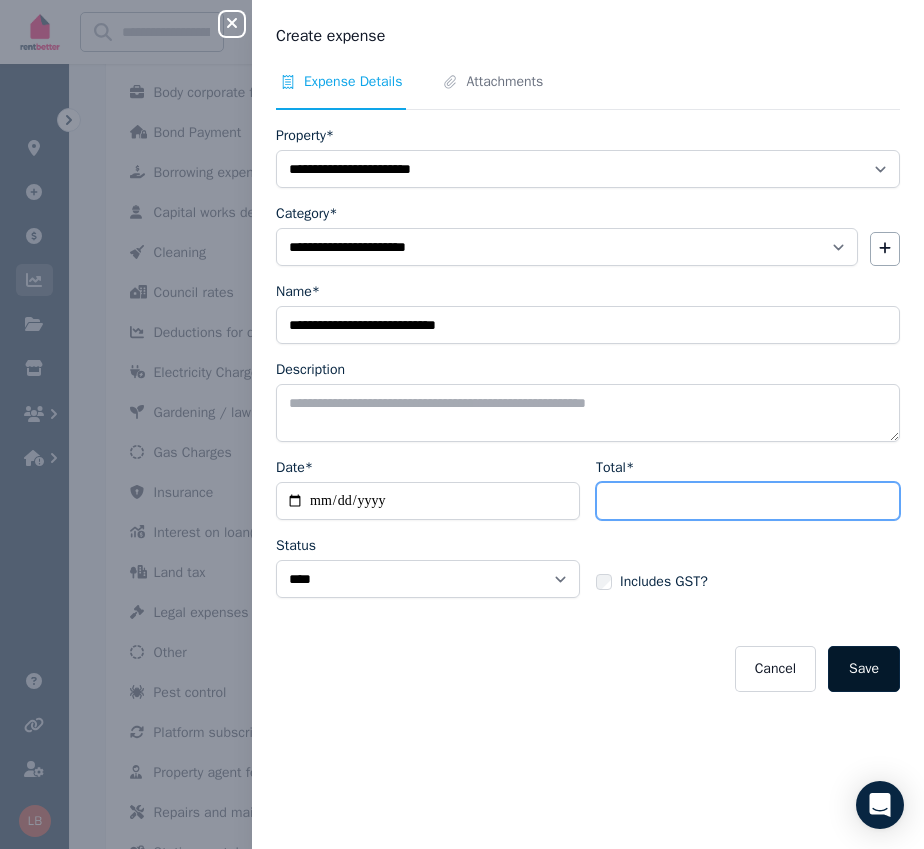 type on "**" 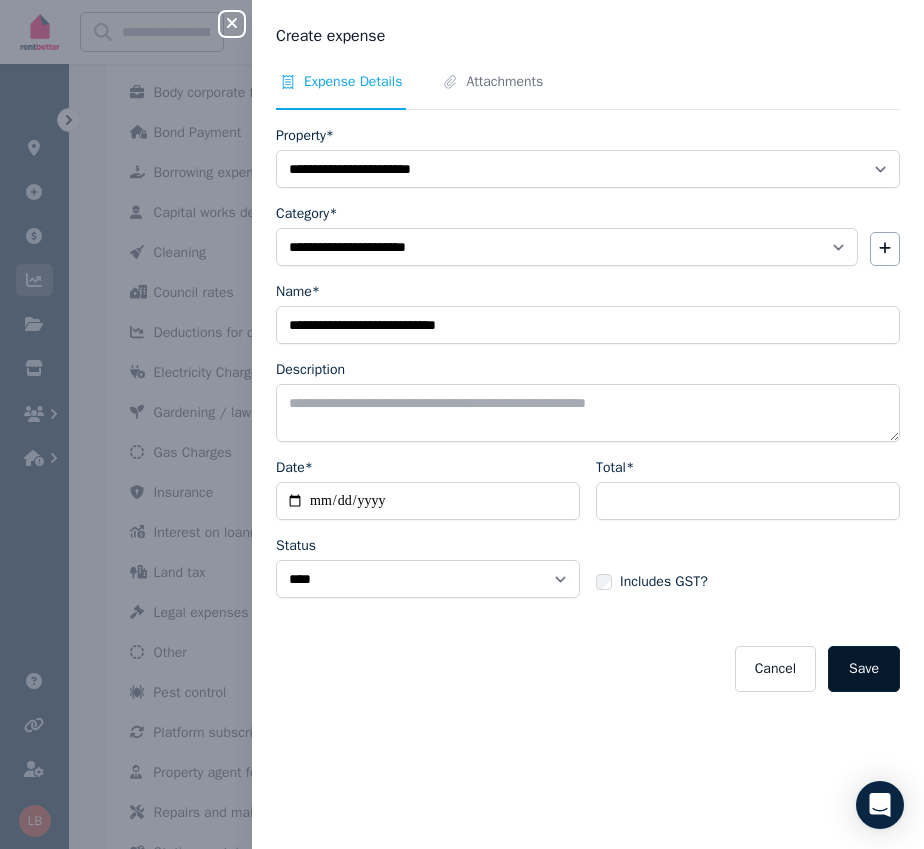 click on "Save" at bounding box center (864, 669) 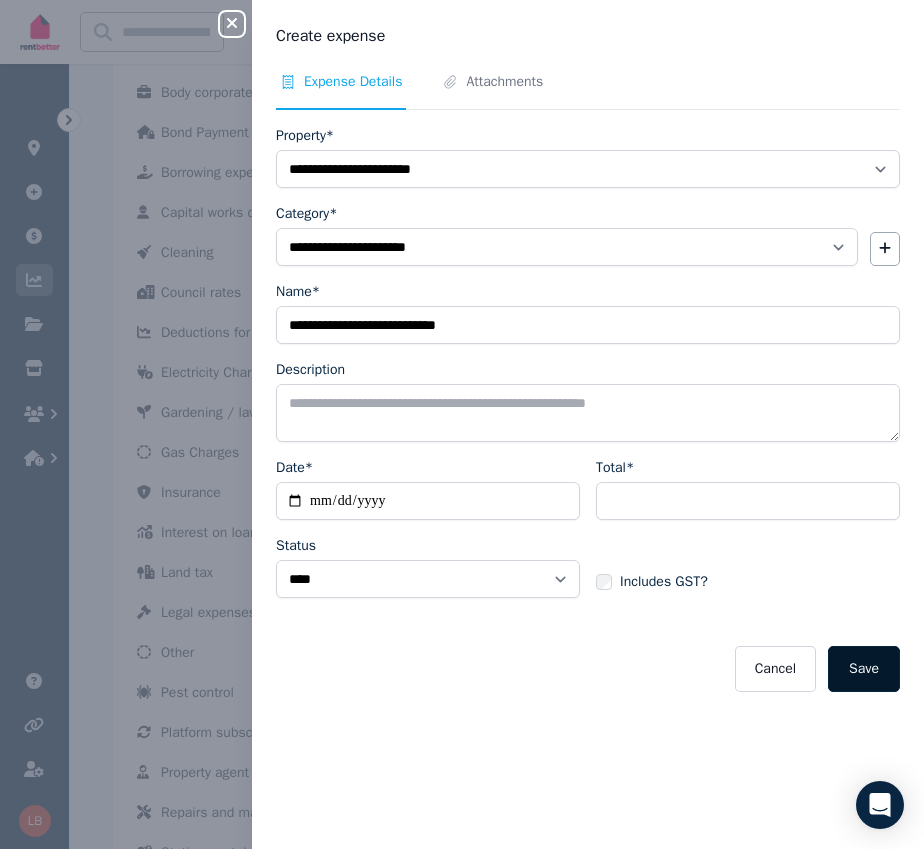 select 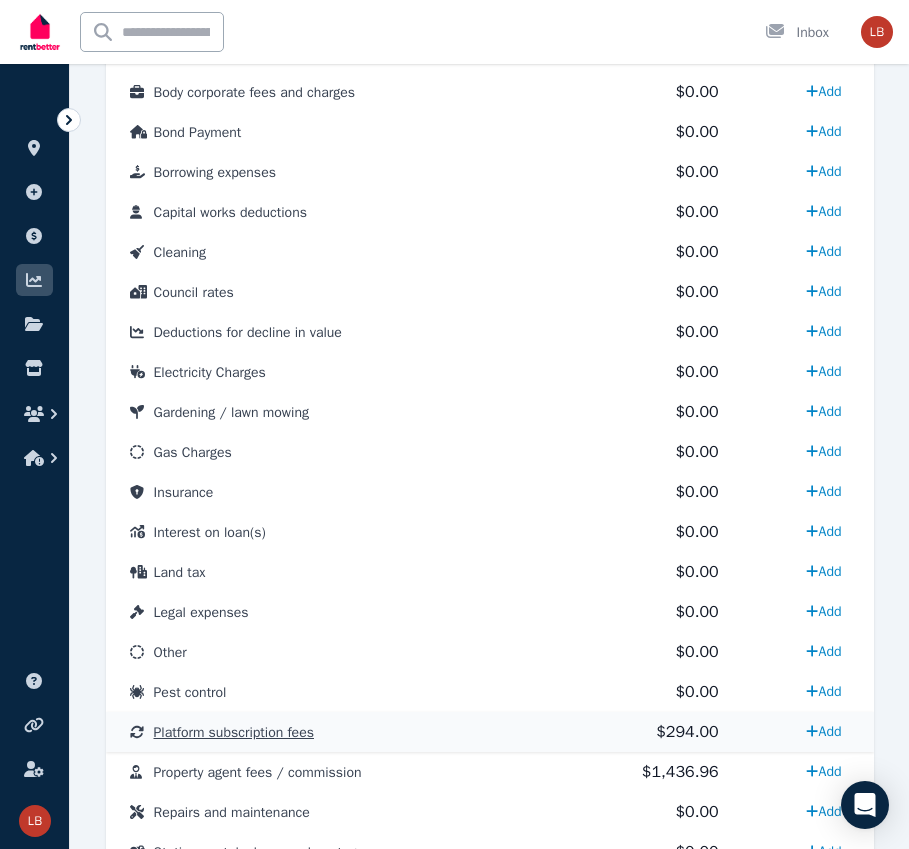 click on "$294.00" at bounding box center [687, 732] 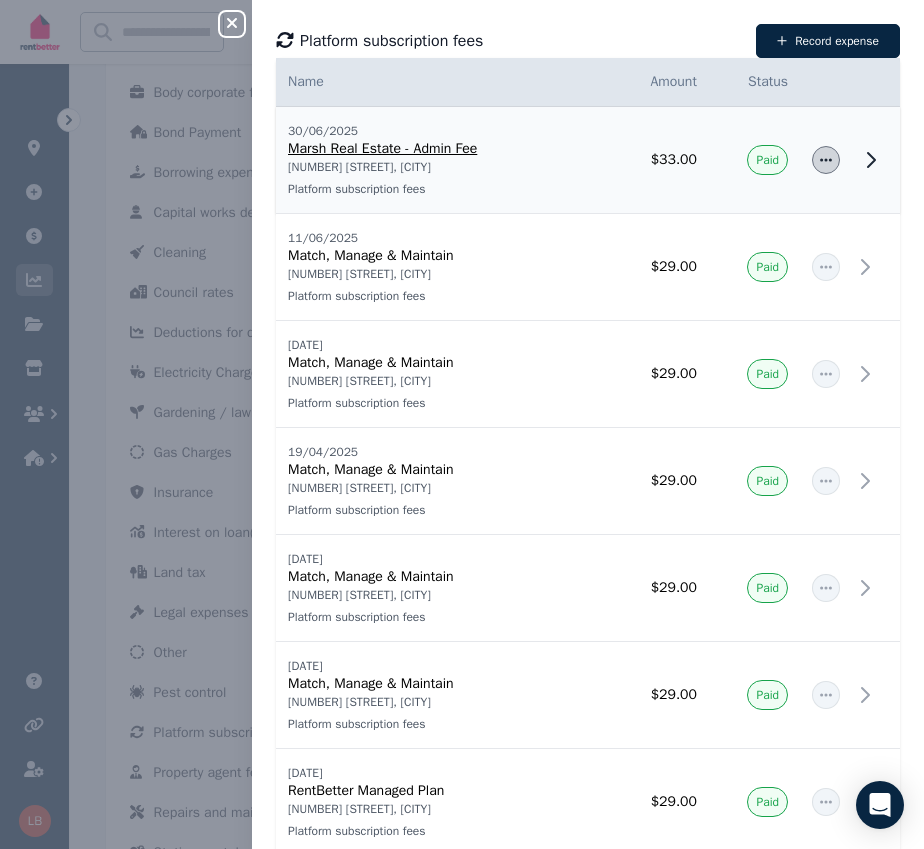 click 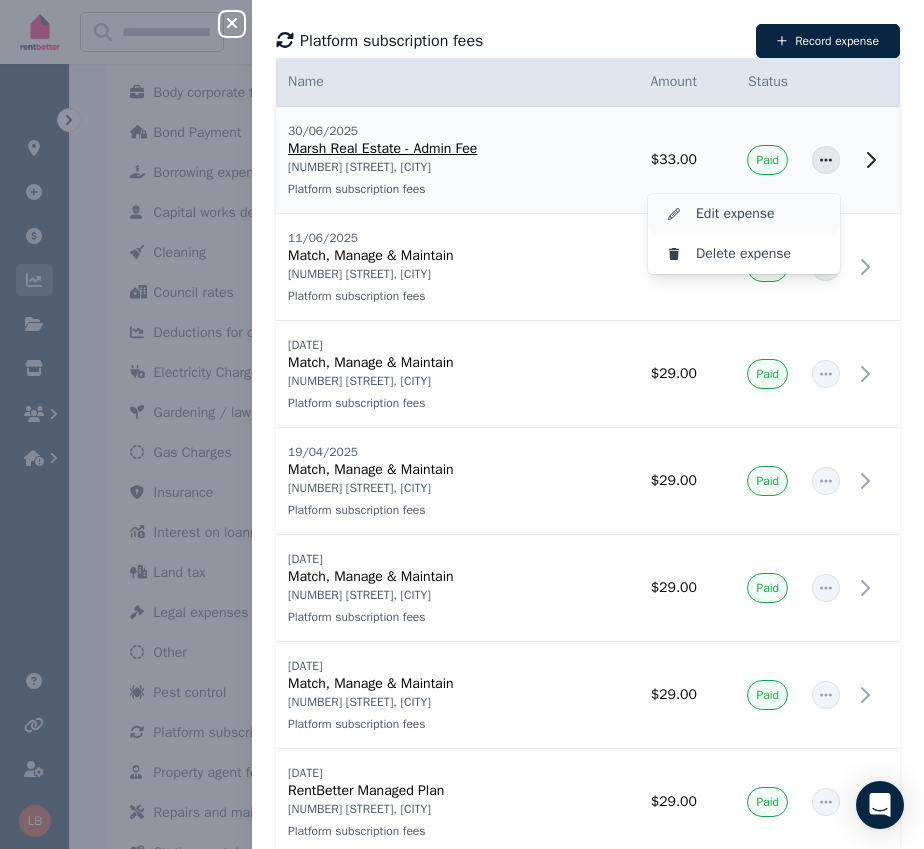click on "Edit expense" at bounding box center [760, 214] 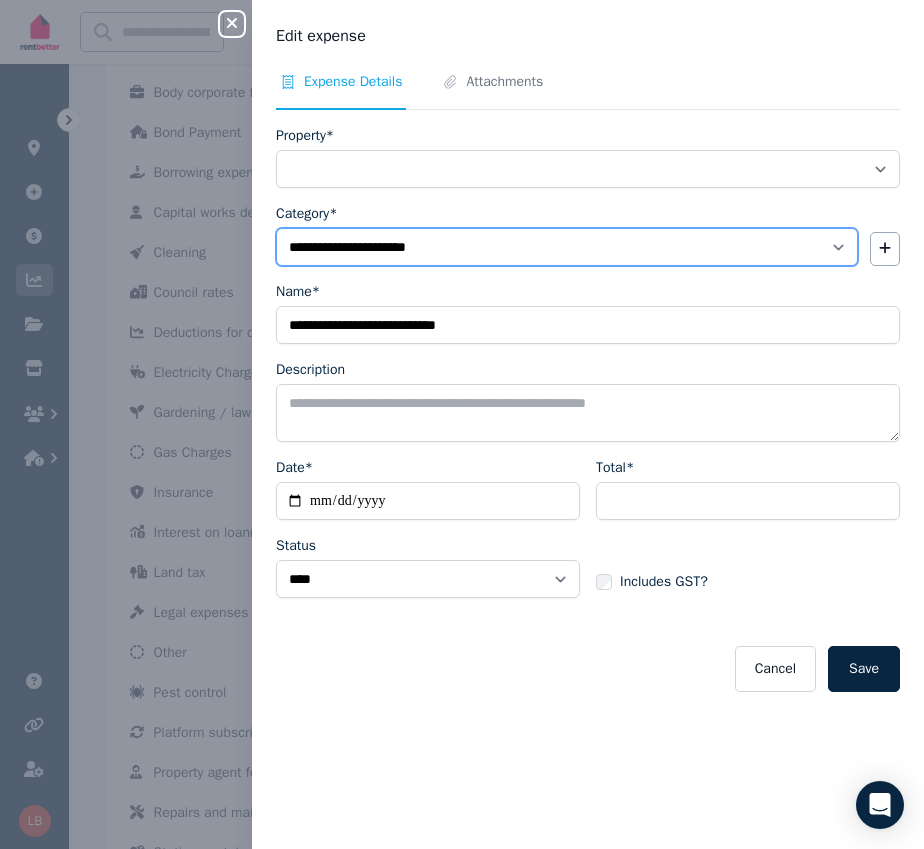 click on "**********" at bounding box center (567, 247) 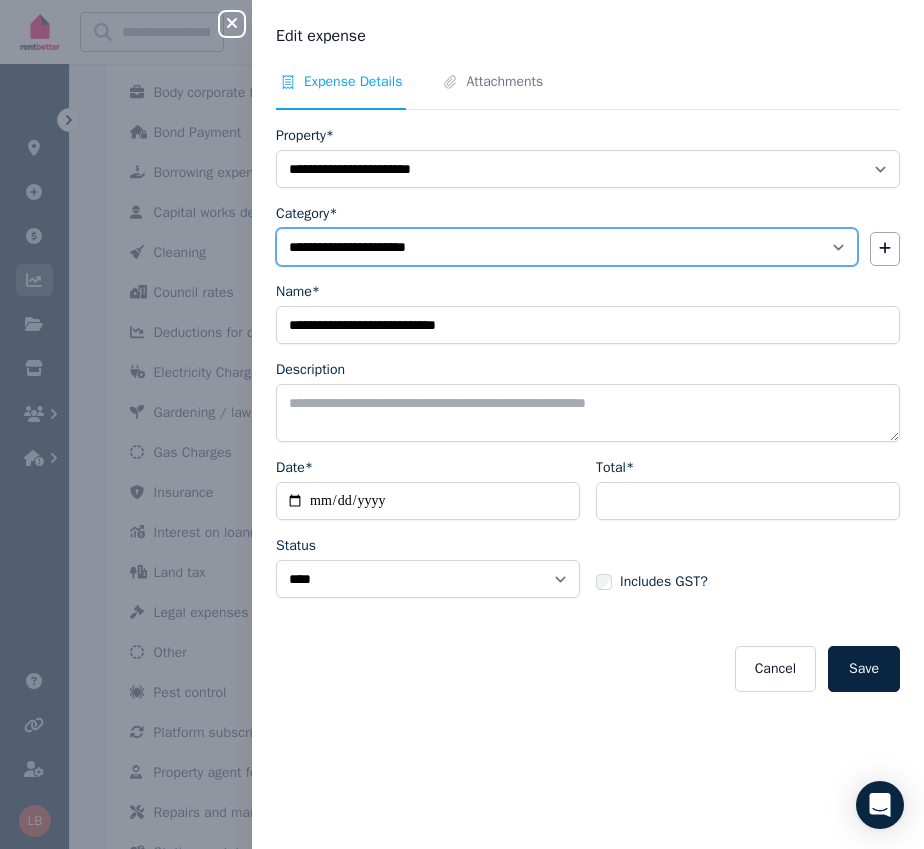 select on "**********" 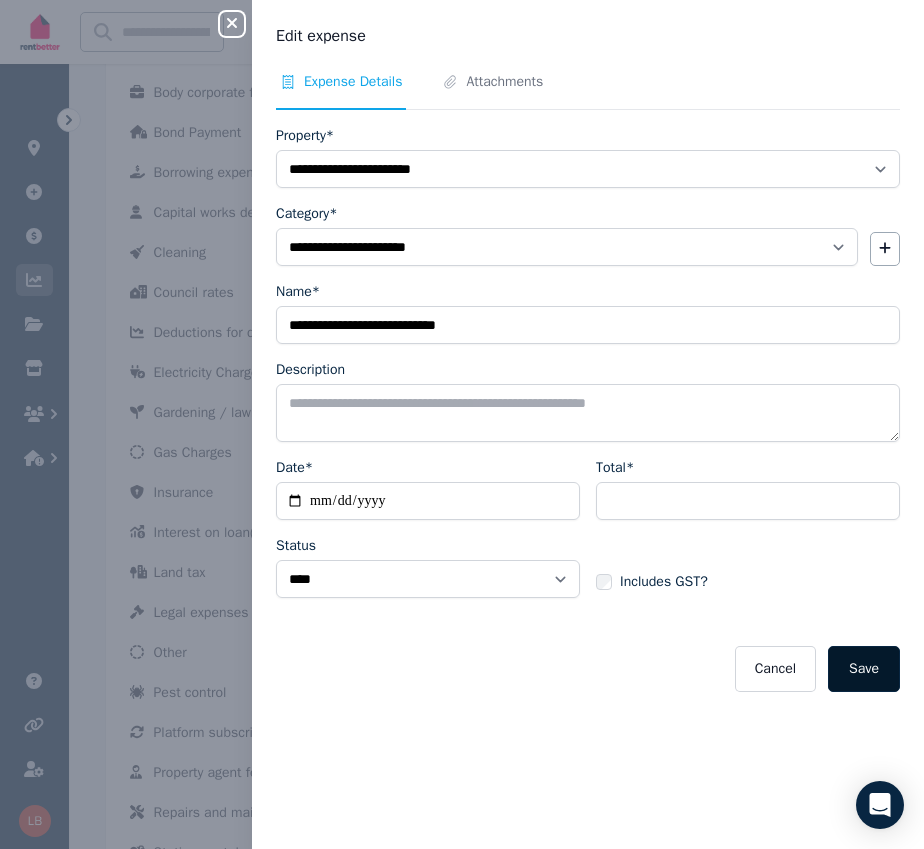click on "Save" at bounding box center (864, 669) 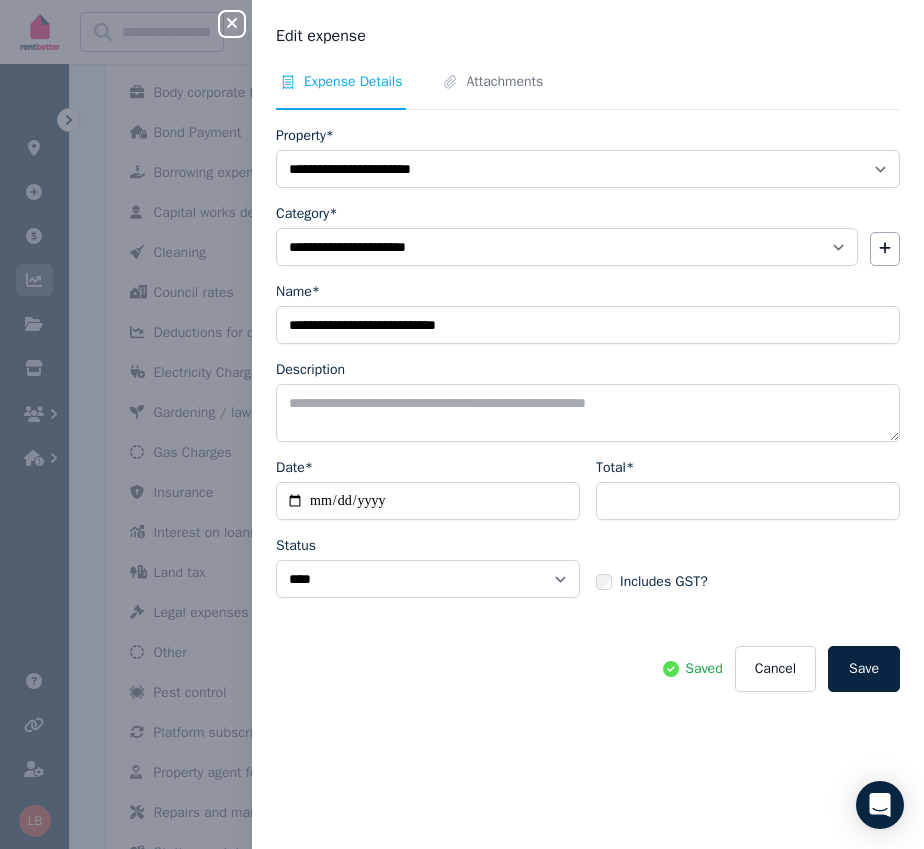 click 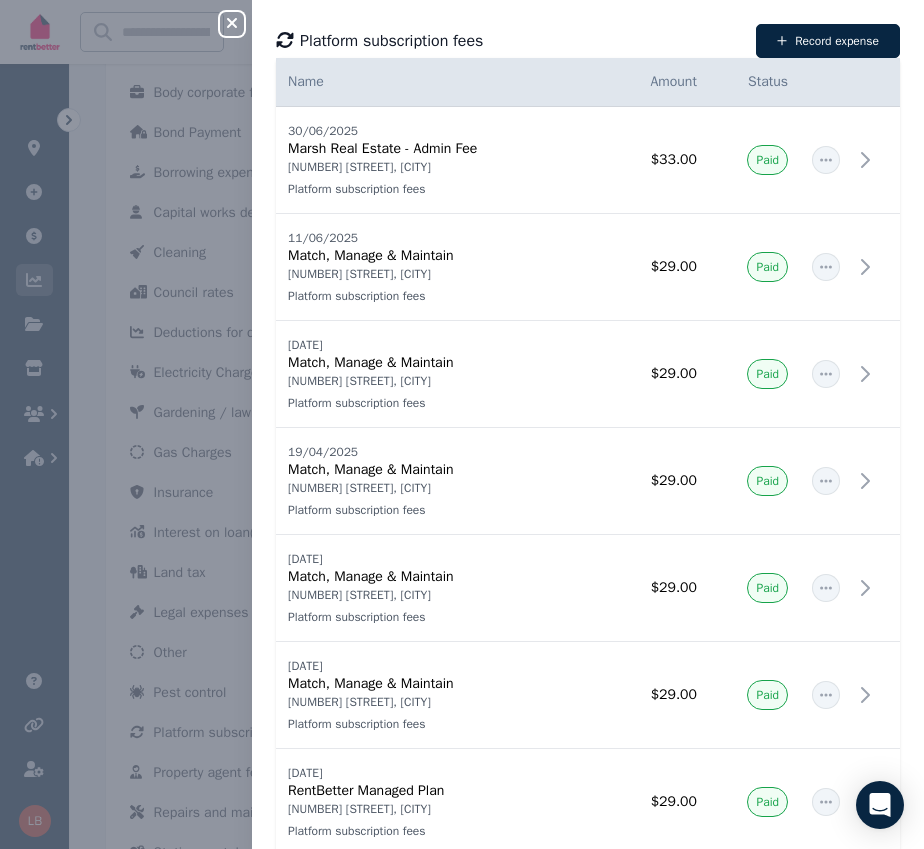 click 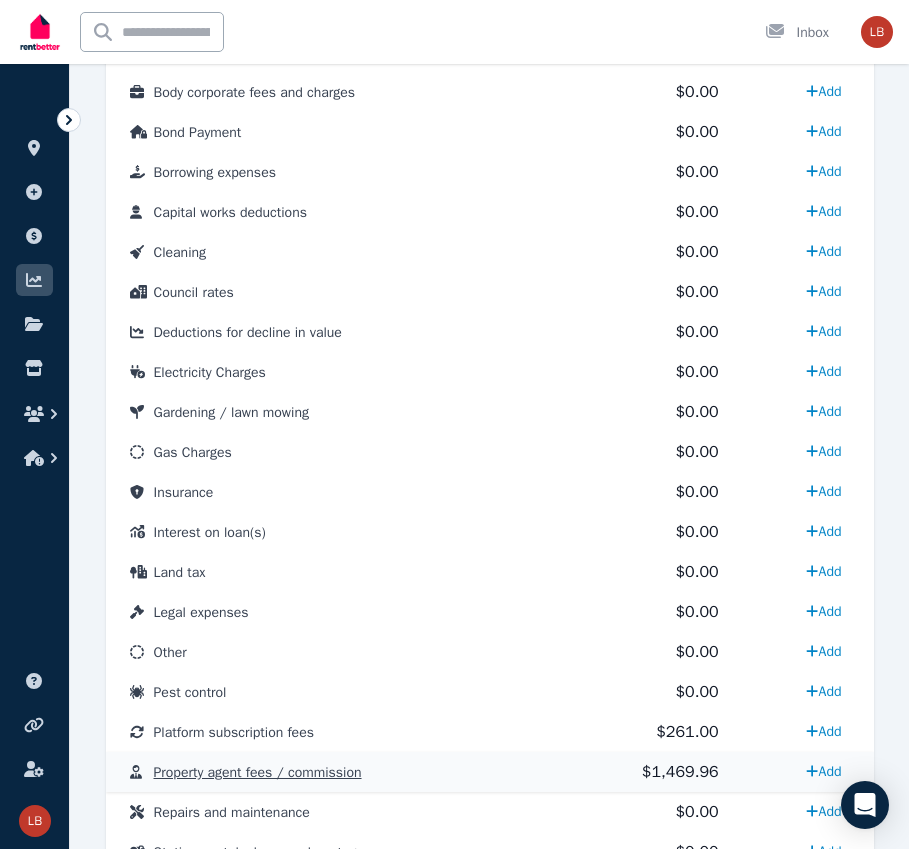 click on "Property agent fees / commission" at bounding box center [258, 772] 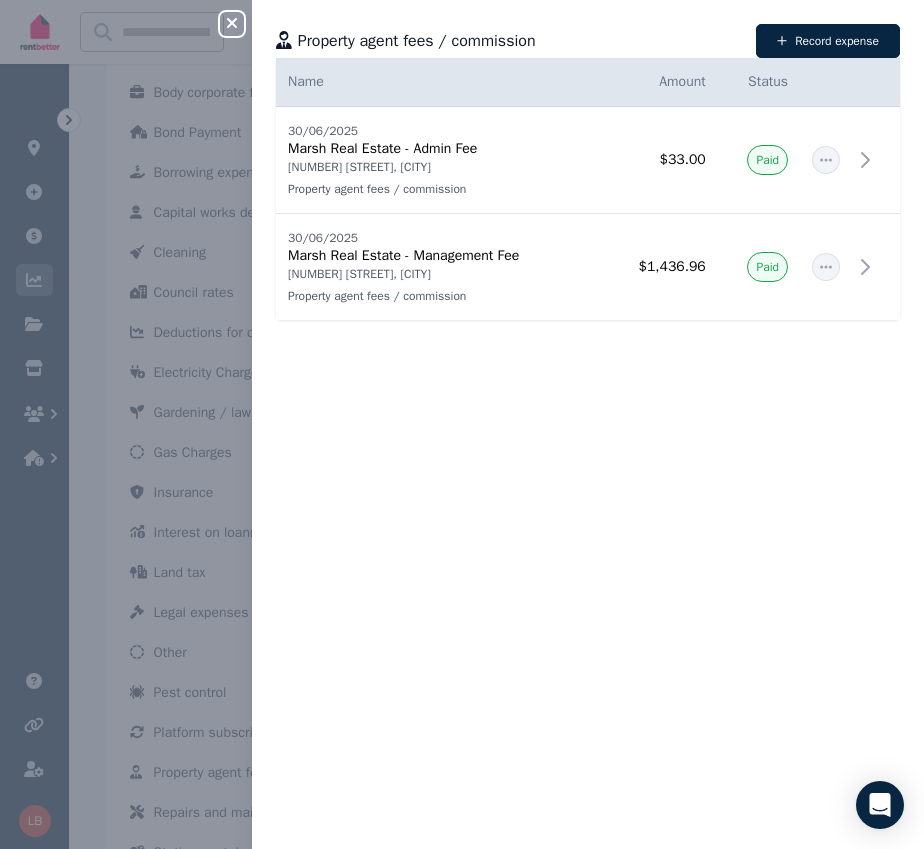 click on "Close panel" at bounding box center (232, 24) 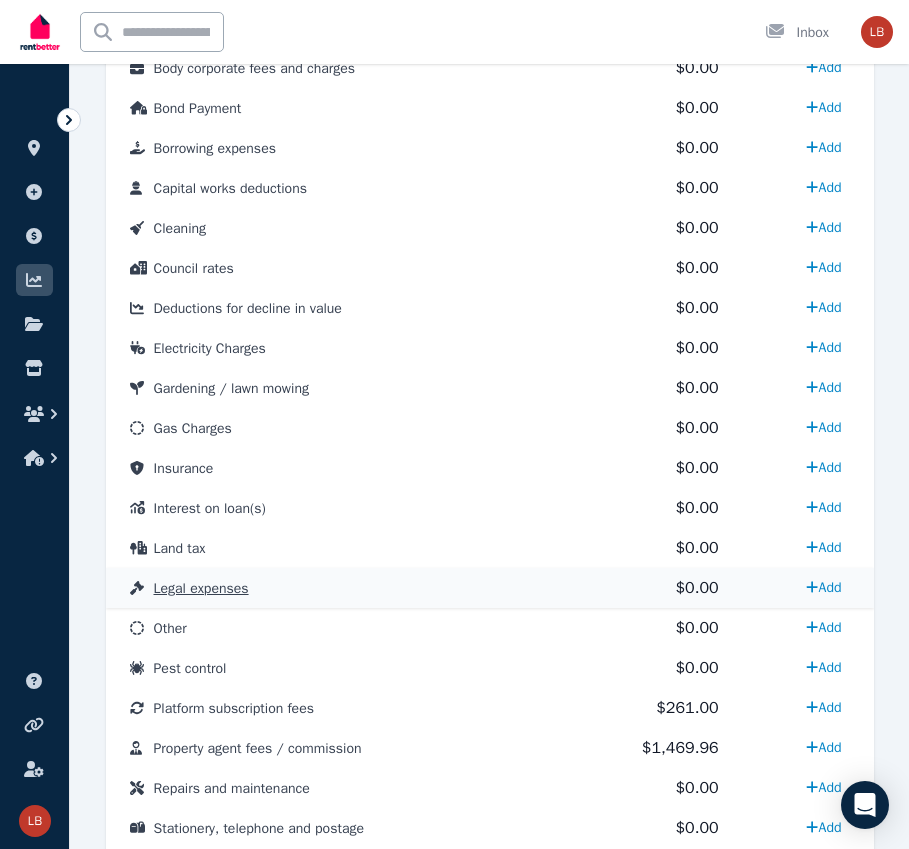 scroll, scrollTop: 1300, scrollLeft: 0, axis: vertical 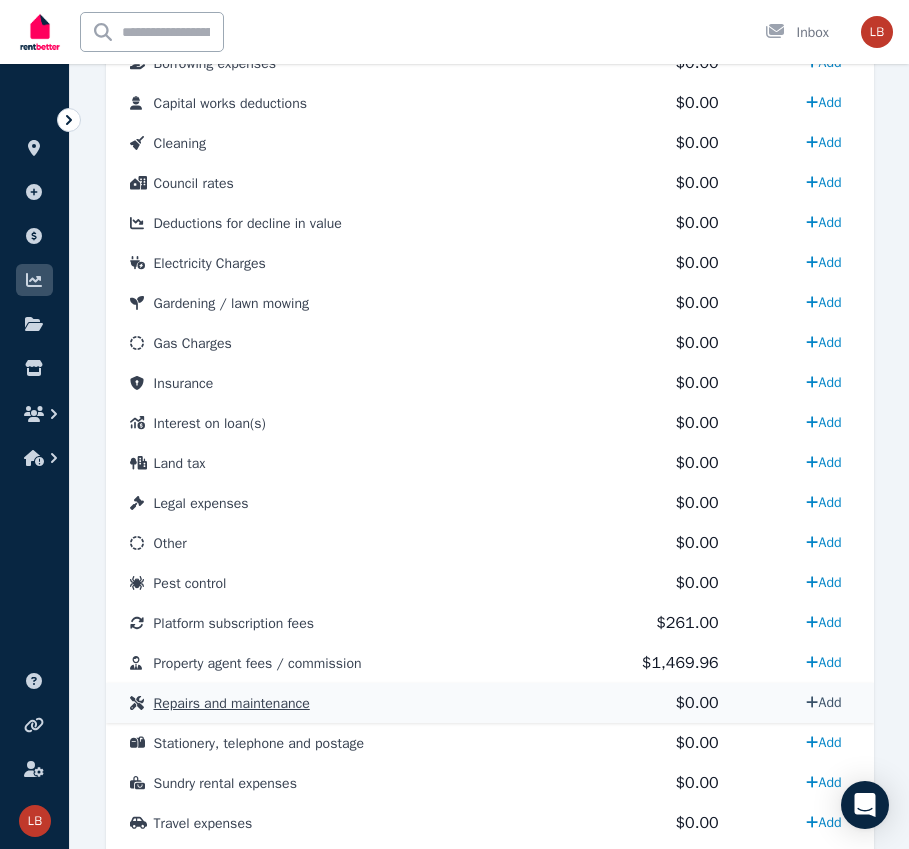 click on "Add" at bounding box center (823, 702) 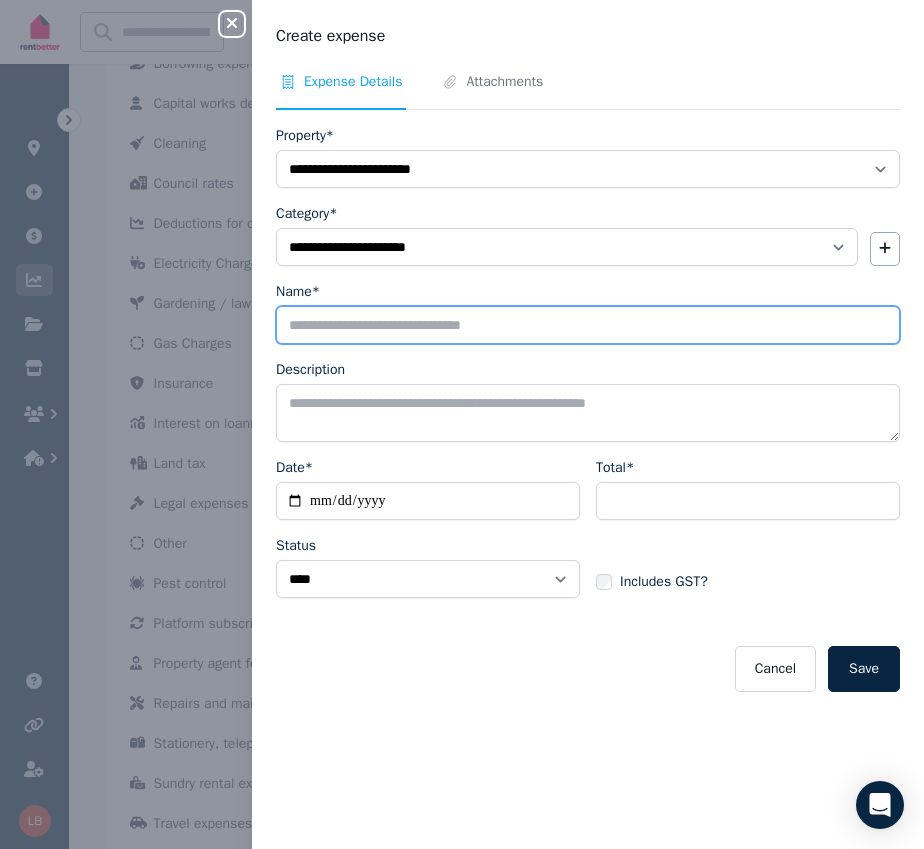 click on "Name*" at bounding box center (588, 325) 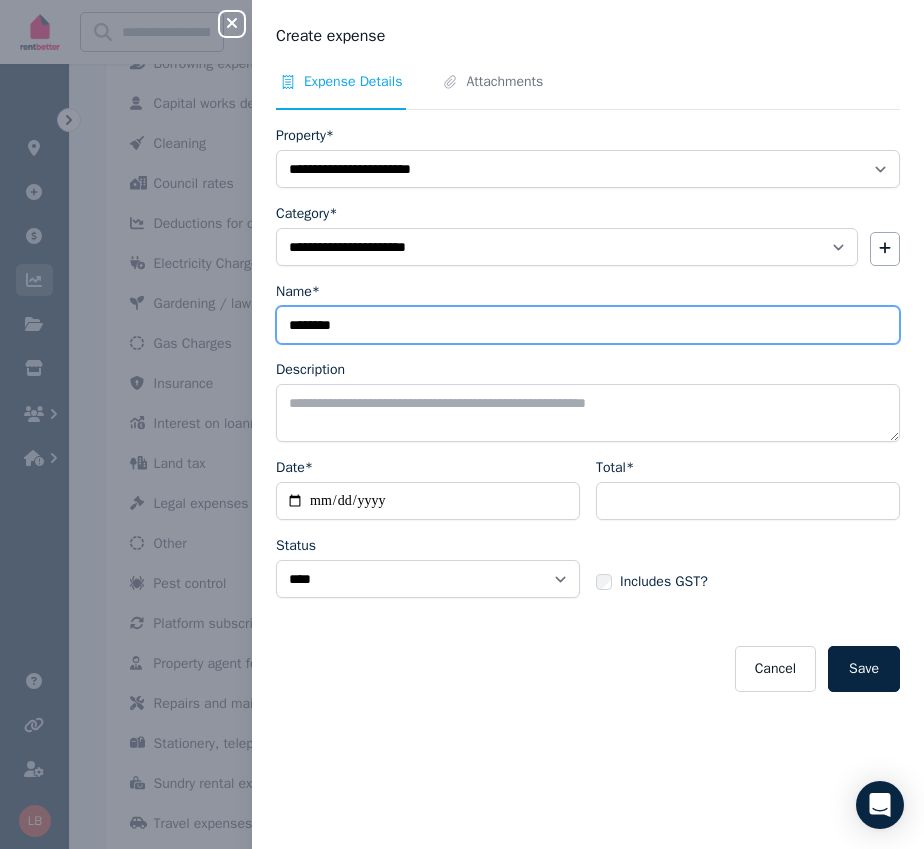 type on "********" 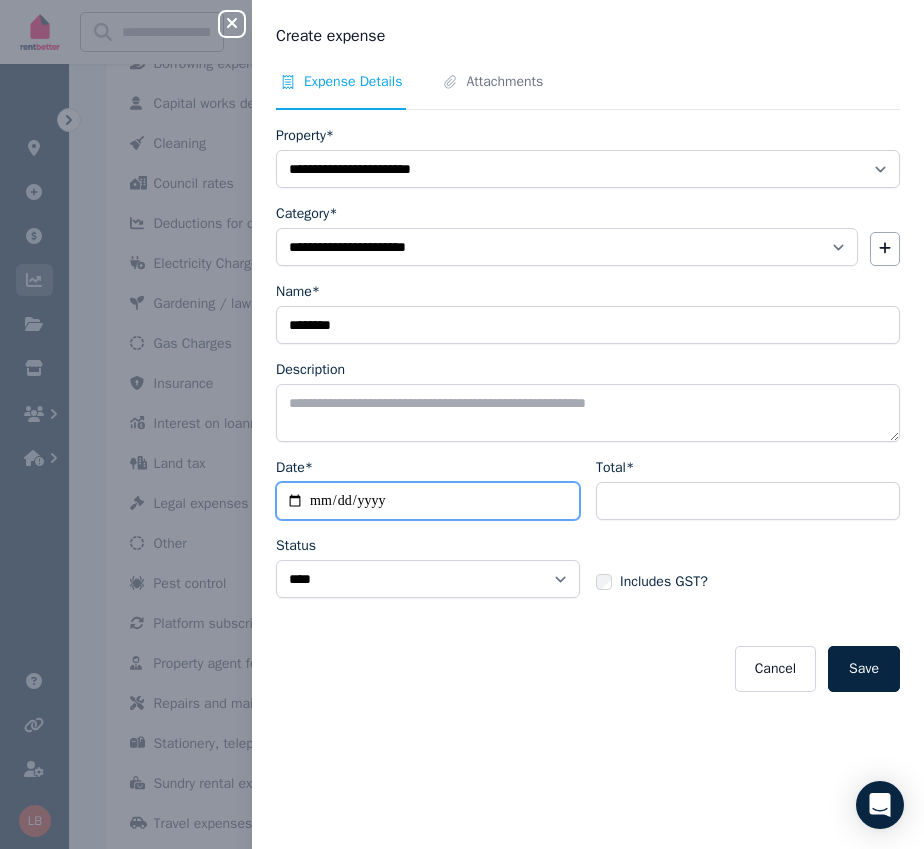 click on "Date*" at bounding box center (428, 501) 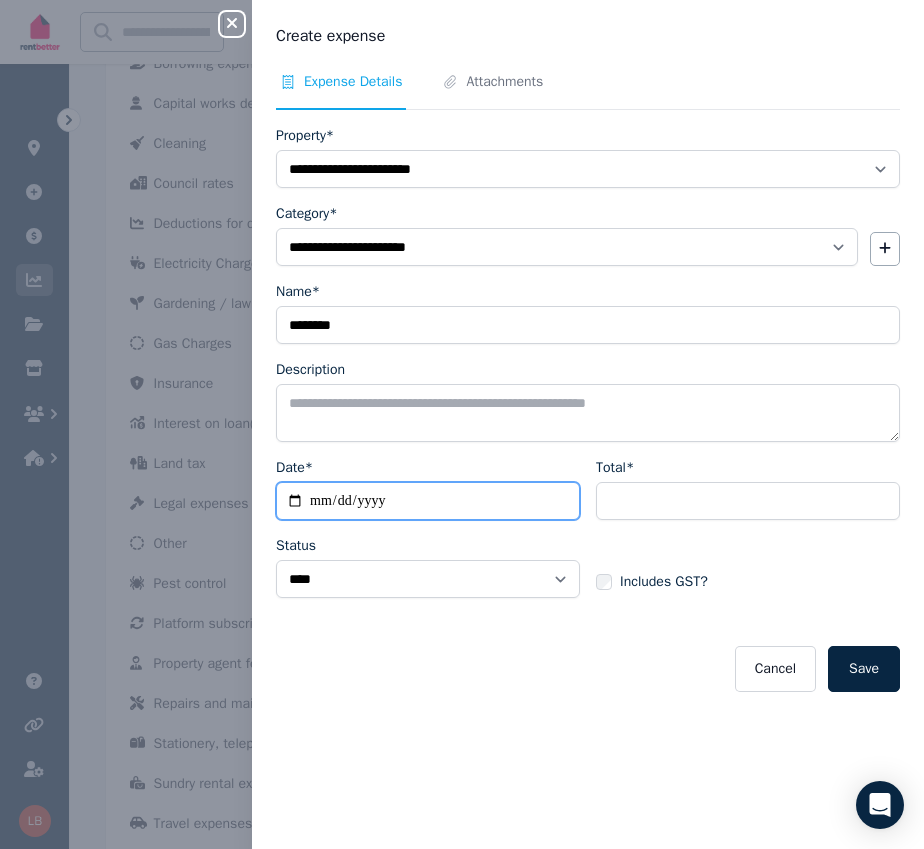 type on "**********" 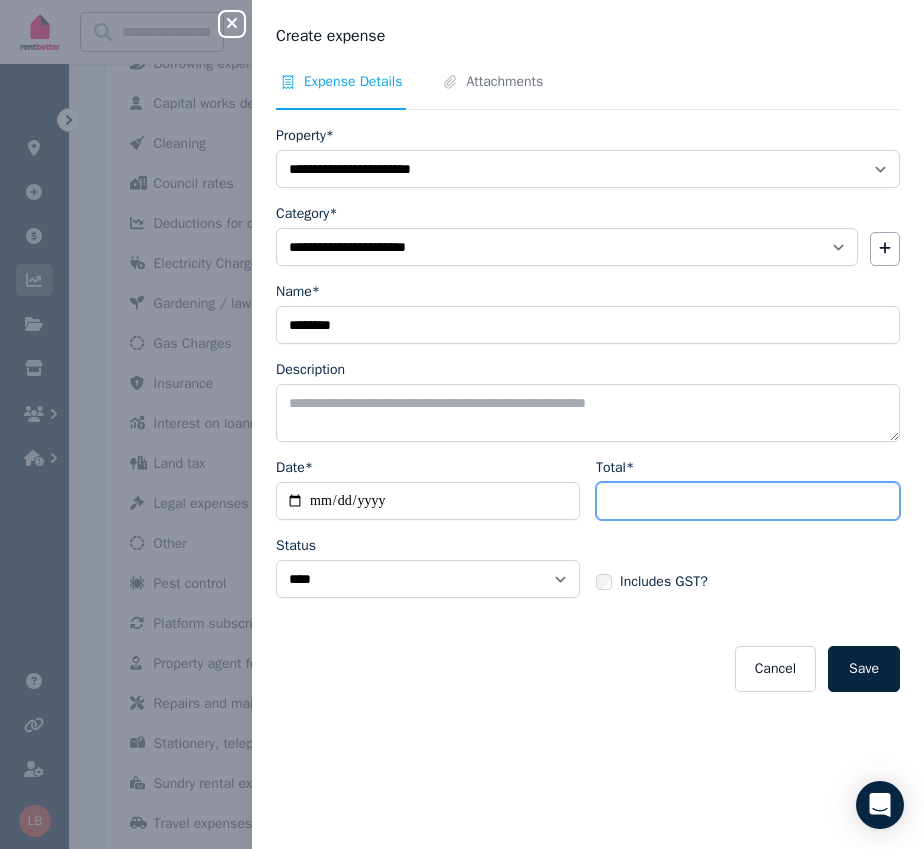 click on "Total*" at bounding box center [748, 501] 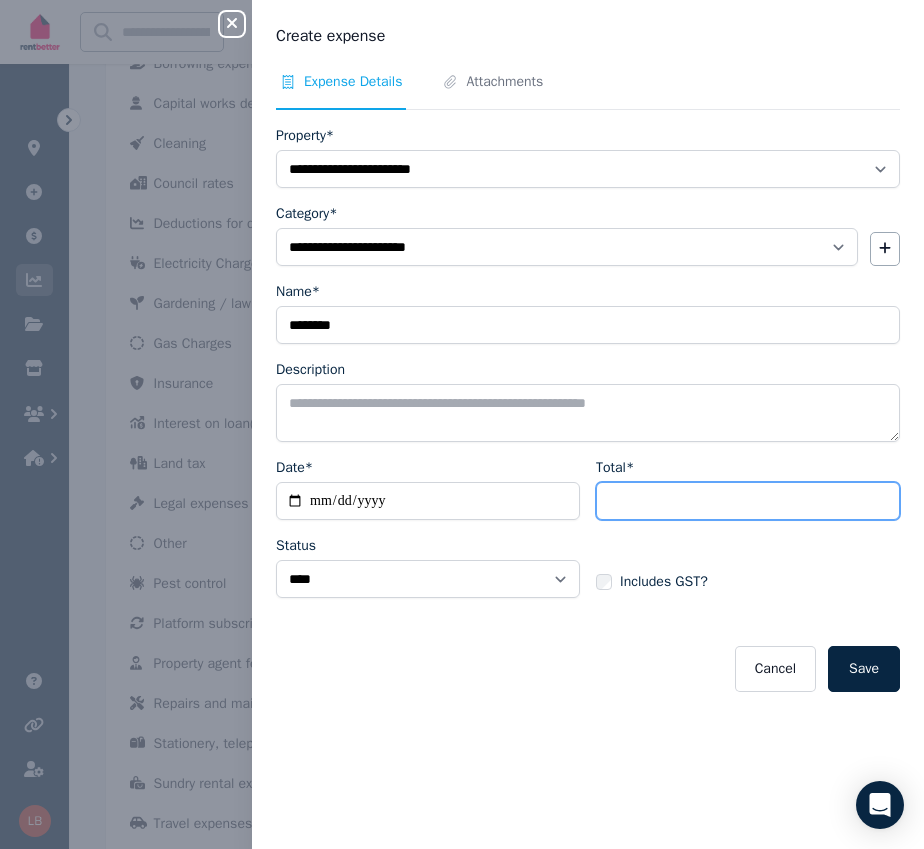 type on "******" 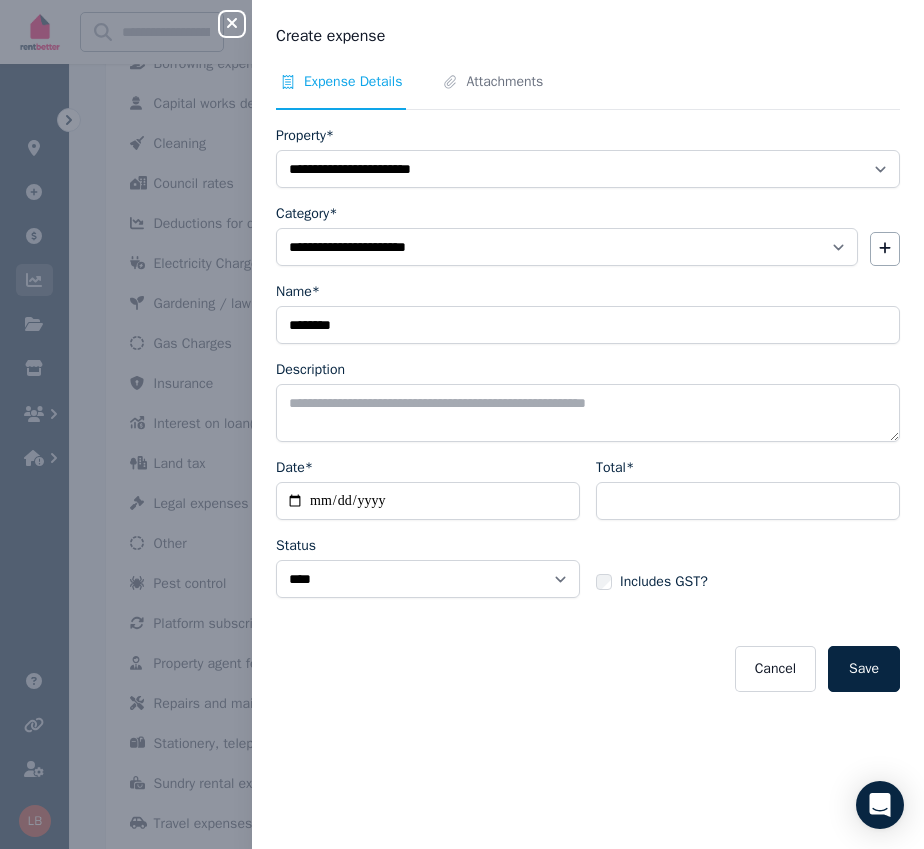 drag, startPoint x: 509, startPoint y: 655, endPoint x: 542, endPoint y: 649, distance: 33.54102 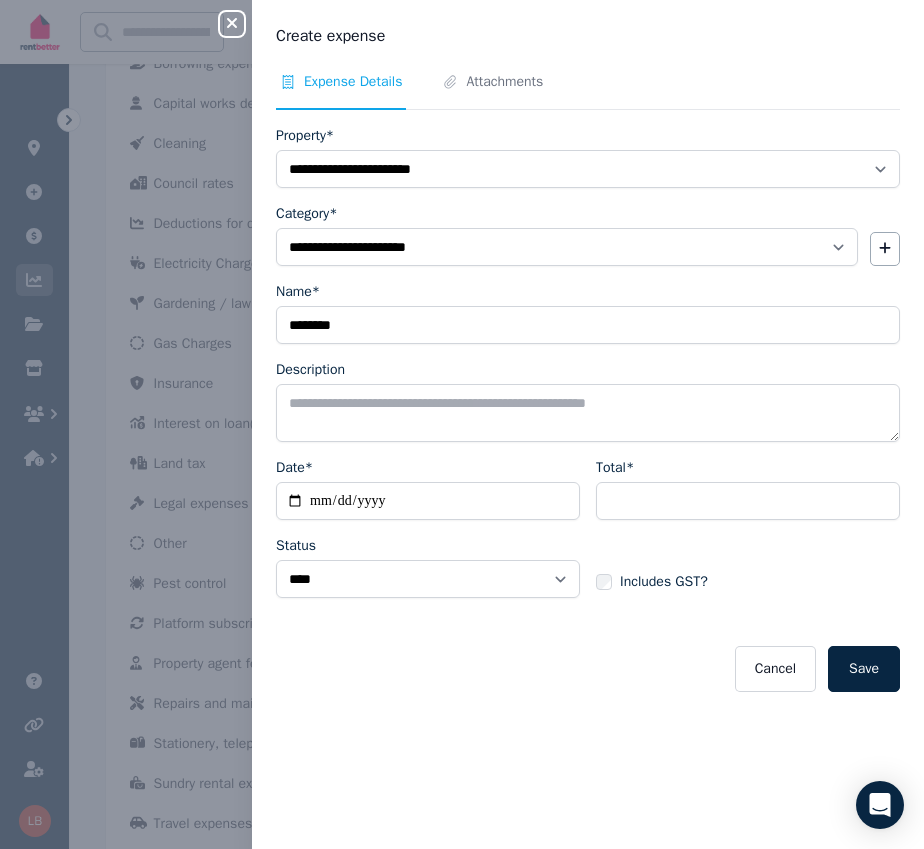 click on "Cancel Save" at bounding box center (588, 669) 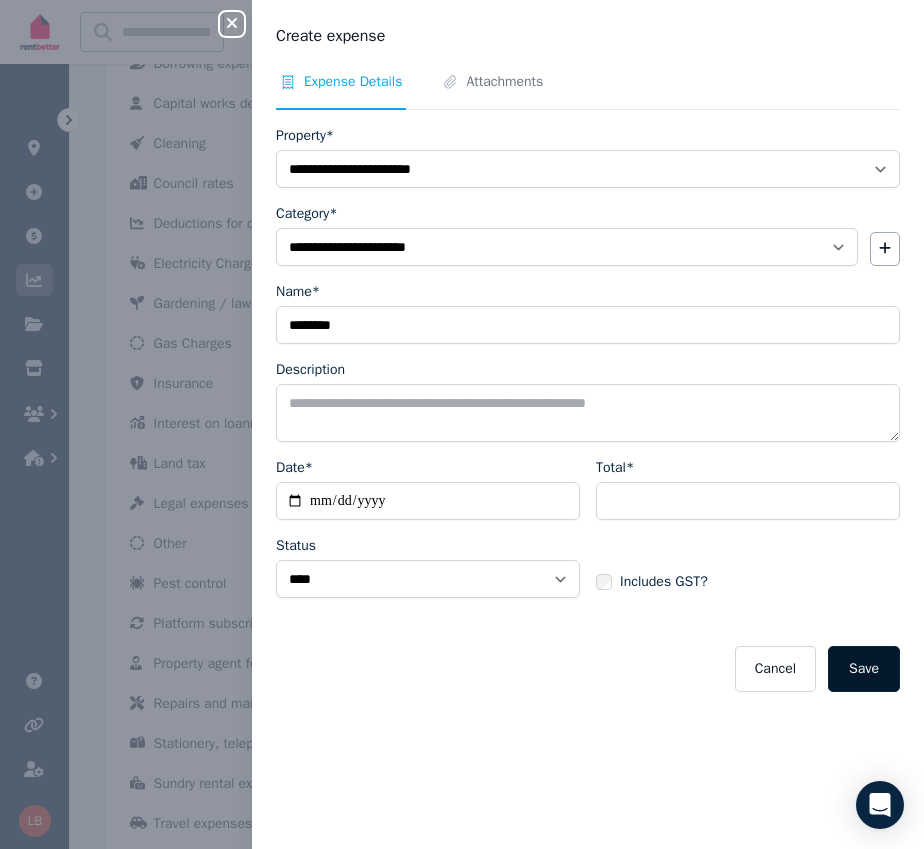 click on "Save" at bounding box center (864, 669) 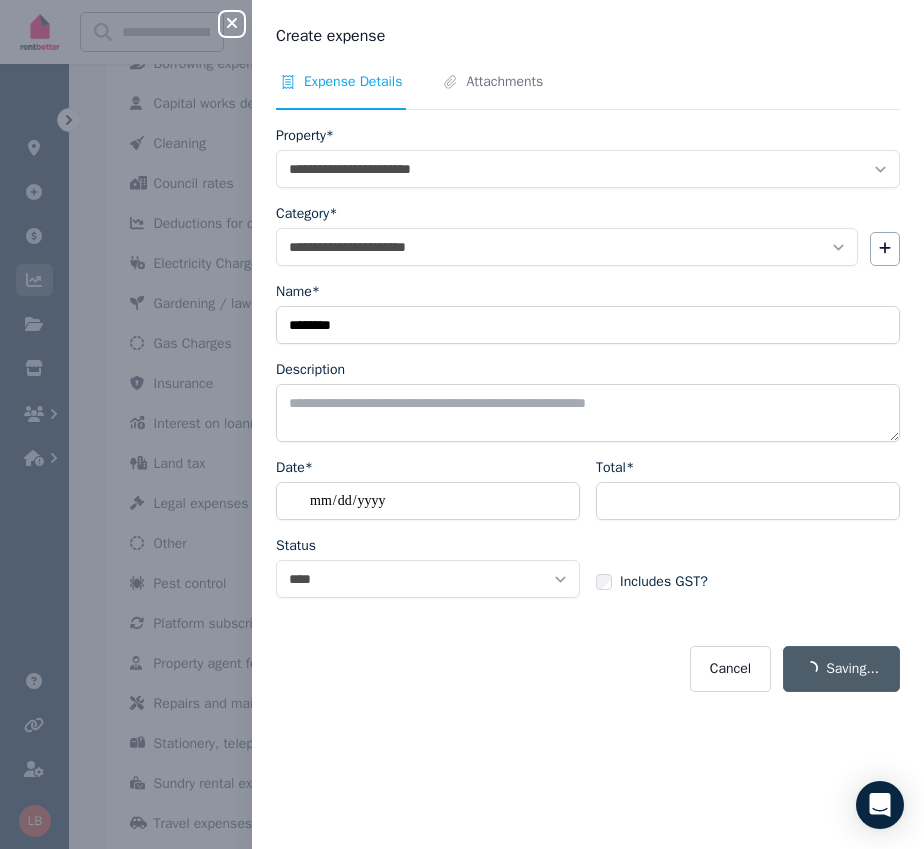 select 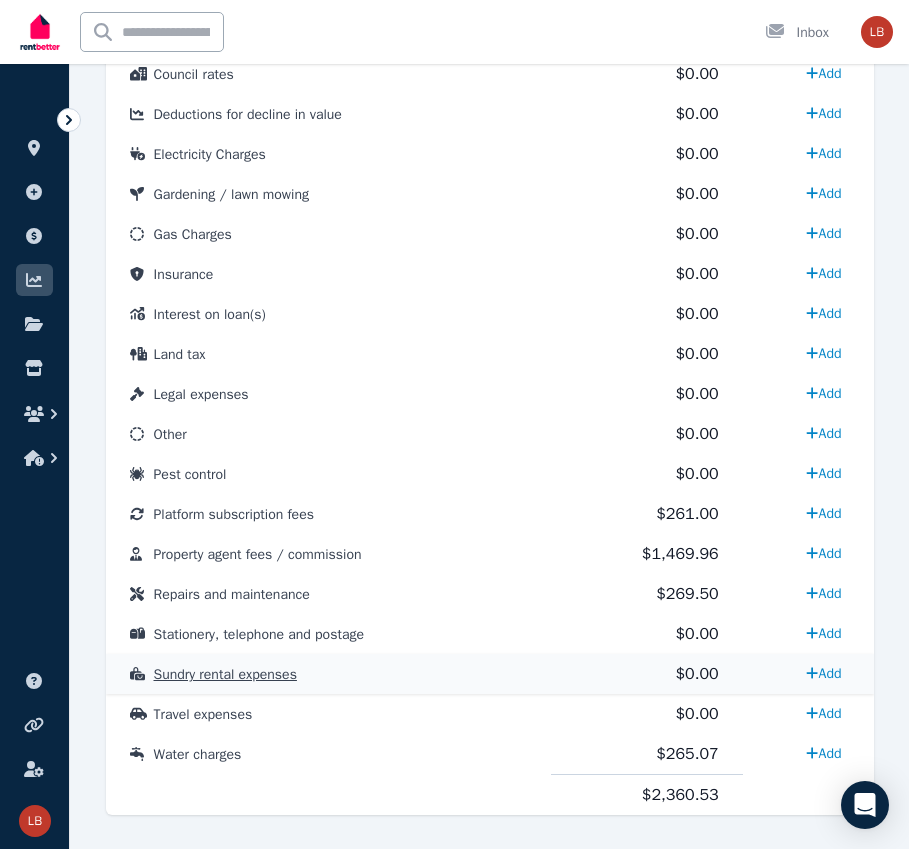 scroll, scrollTop: 1443, scrollLeft: 0, axis: vertical 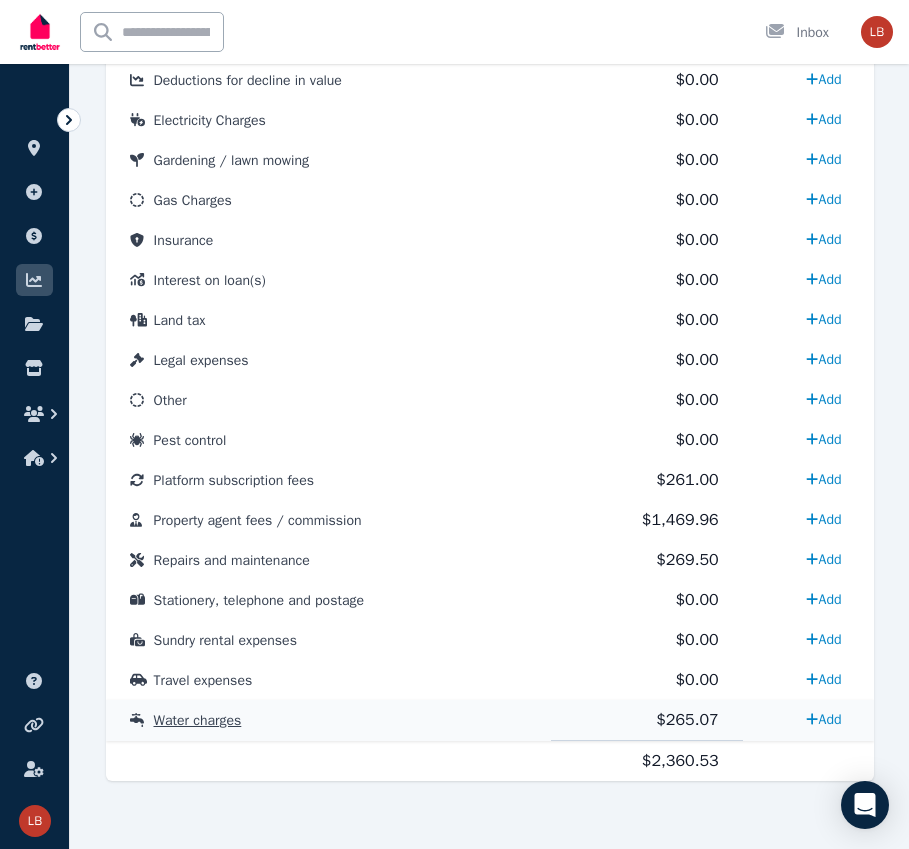 click on "$265.07" at bounding box center [687, 720] 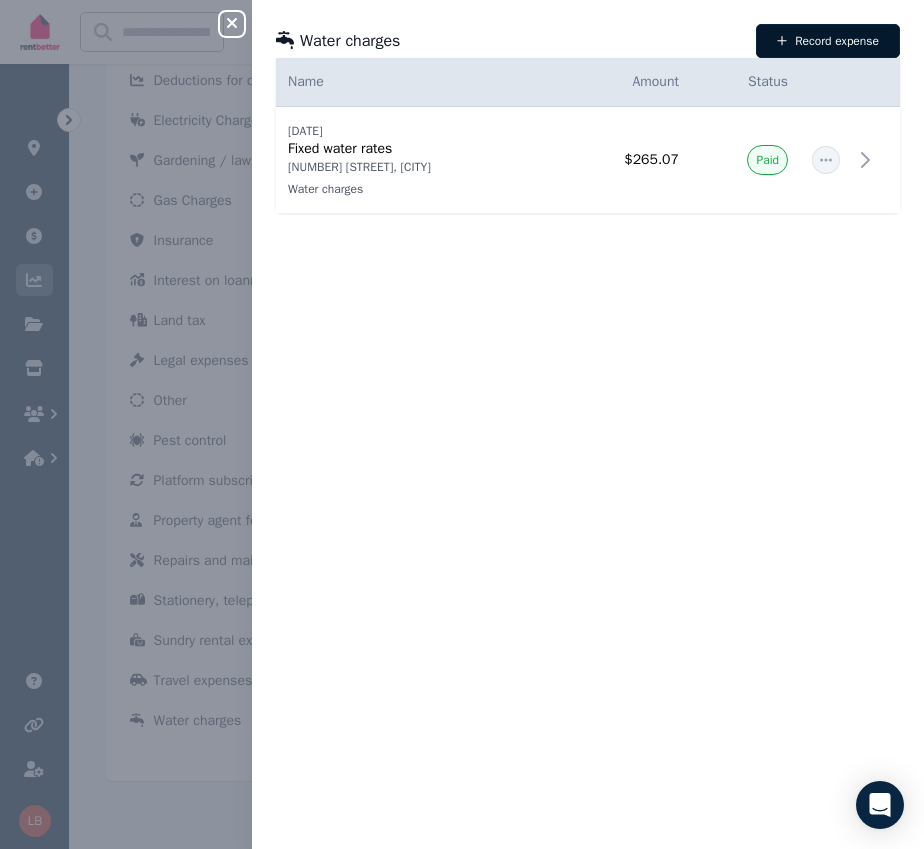 click on "Record expense" at bounding box center (828, 41) 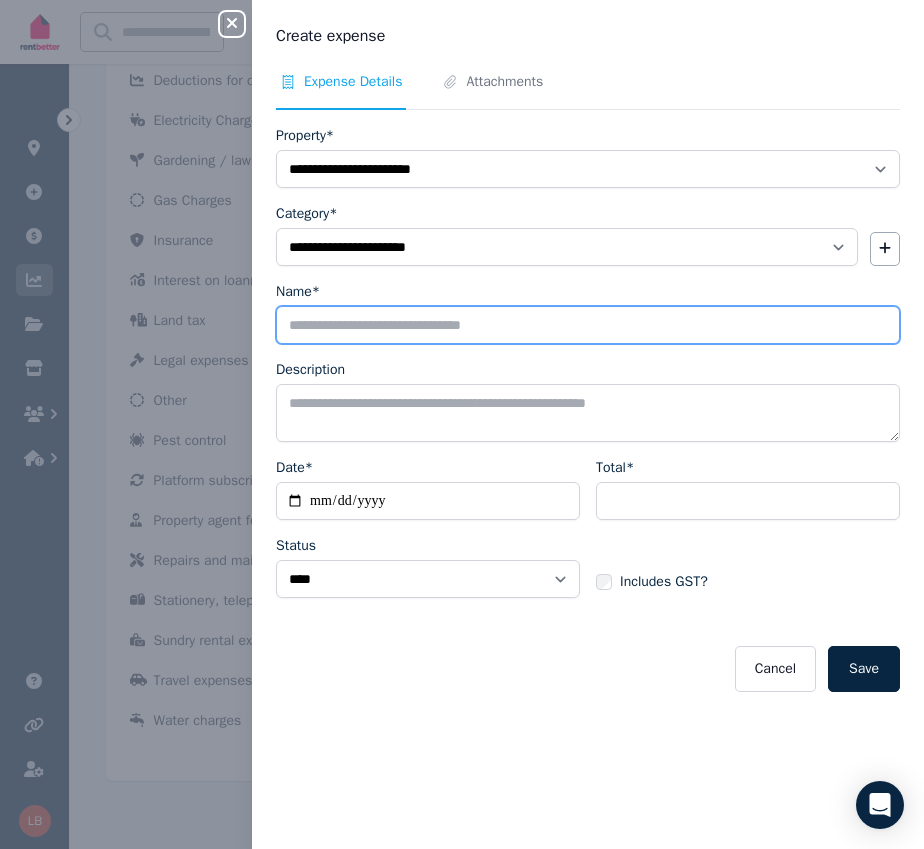 click on "Name*" at bounding box center [588, 325] 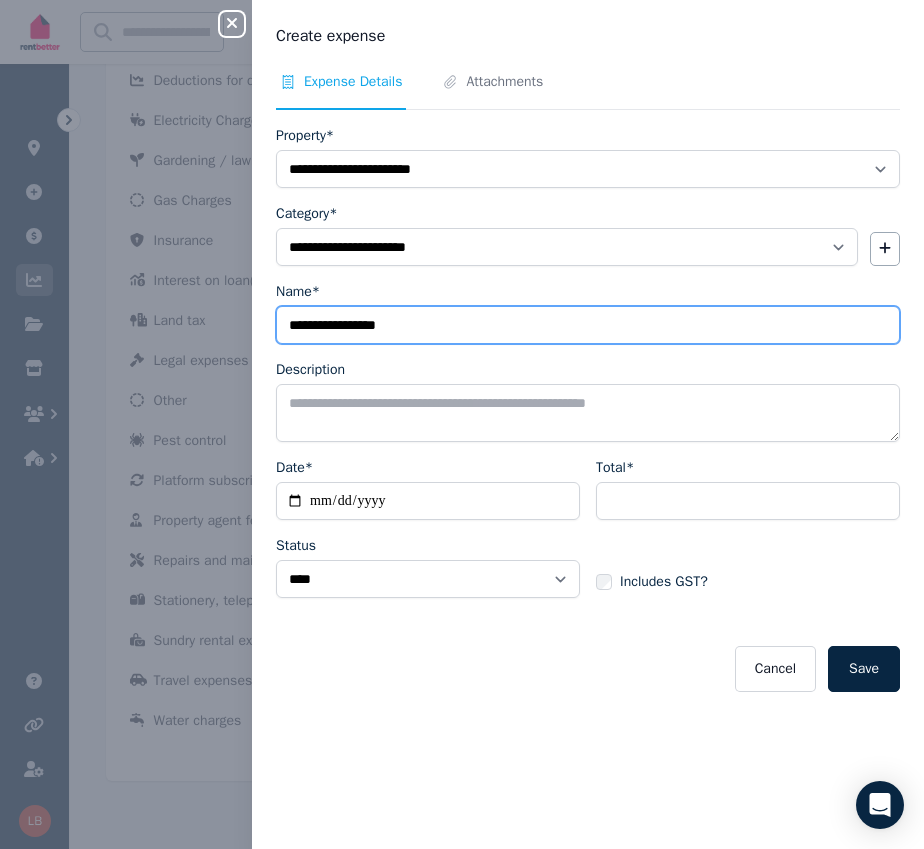 type on "**********" 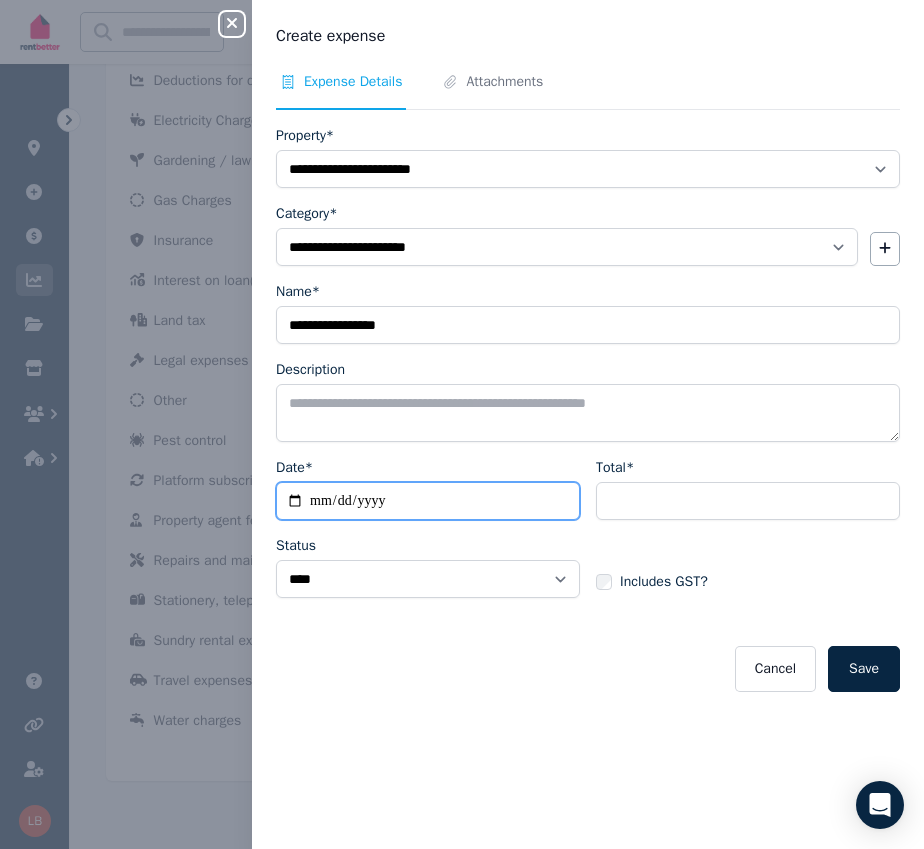 click on "Date*" at bounding box center (428, 501) 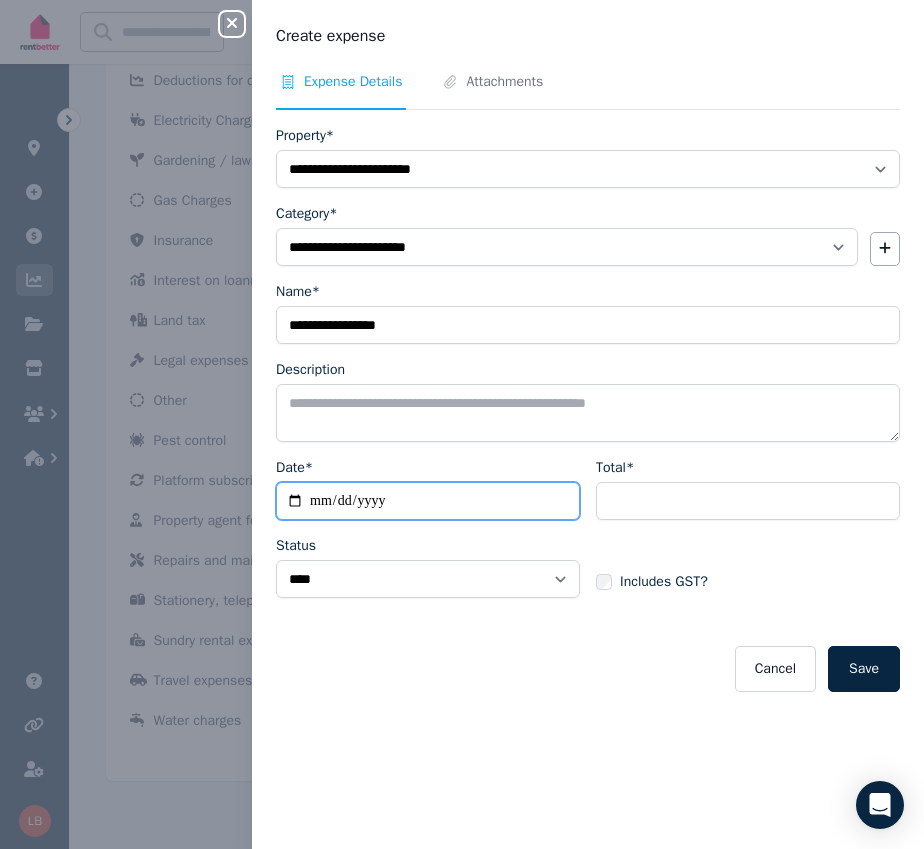 type on "**********" 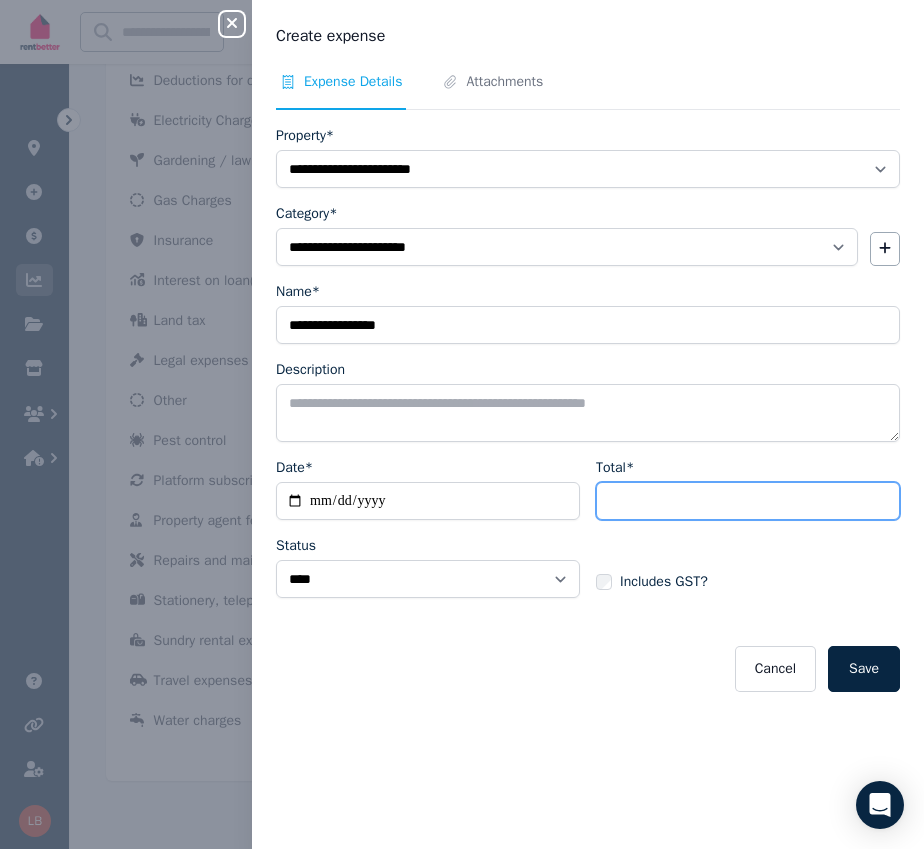 click on "Total*" at bounding box center (748, 501) 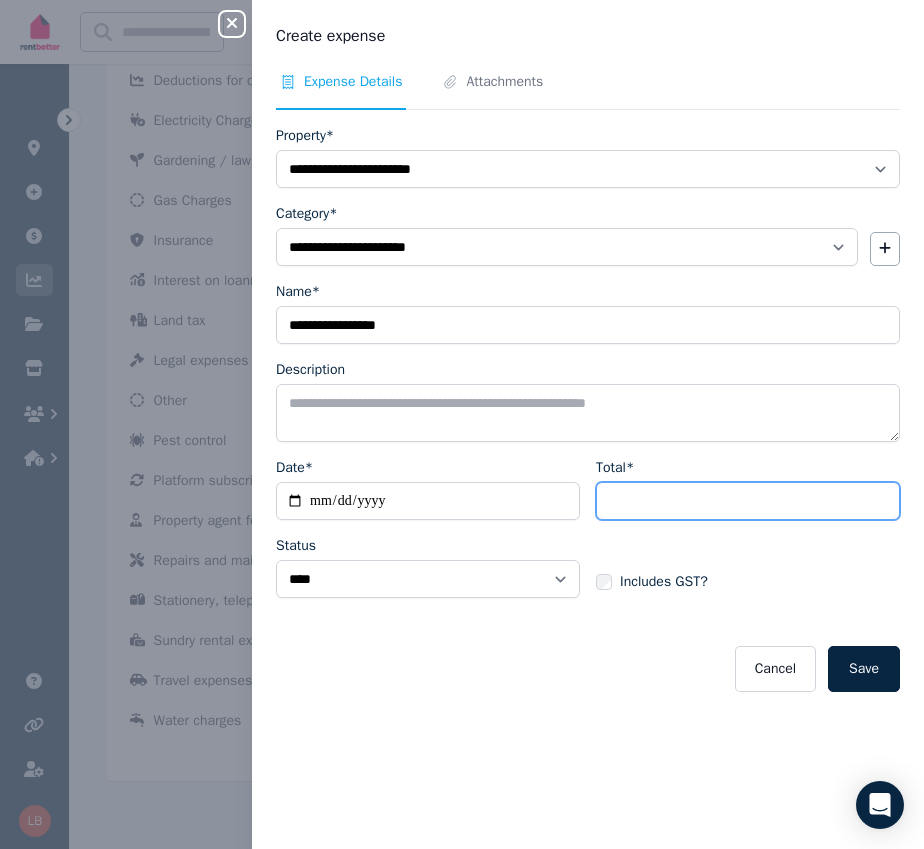 type on "******" 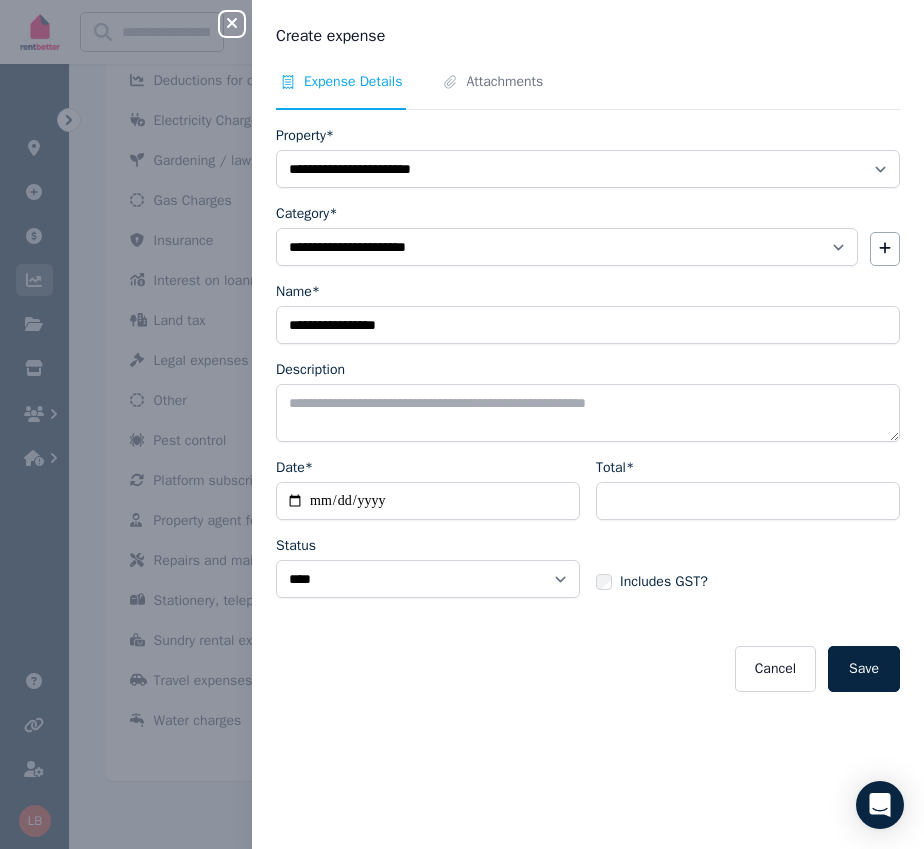 click on "**********" at bounding box center [588, 409] 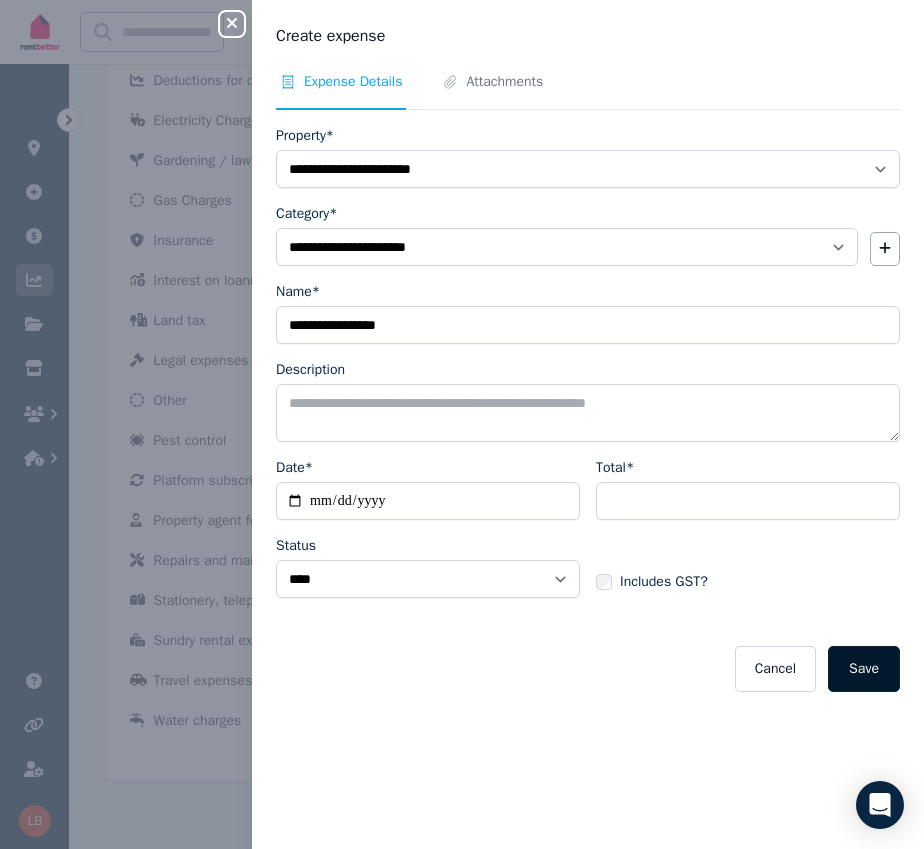 click on "Save" at bounding box center [864, 669] 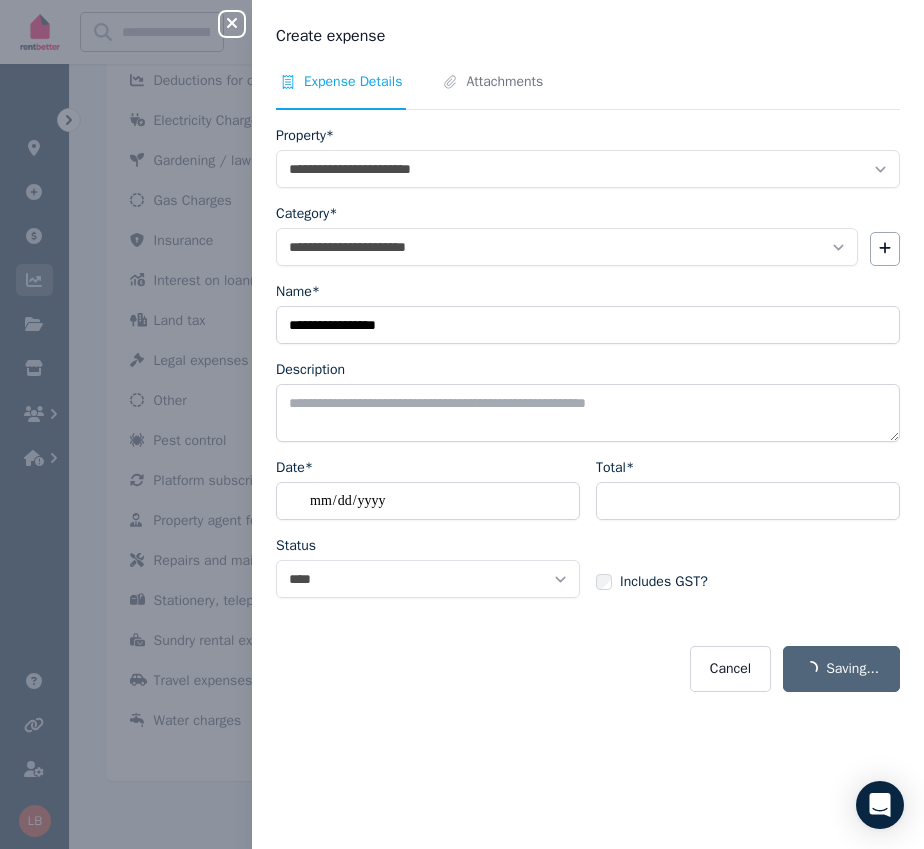 select 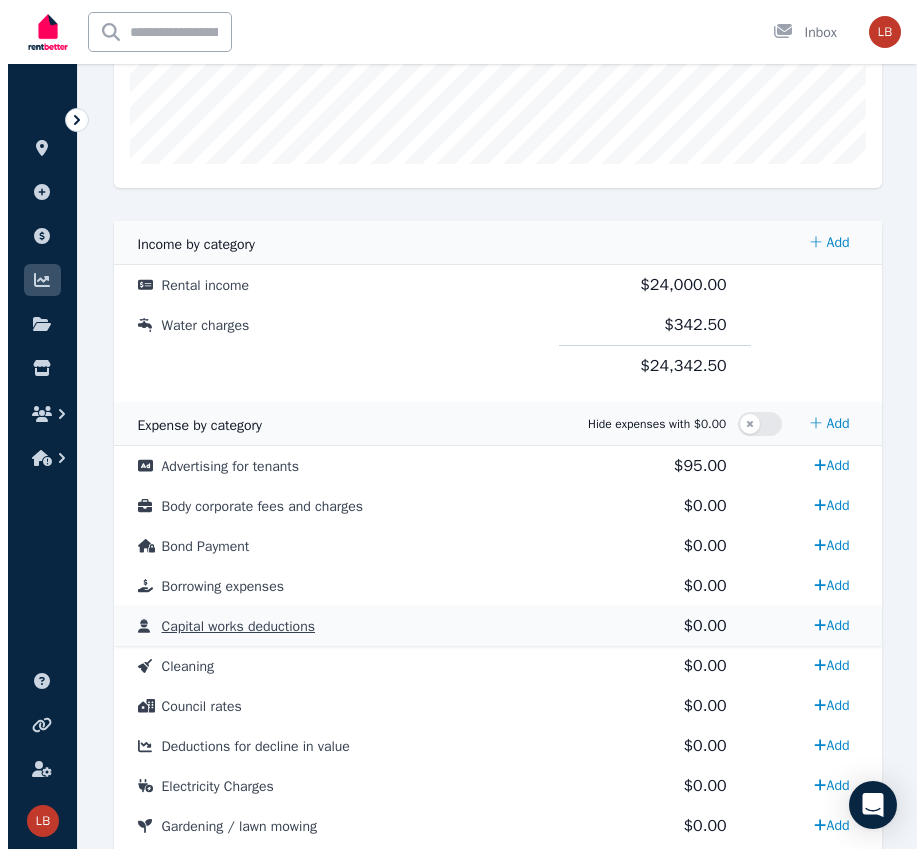 scroll, scrollTop: 627, scrollLeft: 0, axis: vertical 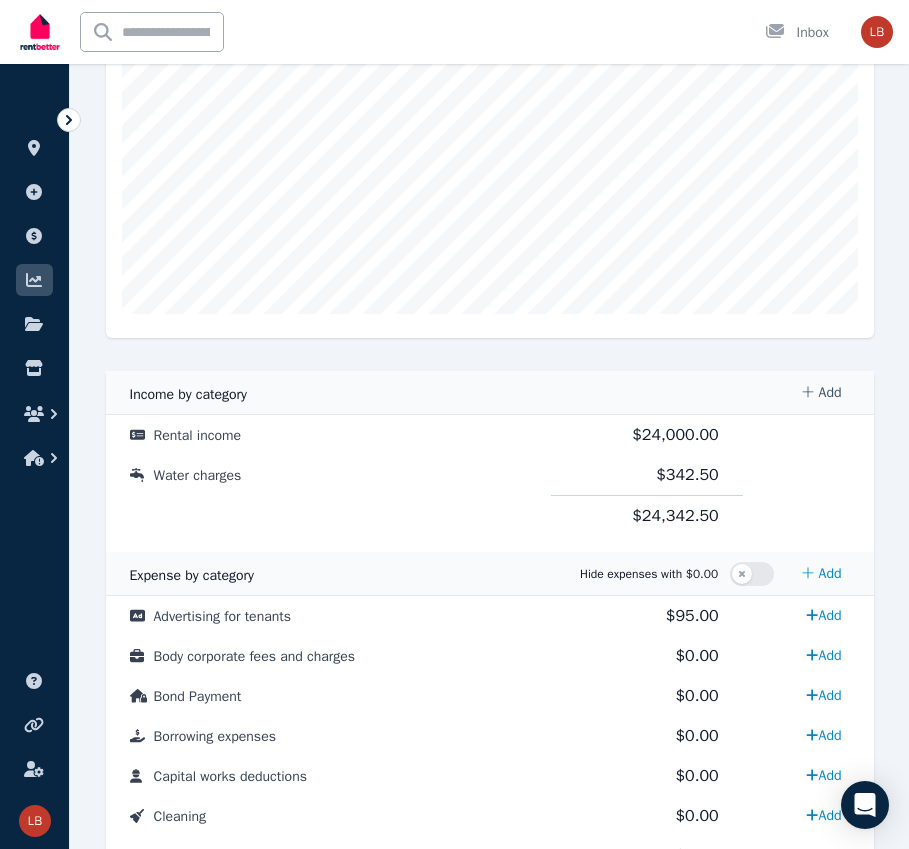 click on "Add" at bounding box center (821, 393) 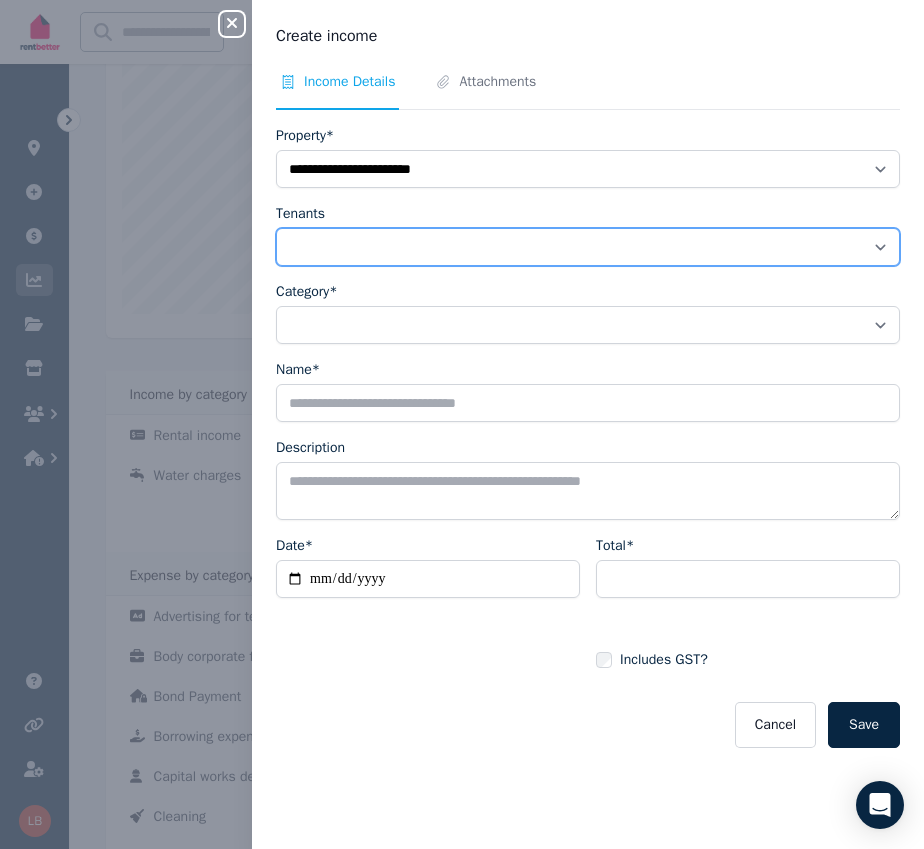 click on "**********" at bounding box center (588, 247) 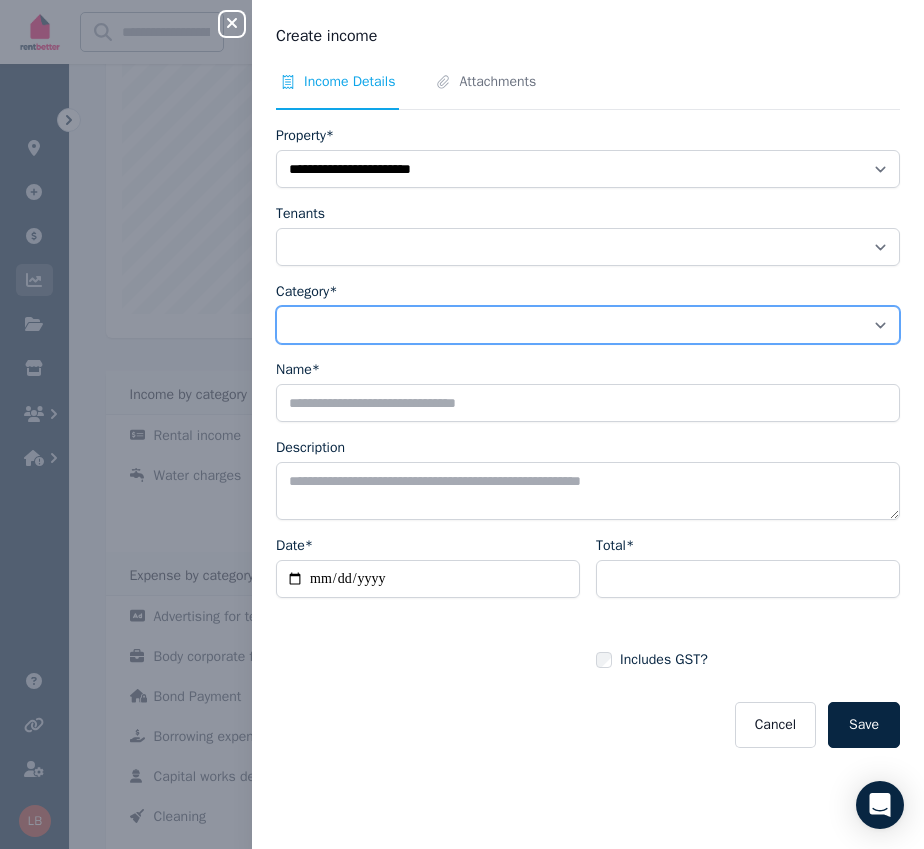 click on "**********" at bounding box center (588, 325) 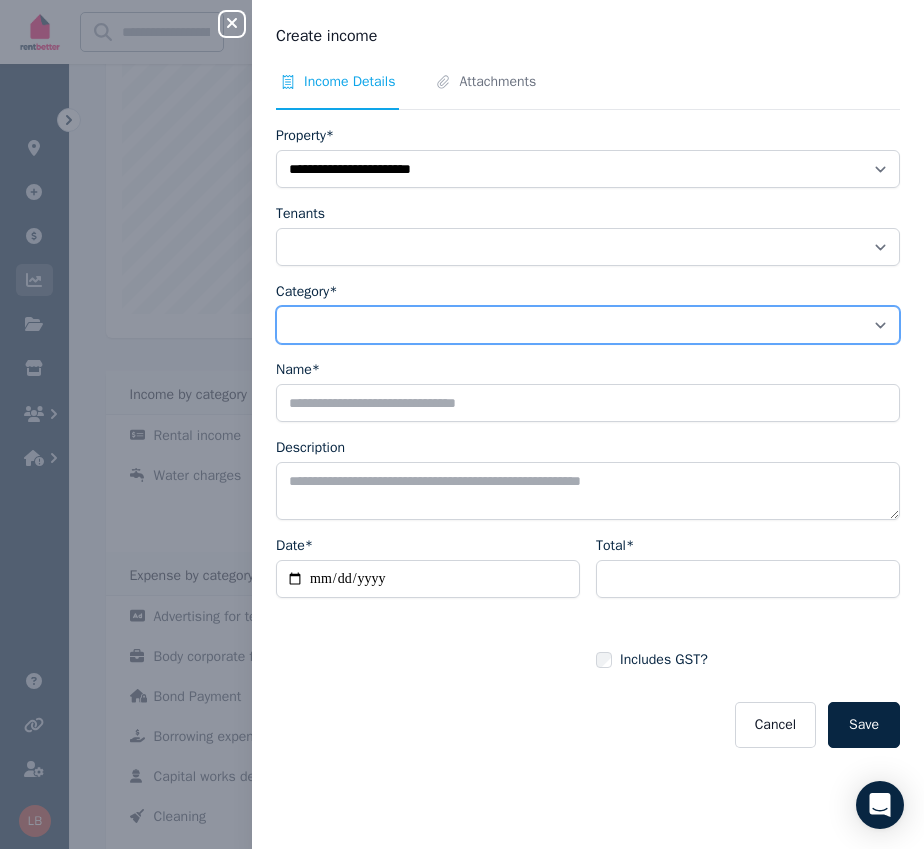 select on "**********" 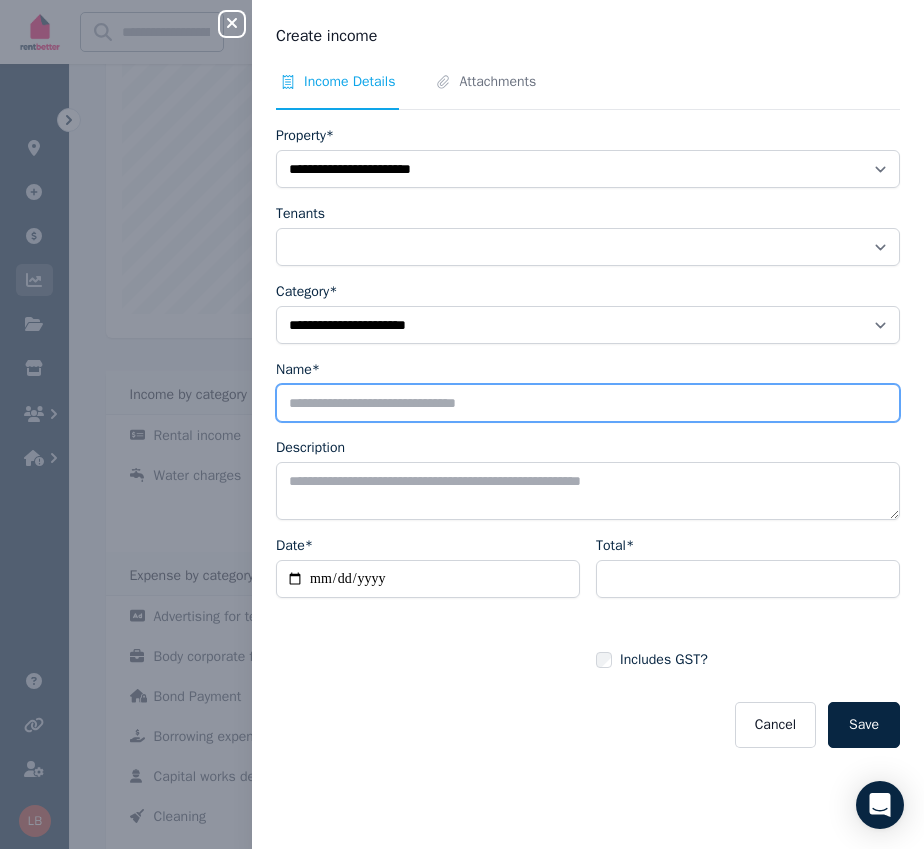 click on "Name*" at bounding box center [588, 403] 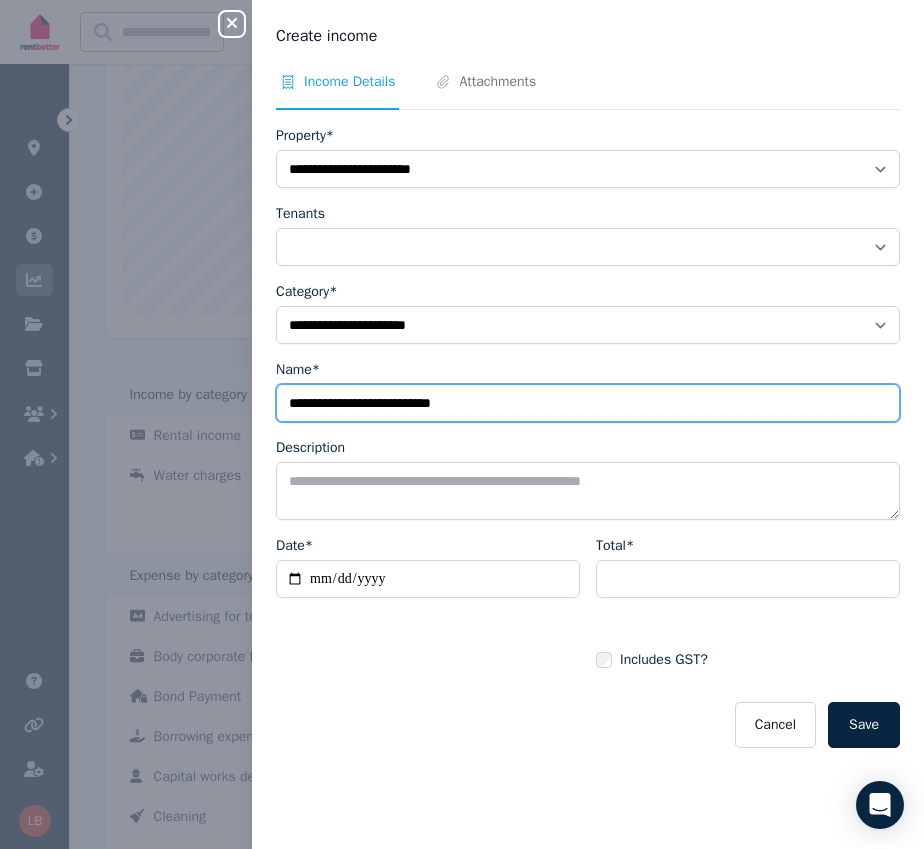 type on "**********" 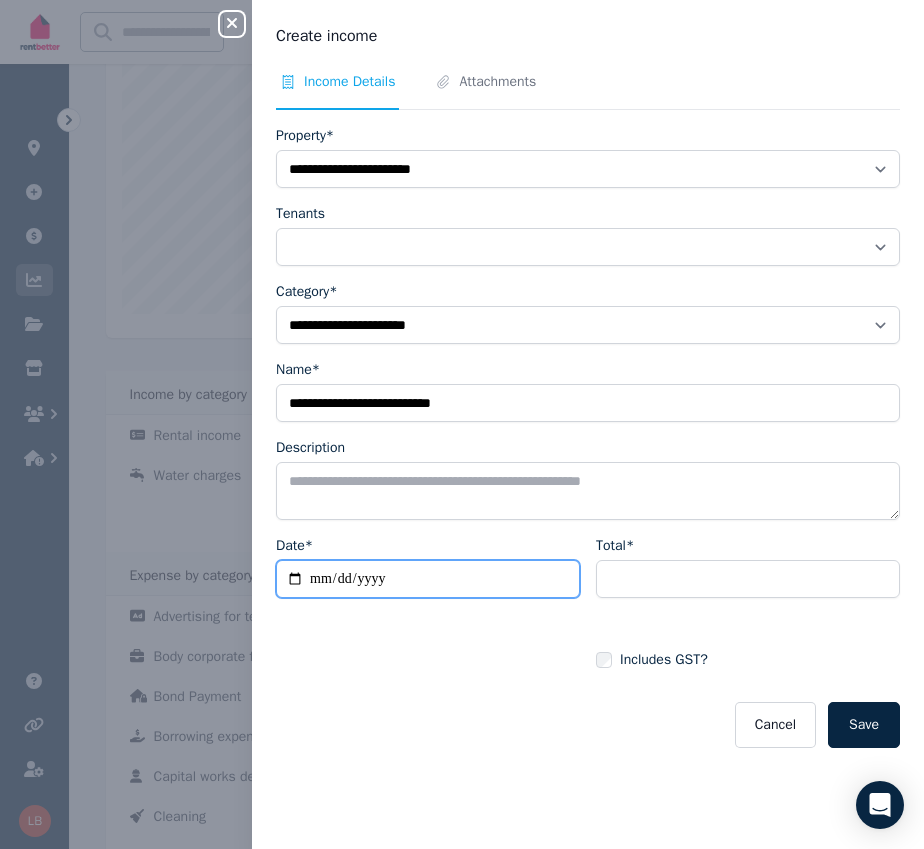 click on "Date*" at bounding box center (428, 579) 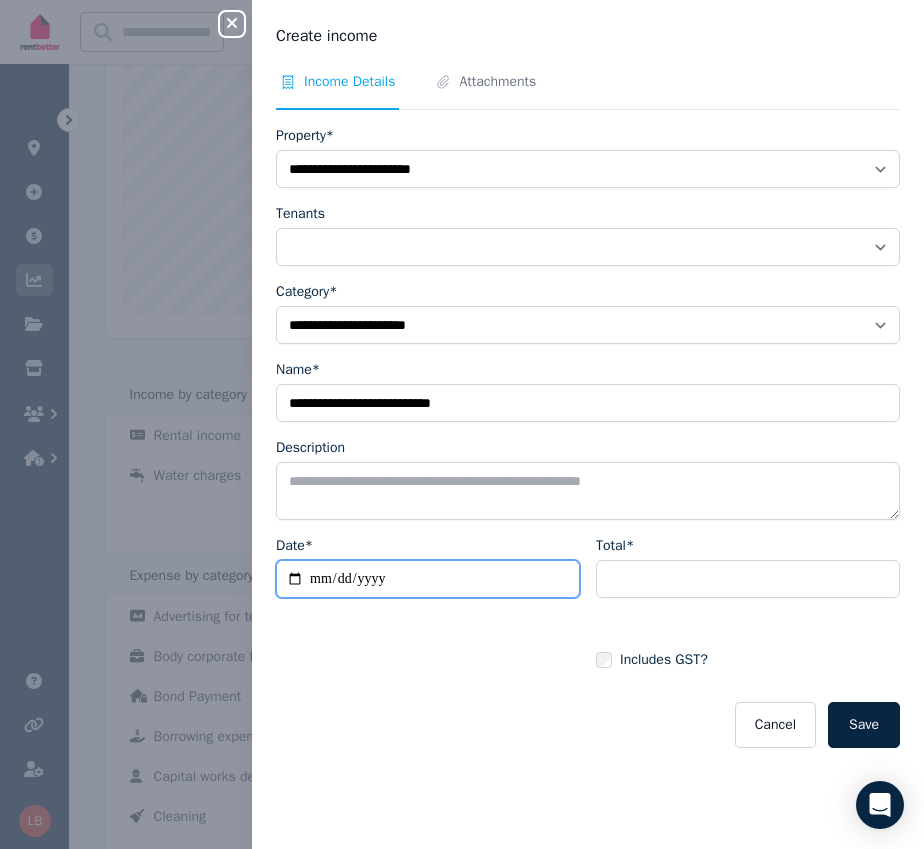 type on "**********" 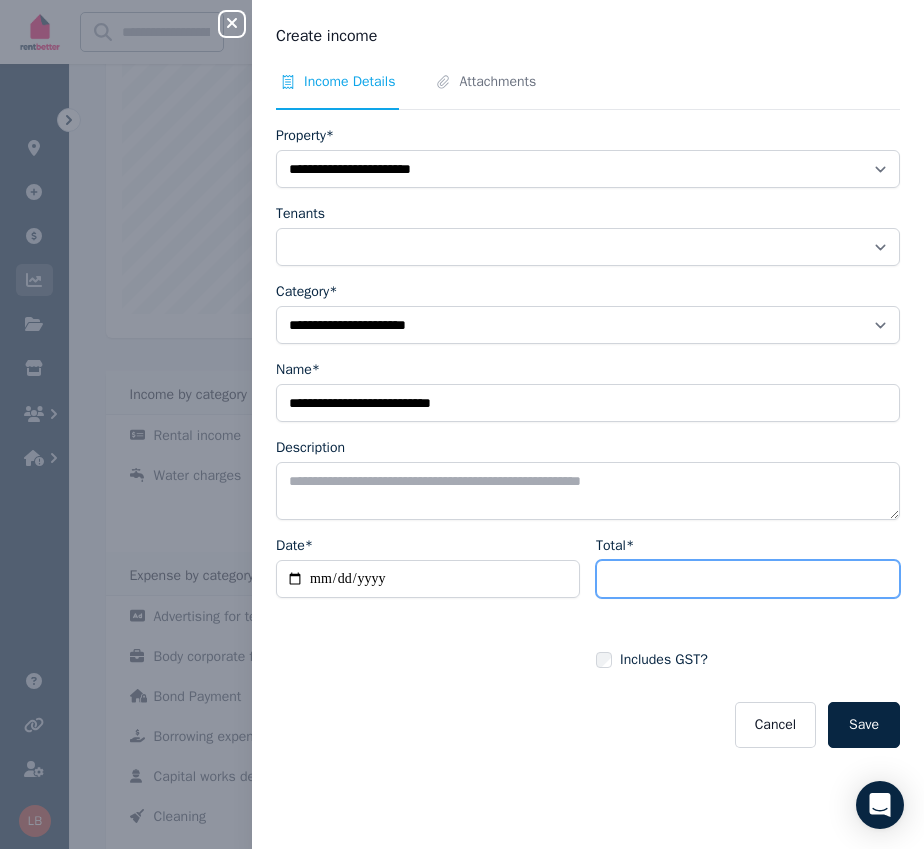 click on "Total*" at bounding box center [748, 579] 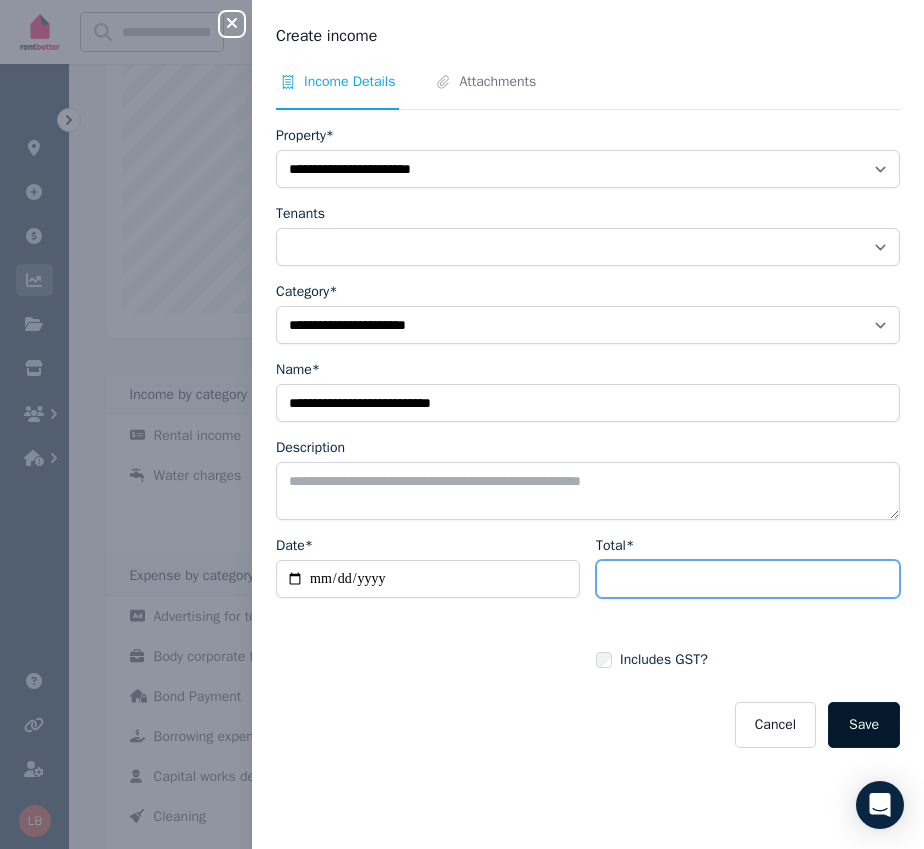 type on "********" 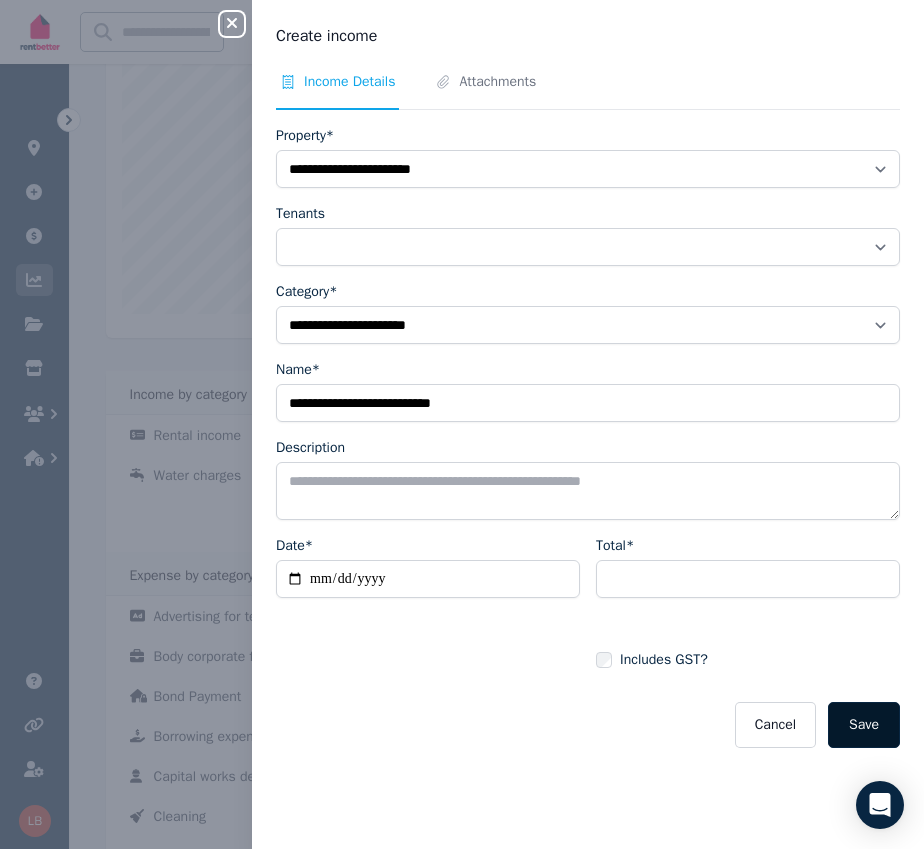 click on "Save" at bounding box center [864, 725] 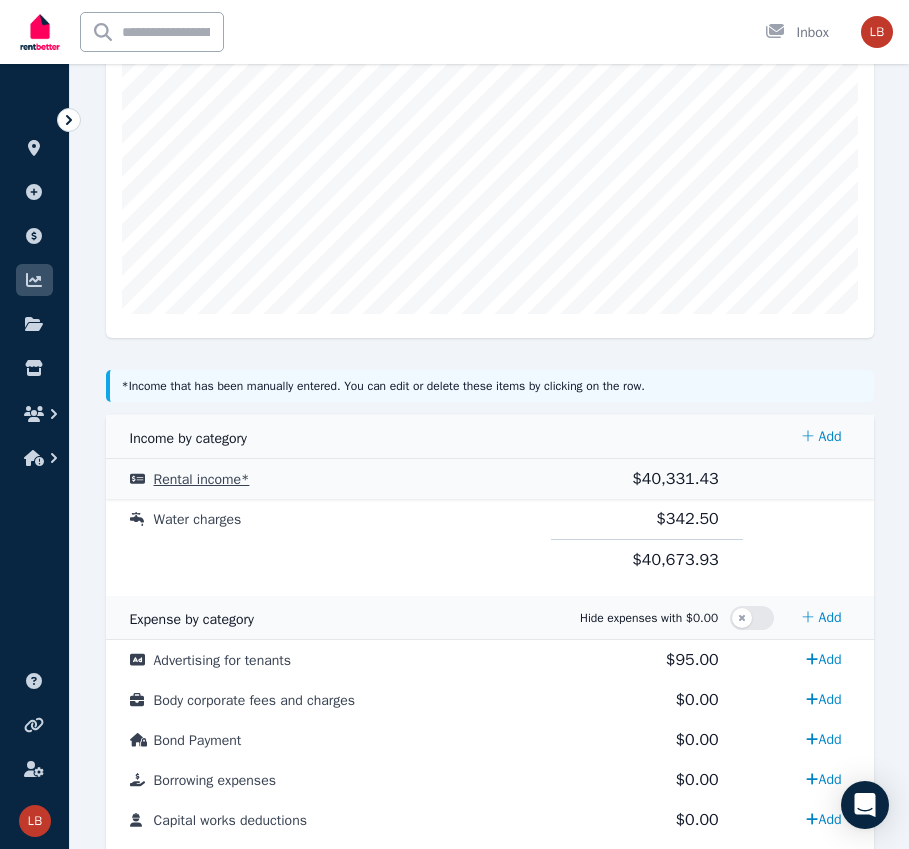 click on "$40,331.43" at bounding box center [675, 479] 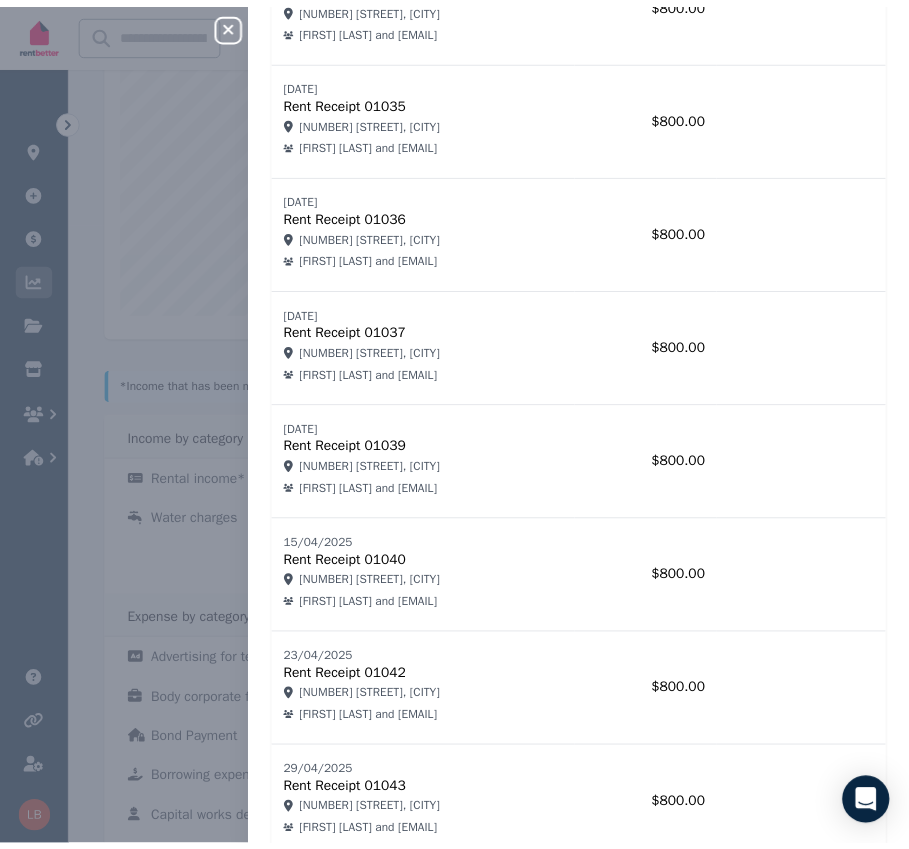 scroll, scrollTop: 2892, scrollLeft: 0, axis: vertical 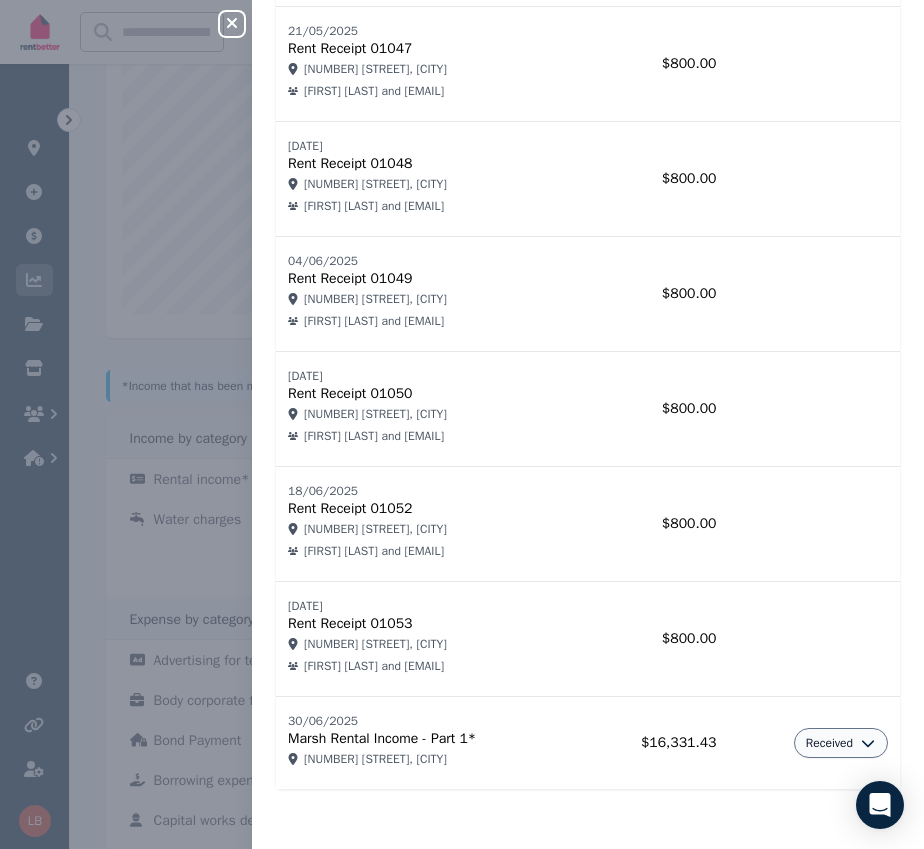 click 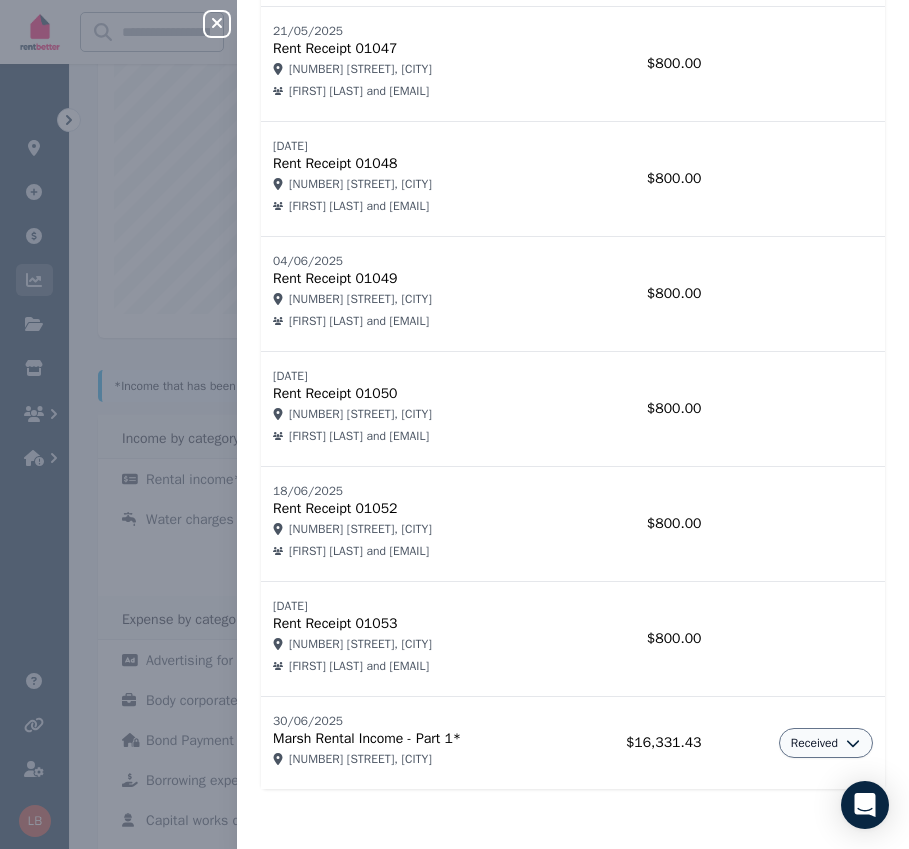 scroll, scrollTop: 0, scrollLeft: 0, axis: both 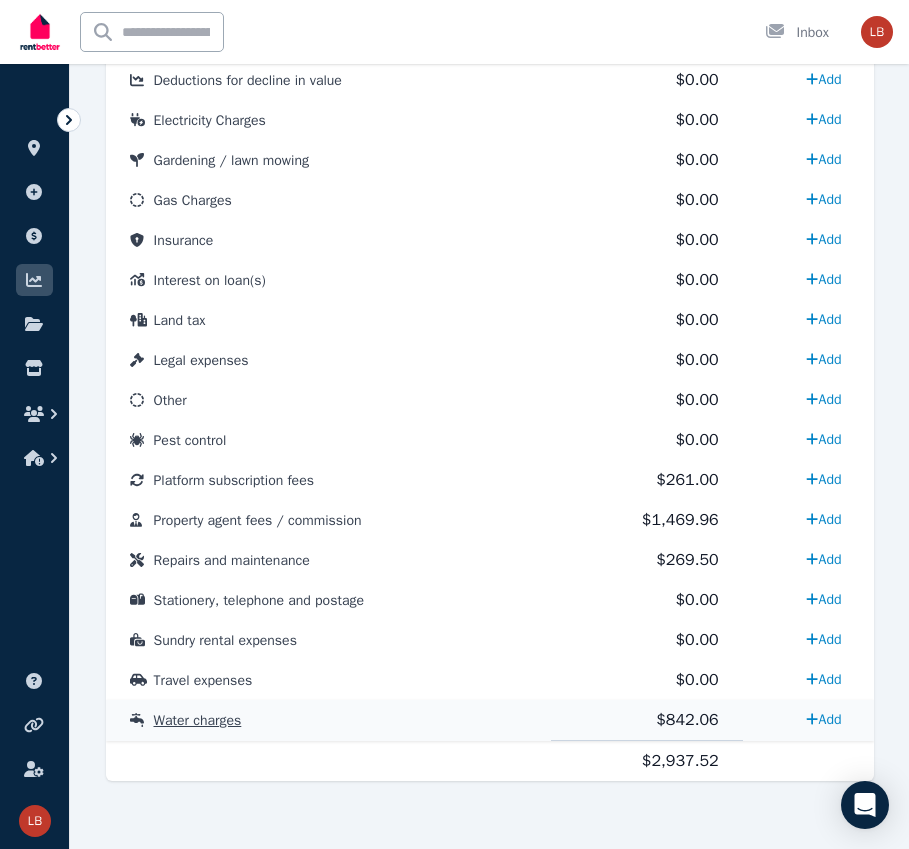 click on "$842.06" at bounding box center (687, 720) 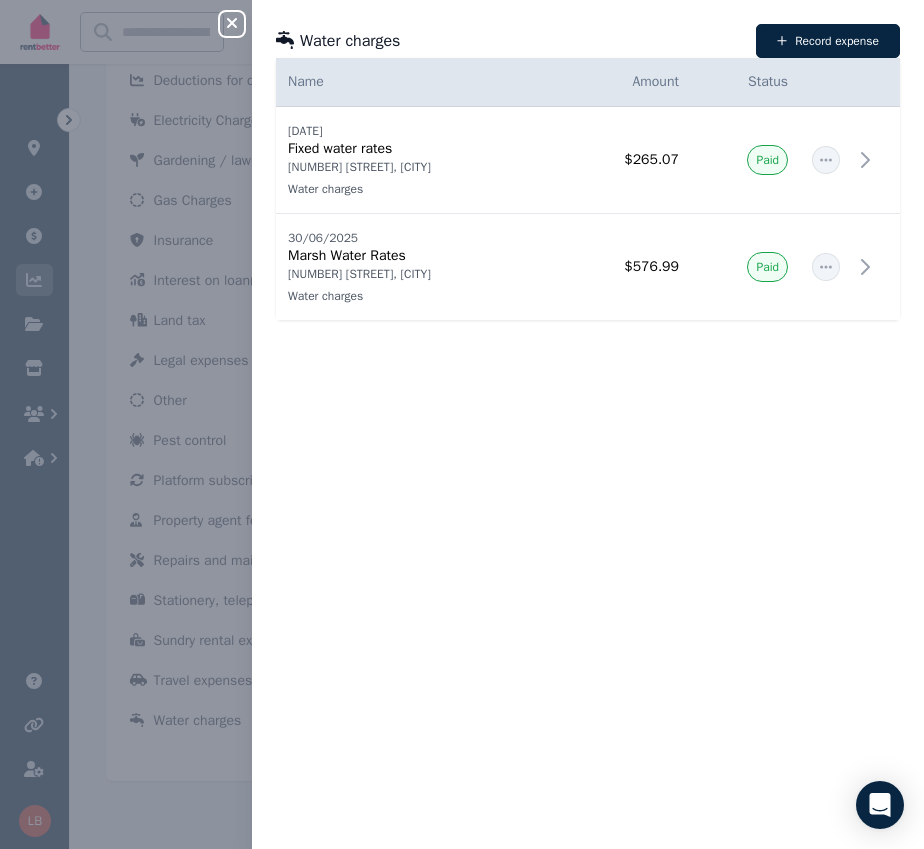 click 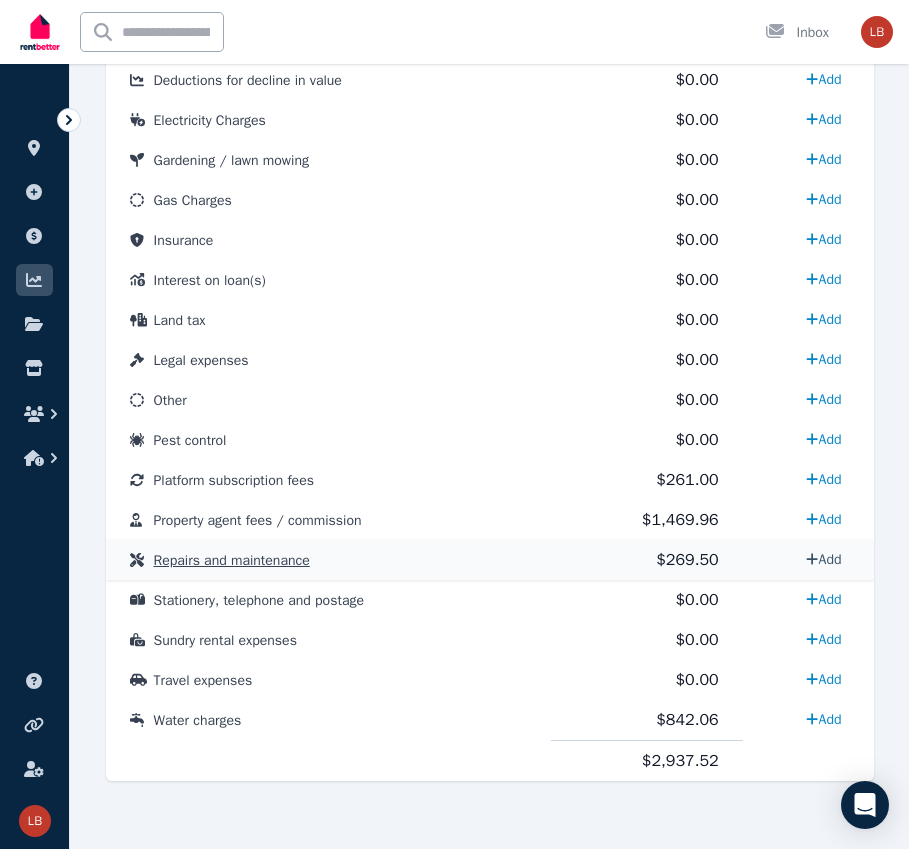 click 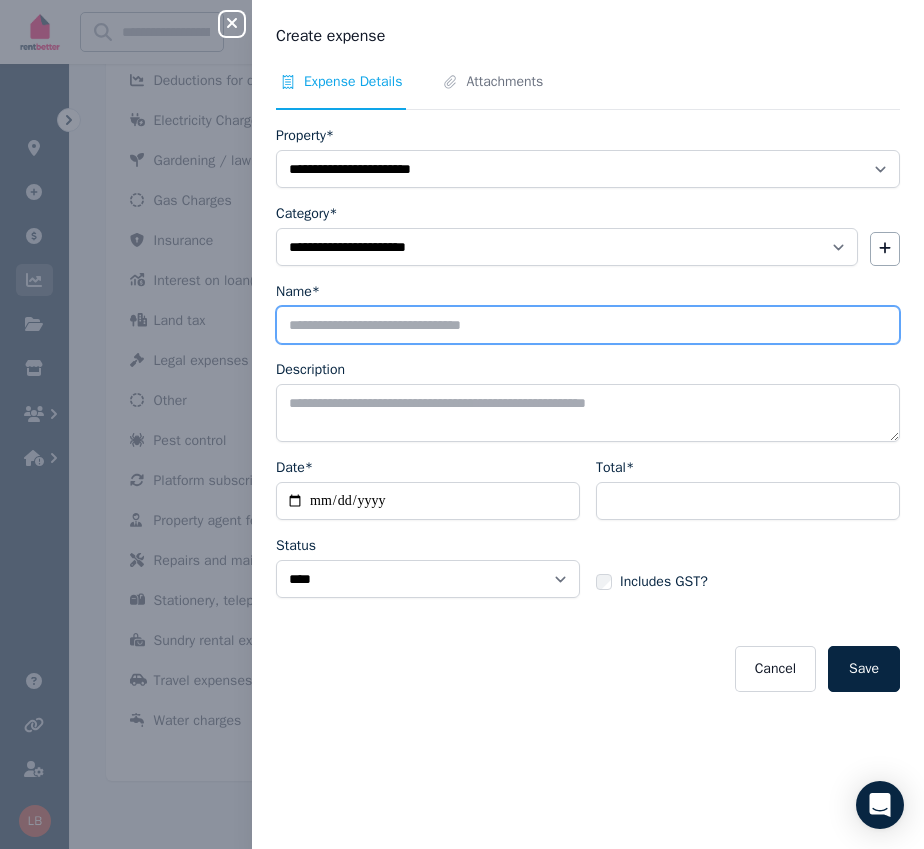 click on "Name*" at bounding box center [588, 325] 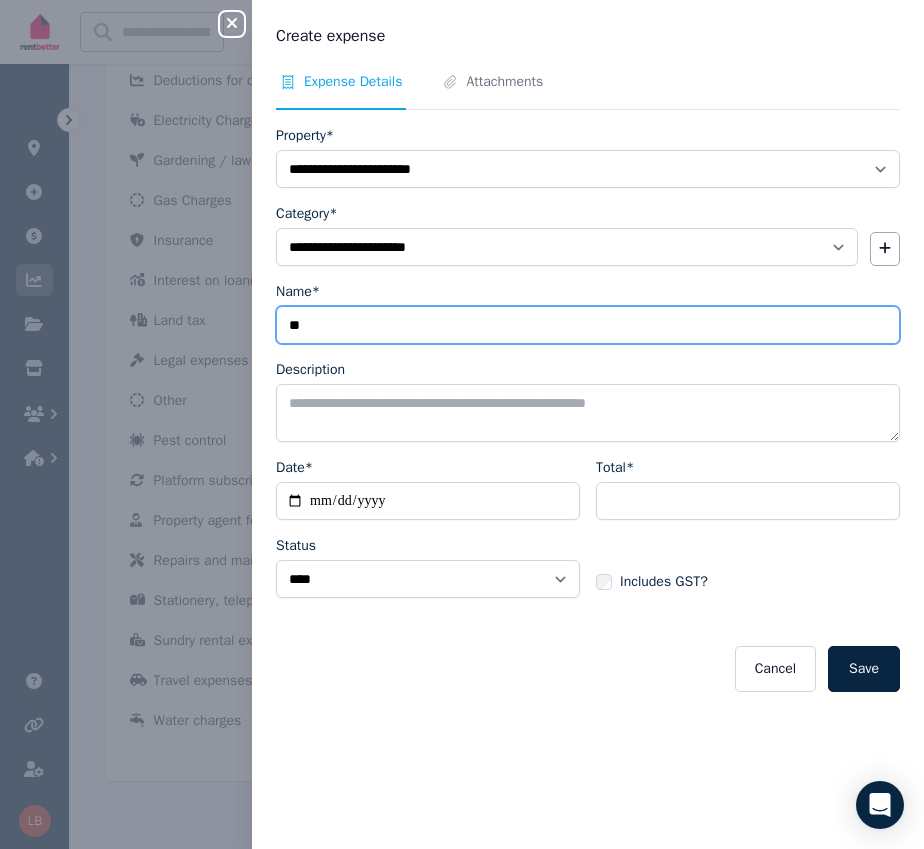 type on "*" 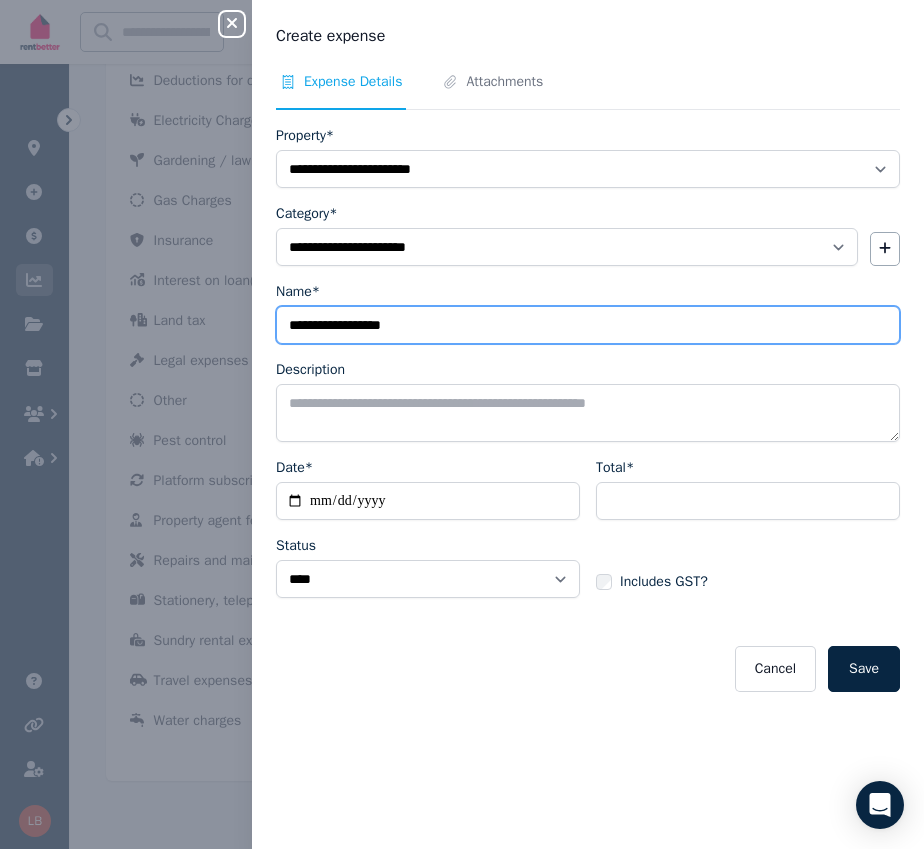 type on "**********" 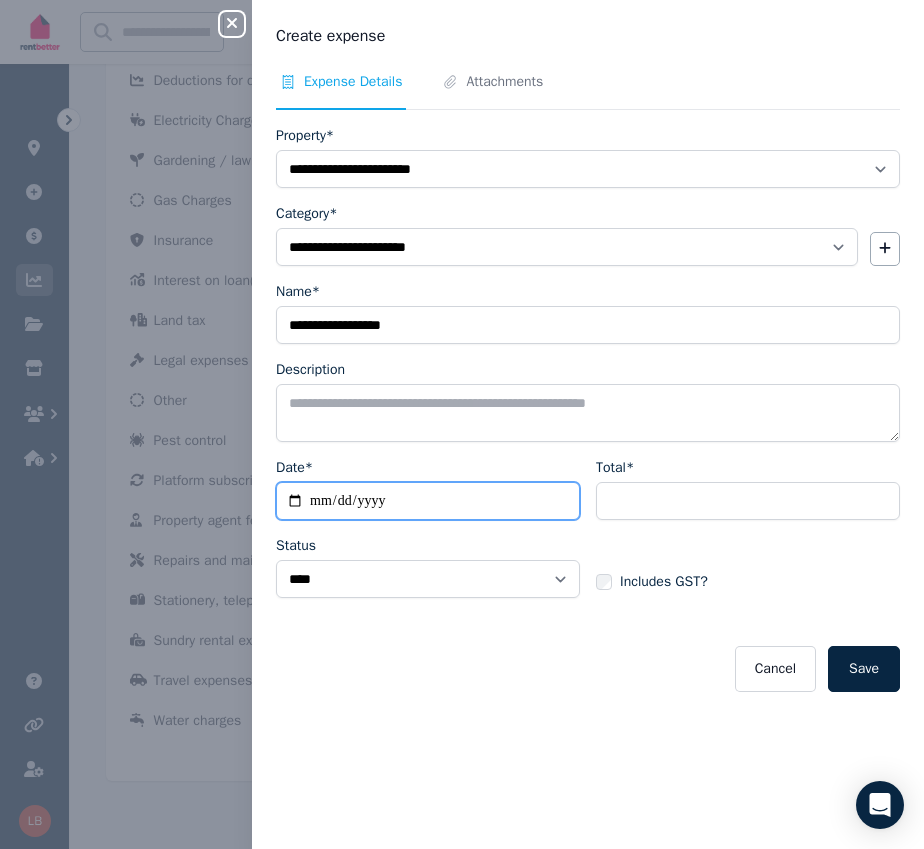 click on "Date*" at bounding box center [428, 501] 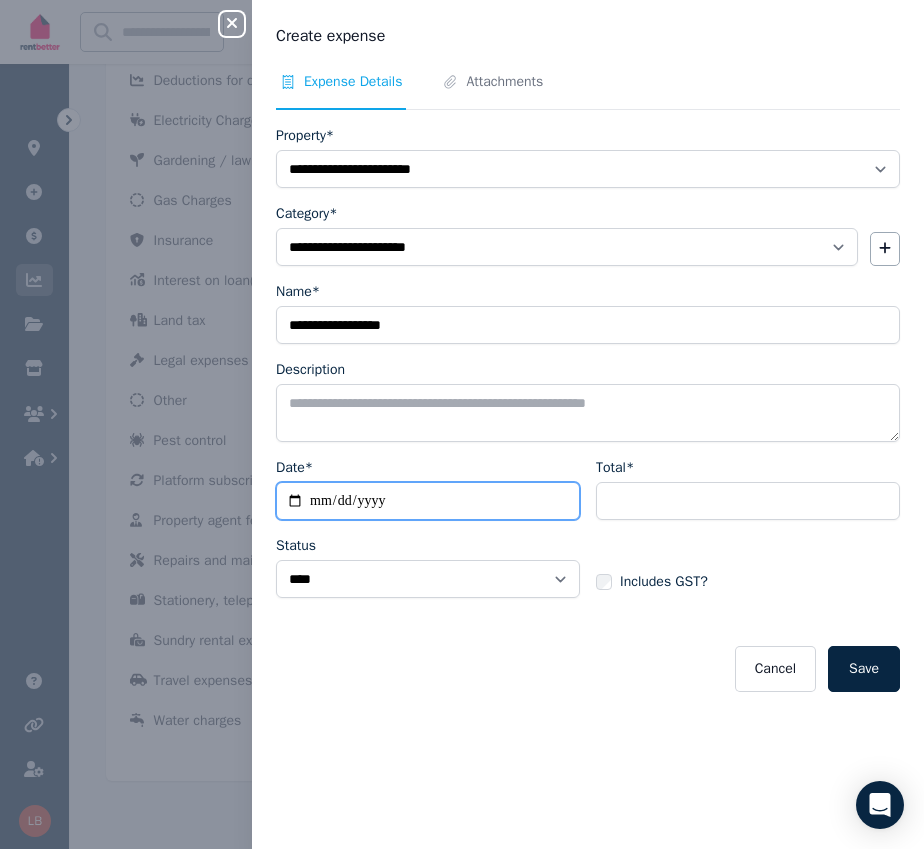 type on "**********" 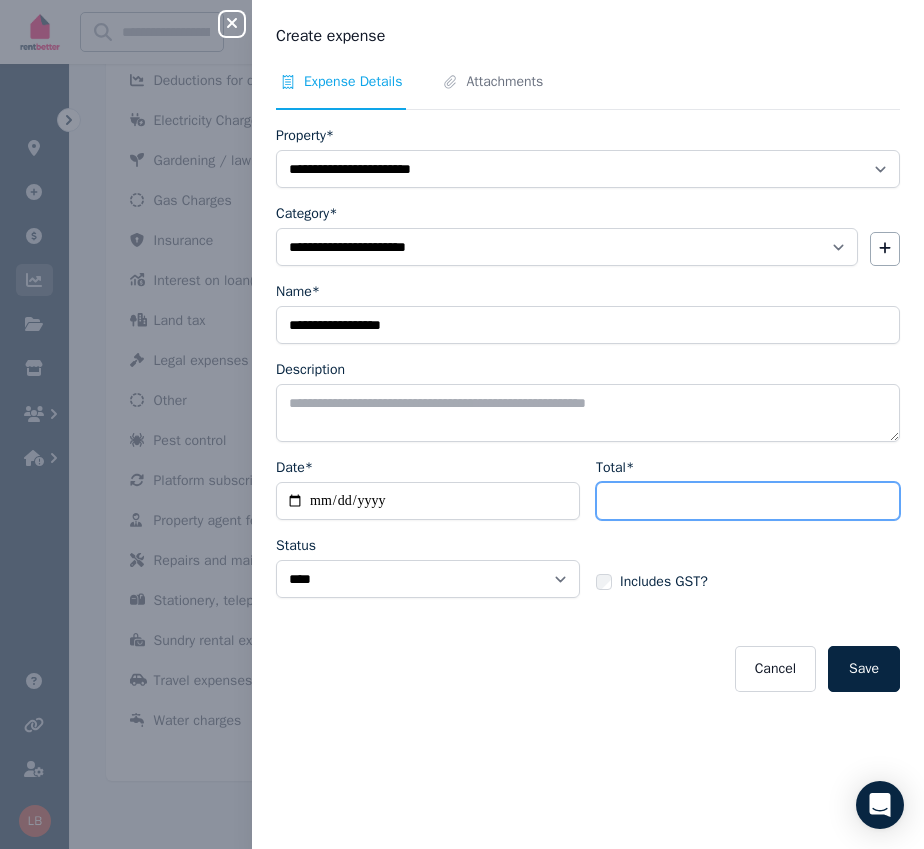 click on "Total*" at bounding box center [748, 501] 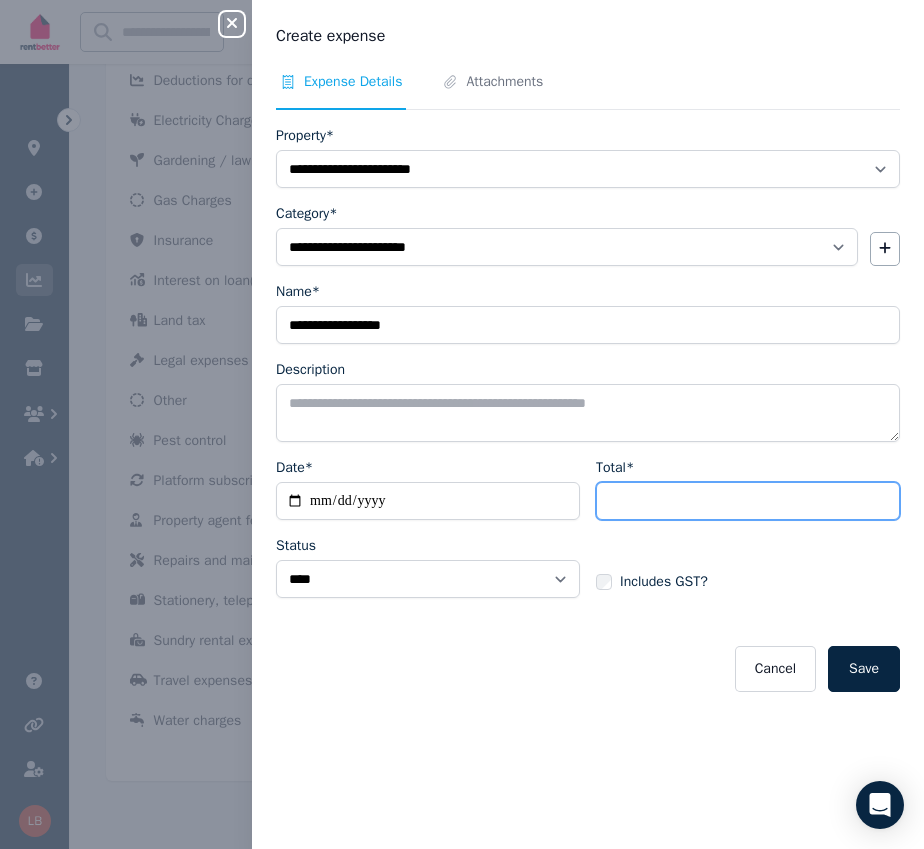 type on "****" 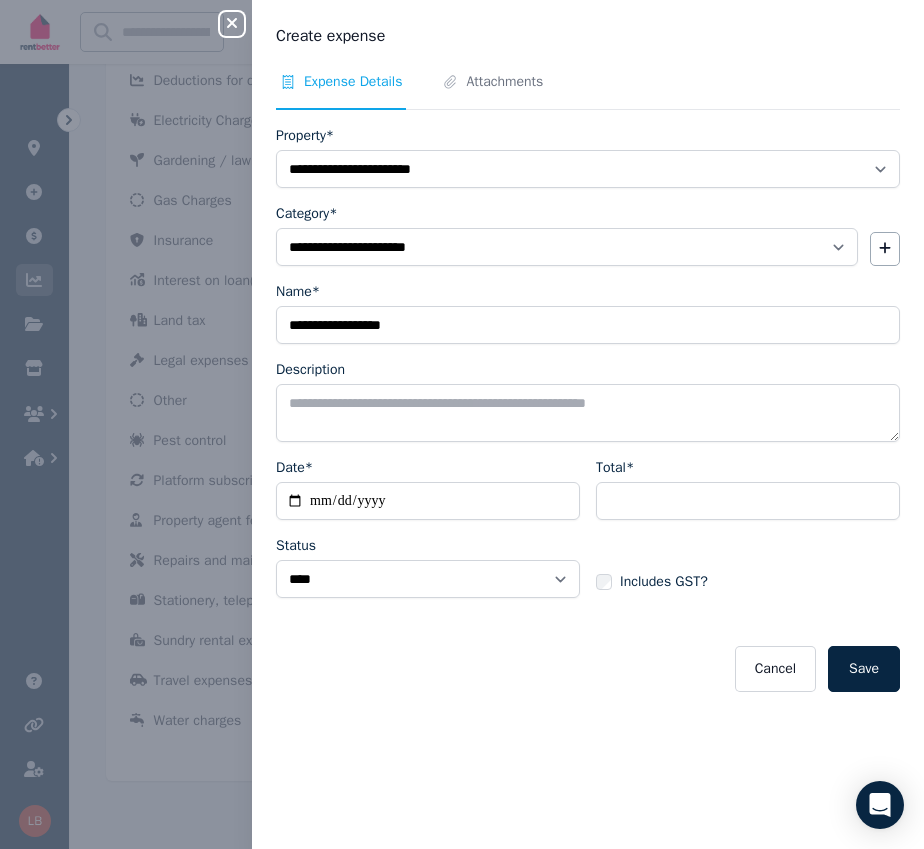click on "Cancel Save" at bounding box center (588, 669) 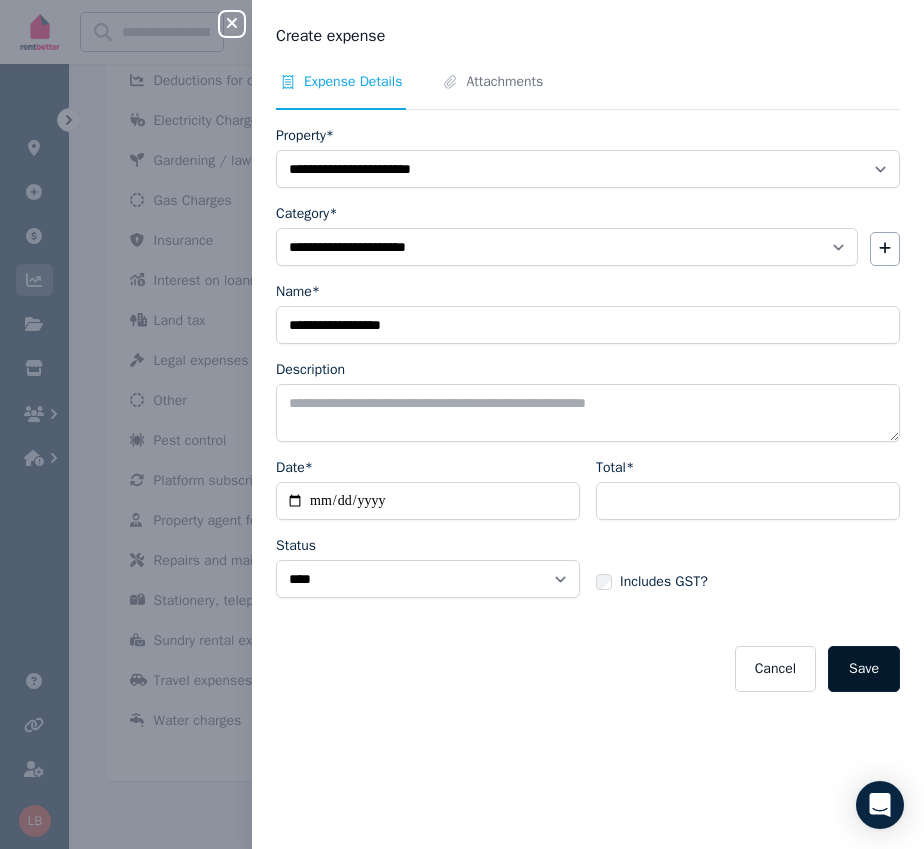 click on "Save" at bounding box center (864, 669) 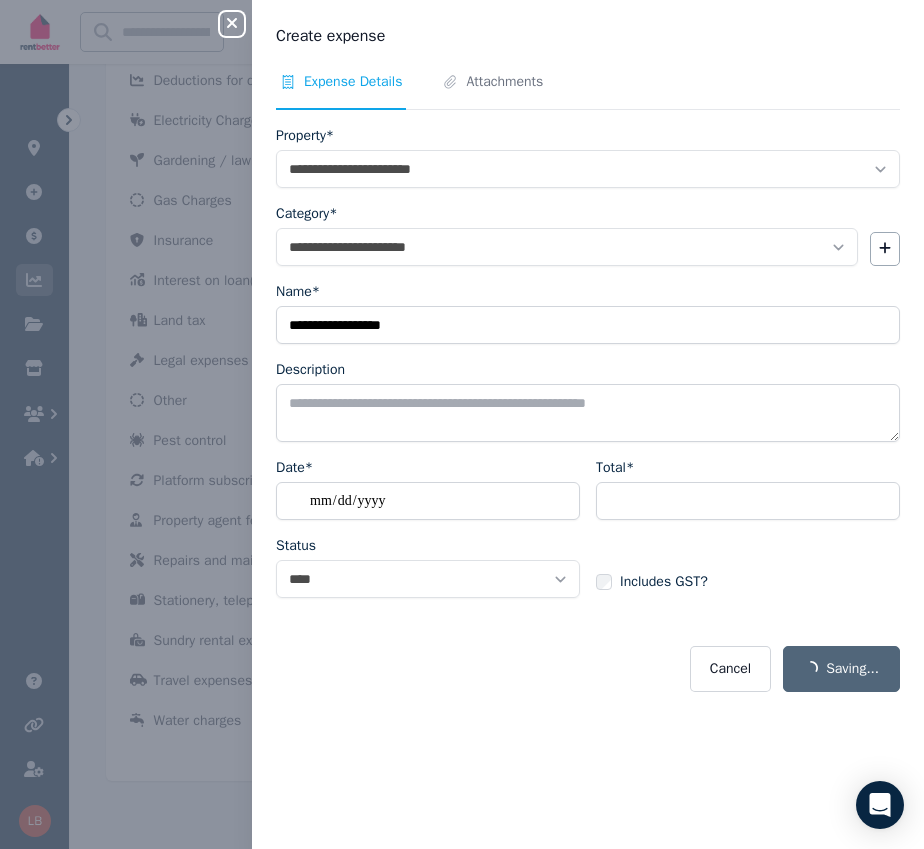 select 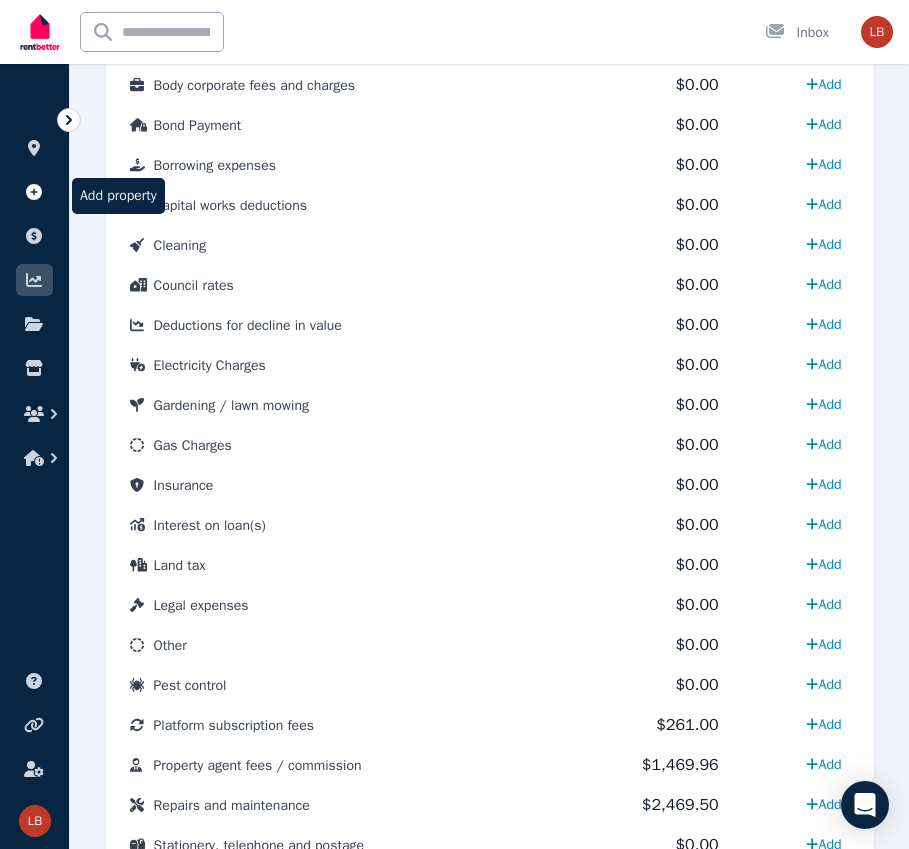 scroll, scrollTop: 1238, scrollLeft: 0, axis: vertical 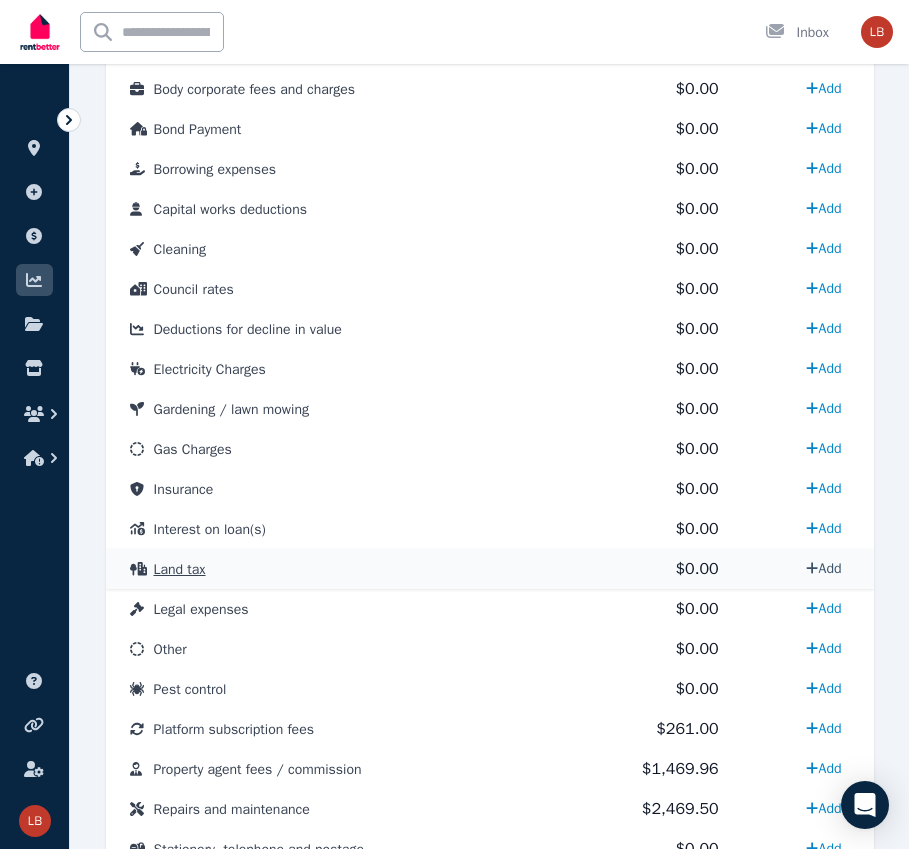 click on "Add" at bounding box center [823, 568] 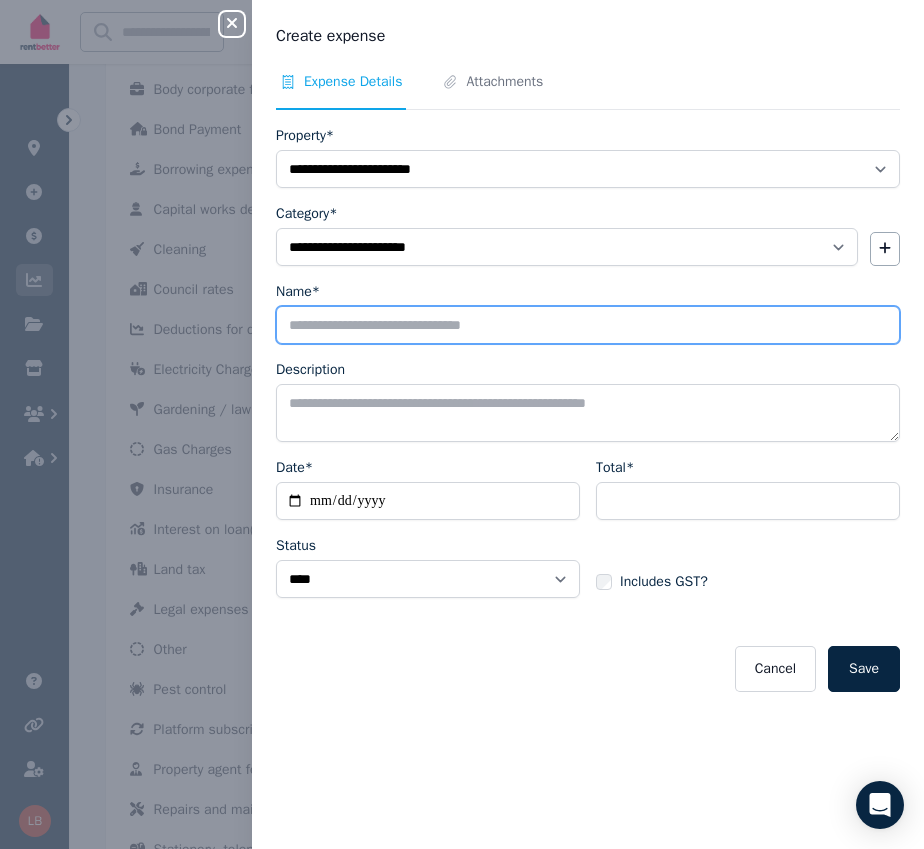 click on "Name*" at bounding box center (588, 325) 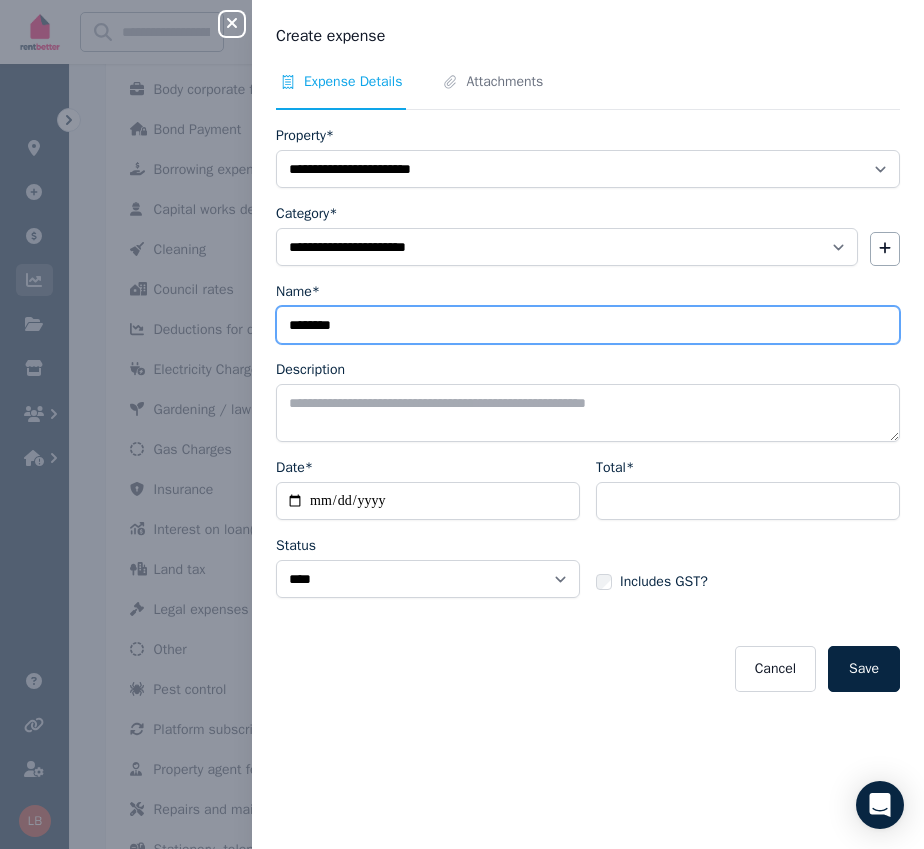 type on "********" 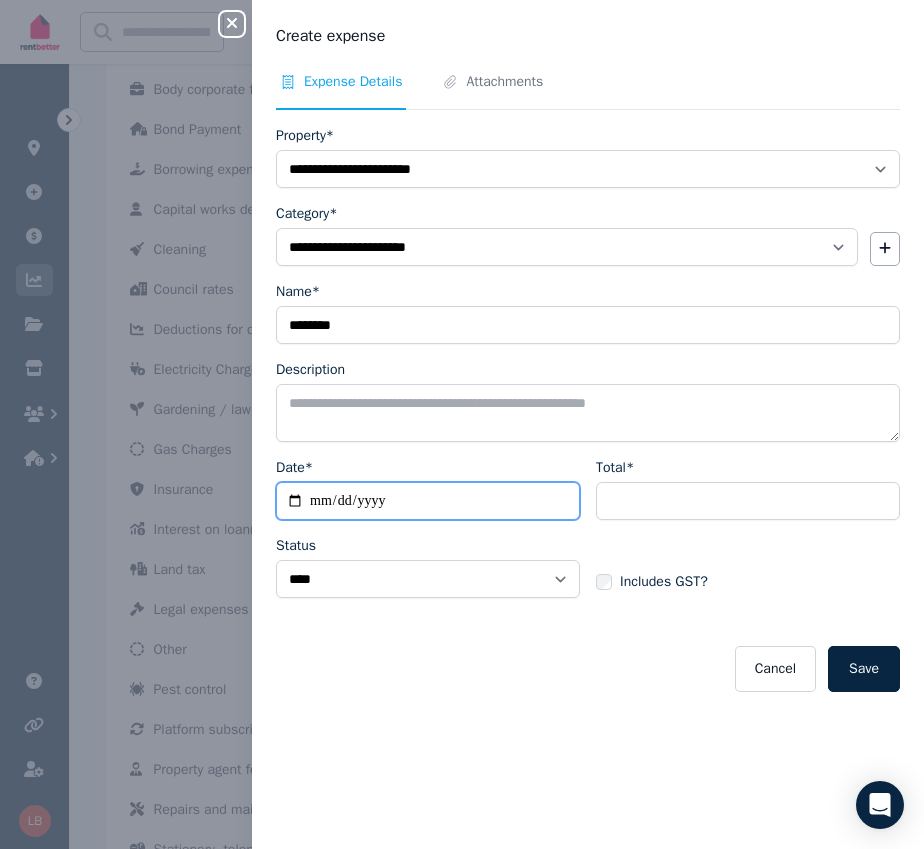 click on "Date*" at bounding box center [428, 501] 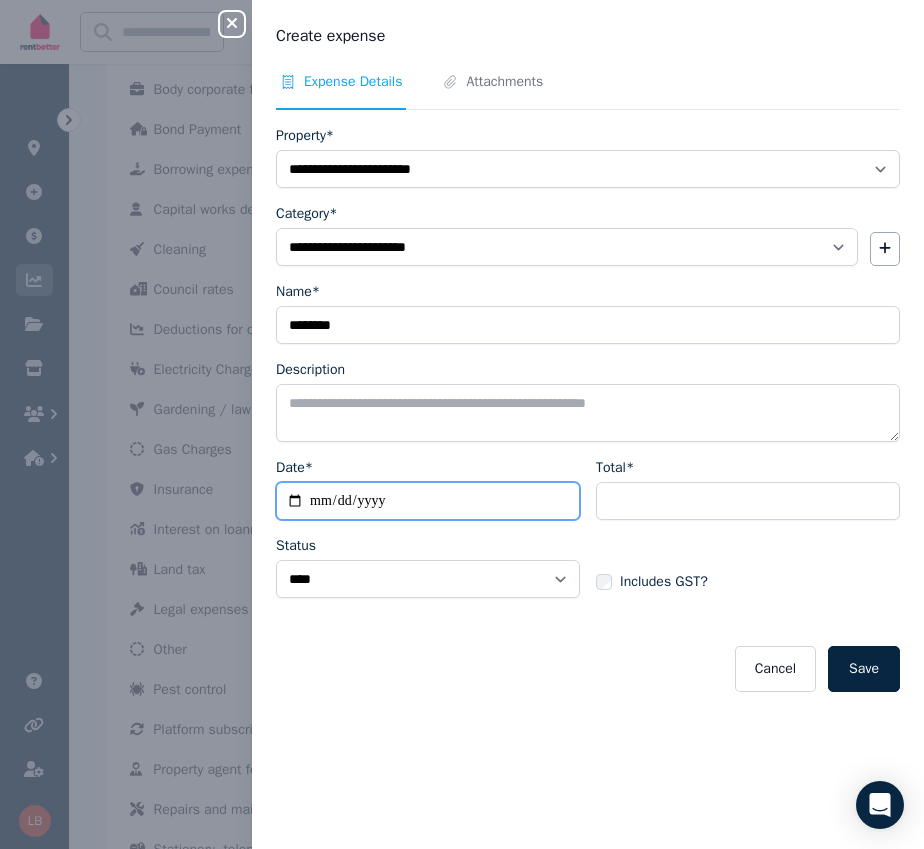 type on "**********" 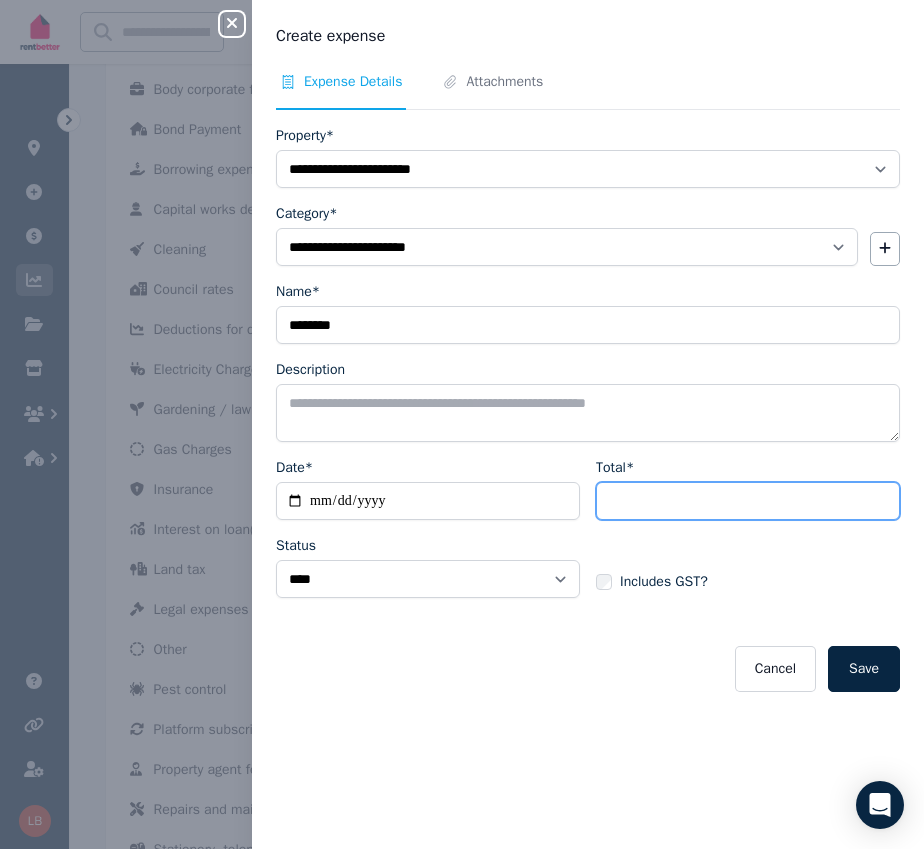 click on "Total*" at bounding box center [748, 501] 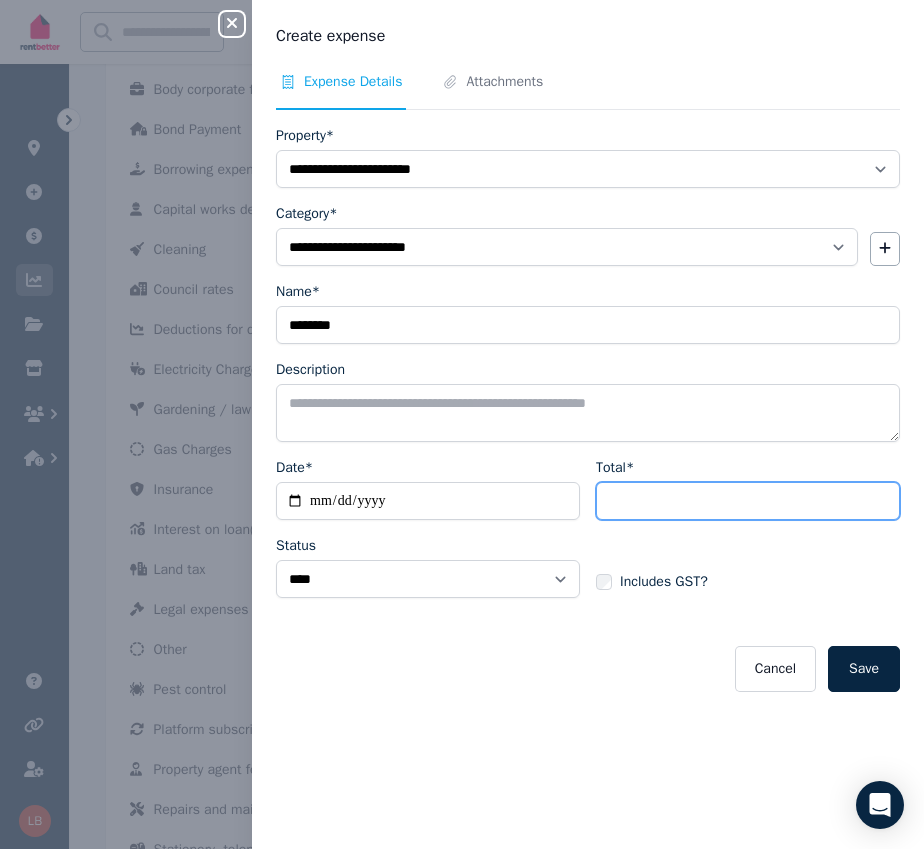 type on "*******" 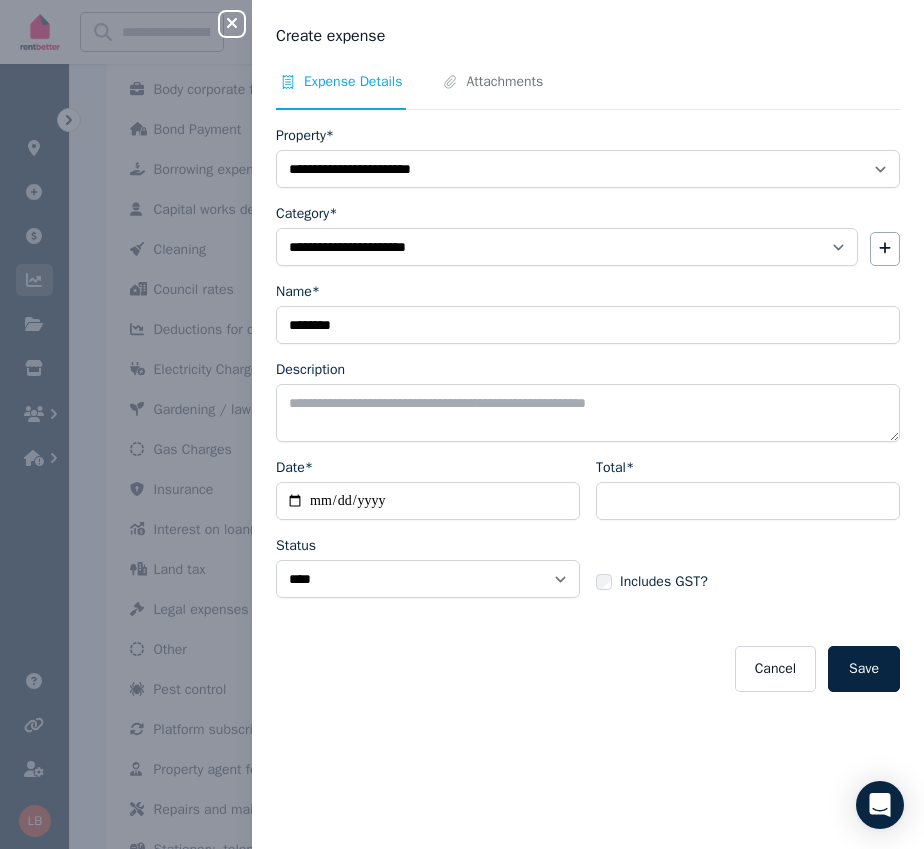 click on "**********" at bounding box center [588, 448] 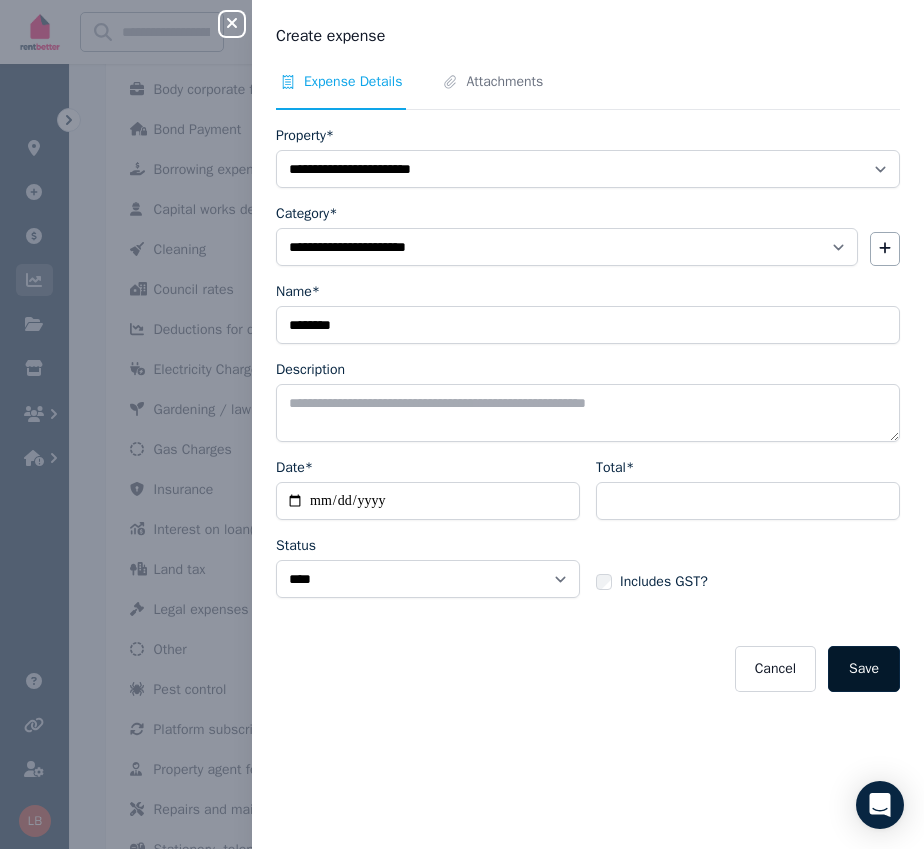 click on "Save" at bounding box center (864, 669) 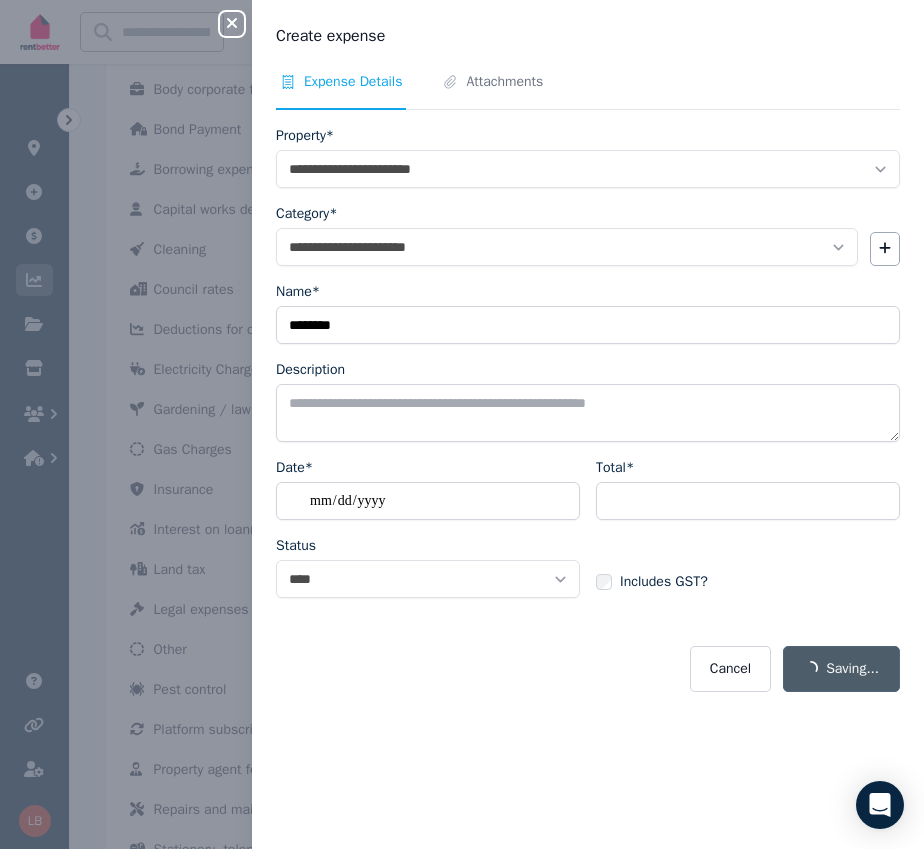 select 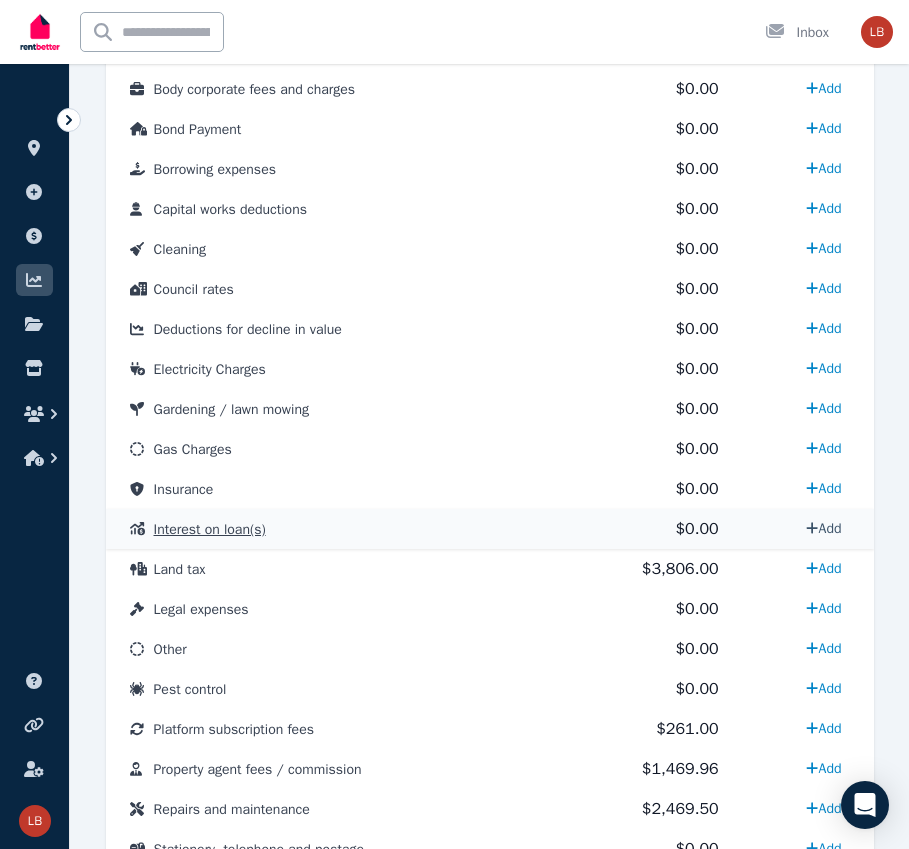 click on "Add" at bounding box center (823, 528) 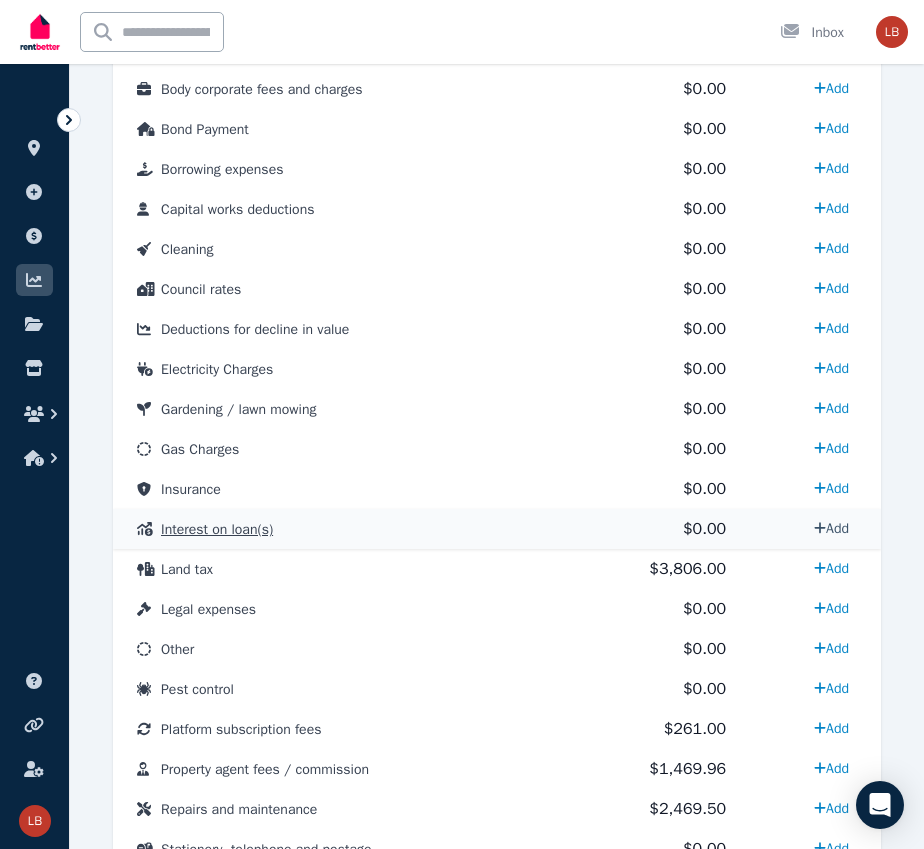 select on "**********" 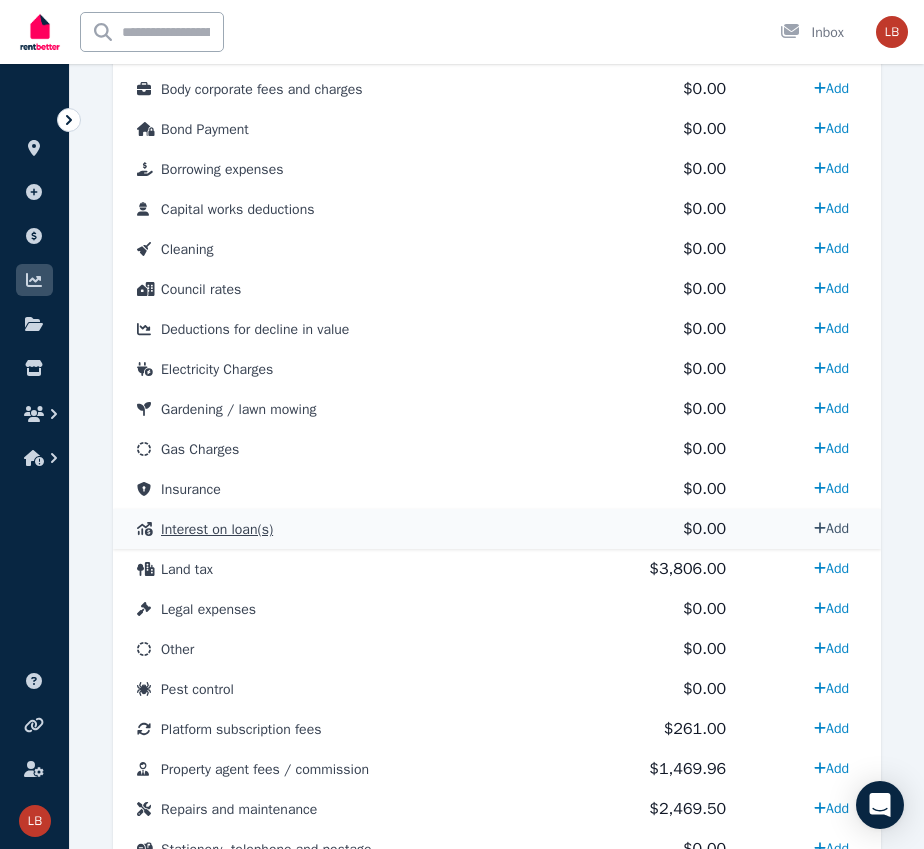 select on "**********" 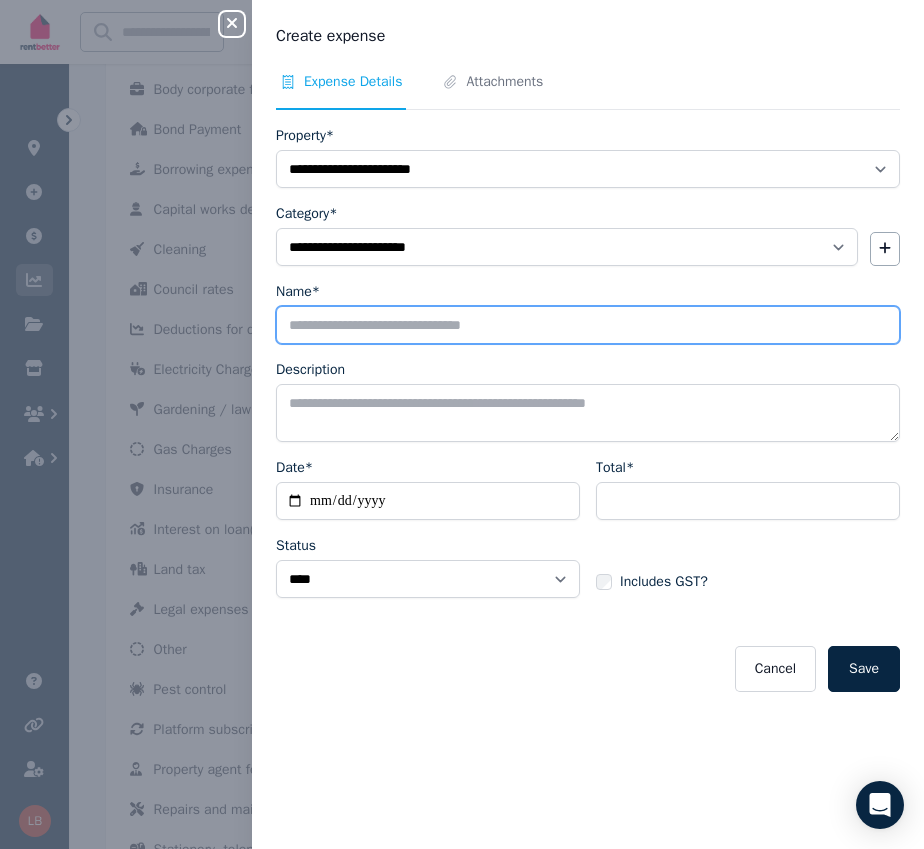 click on "Name*" at bounding box center (588, 325) 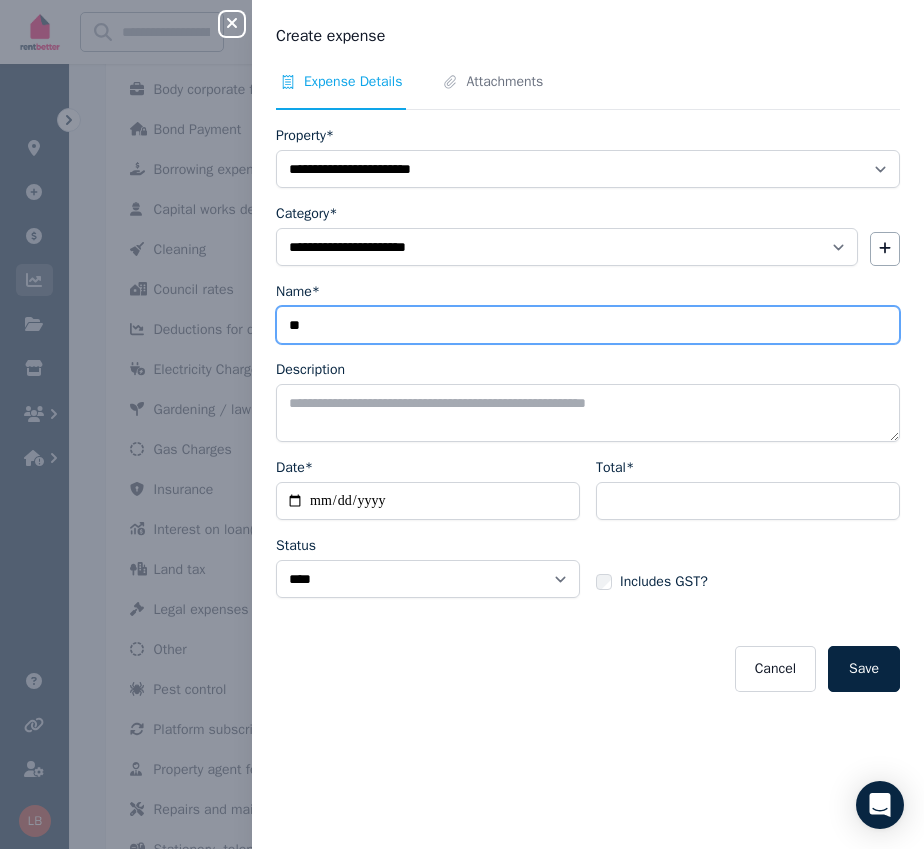 type on "*" 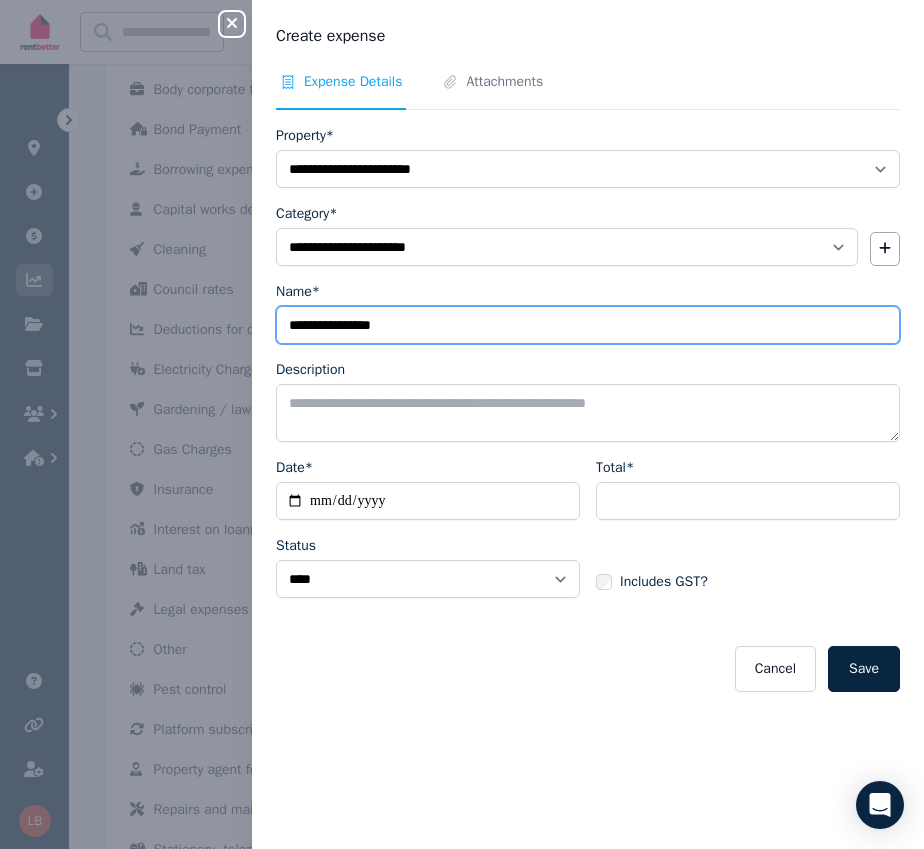 type on "**********" 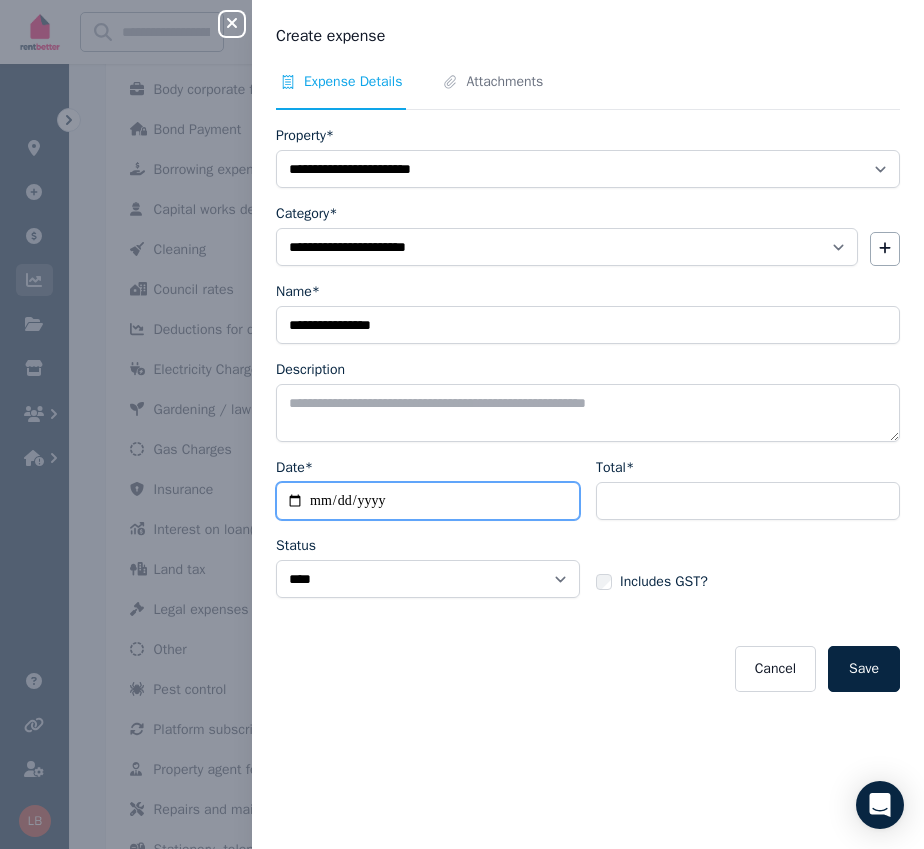 click on "Date*" at bounding box center (428, 501) 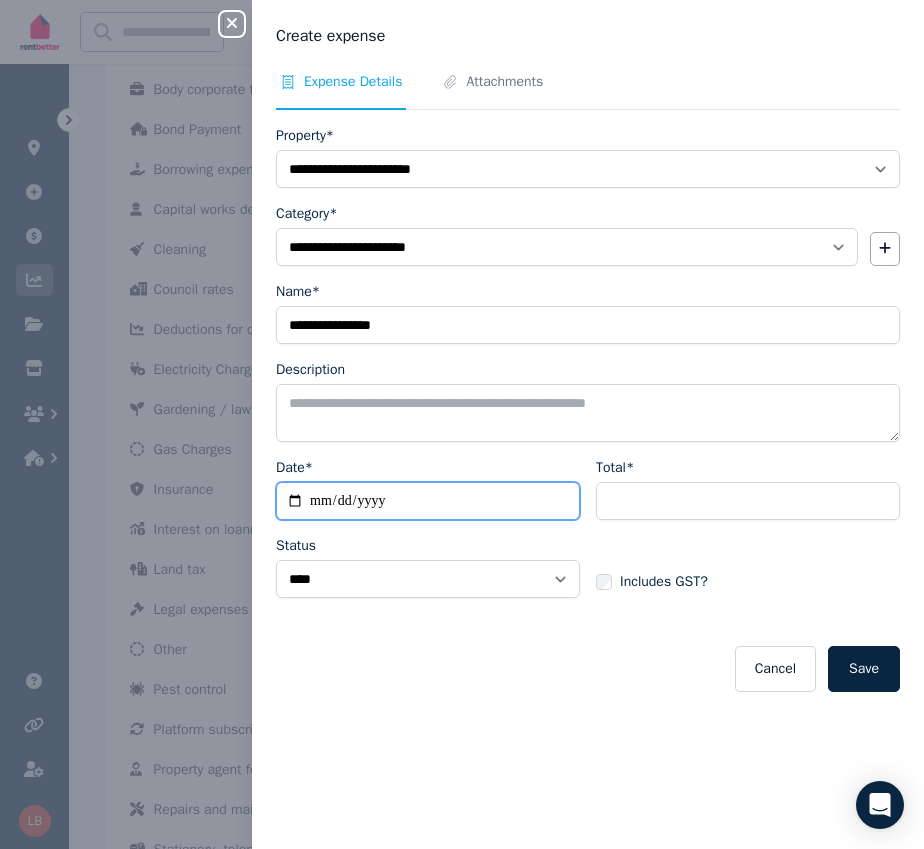 type on "**********" 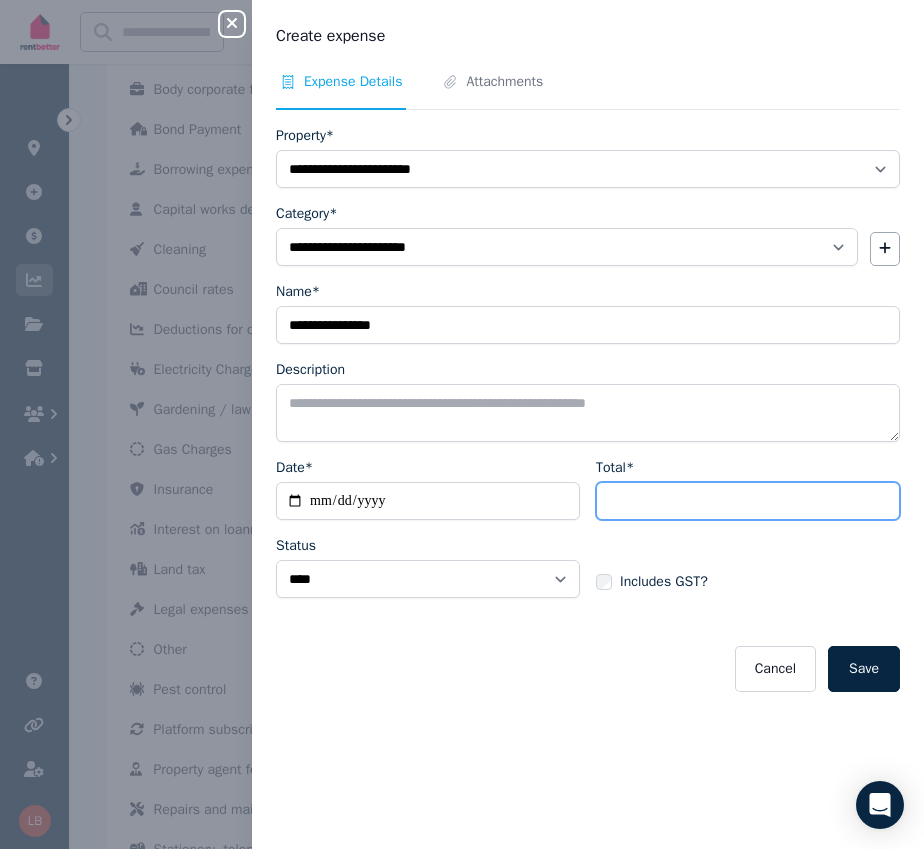 click on "Total*" at bounding box center [748, 501] 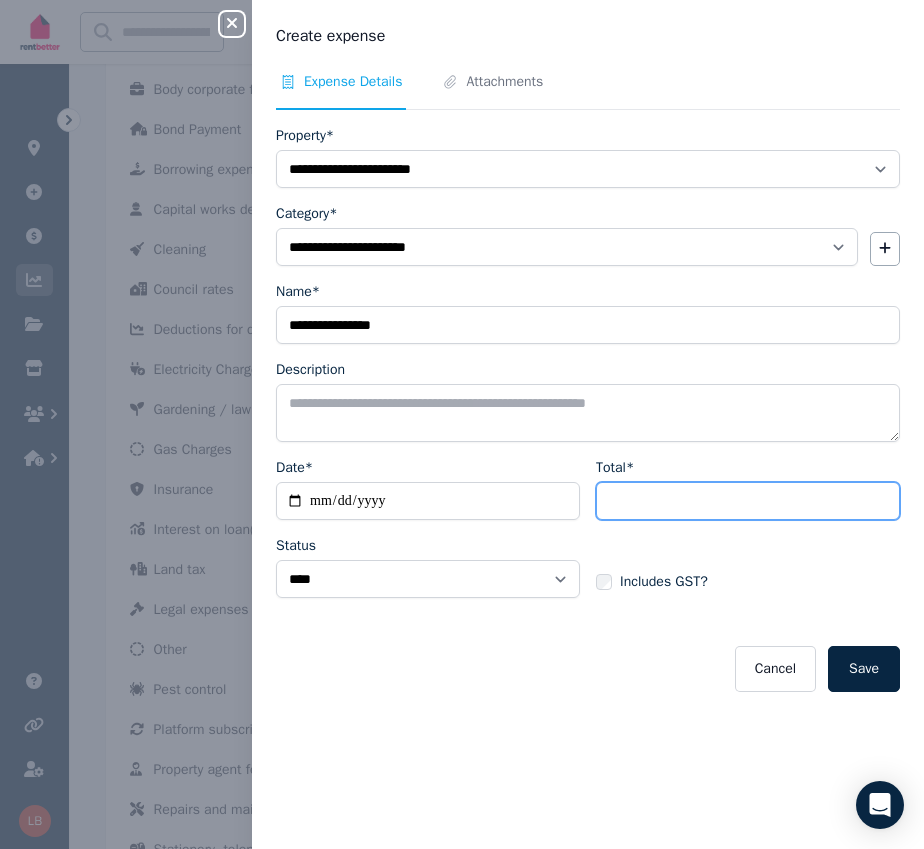 type on "*******" 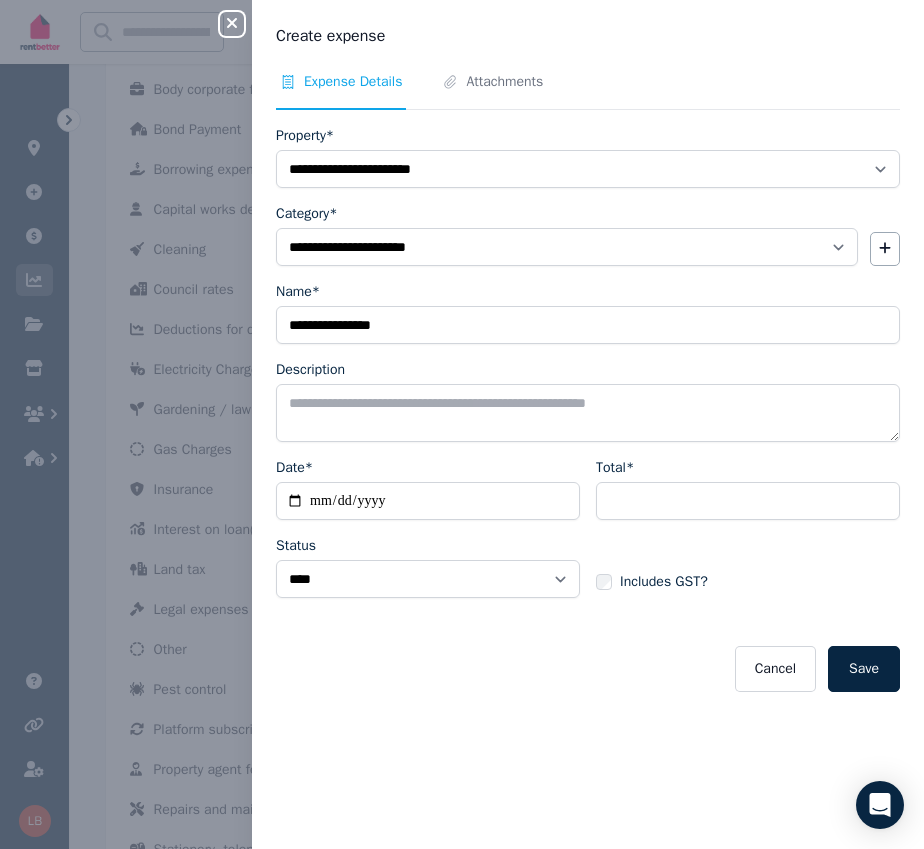 click on "**********" at bounding box center [588, 409] 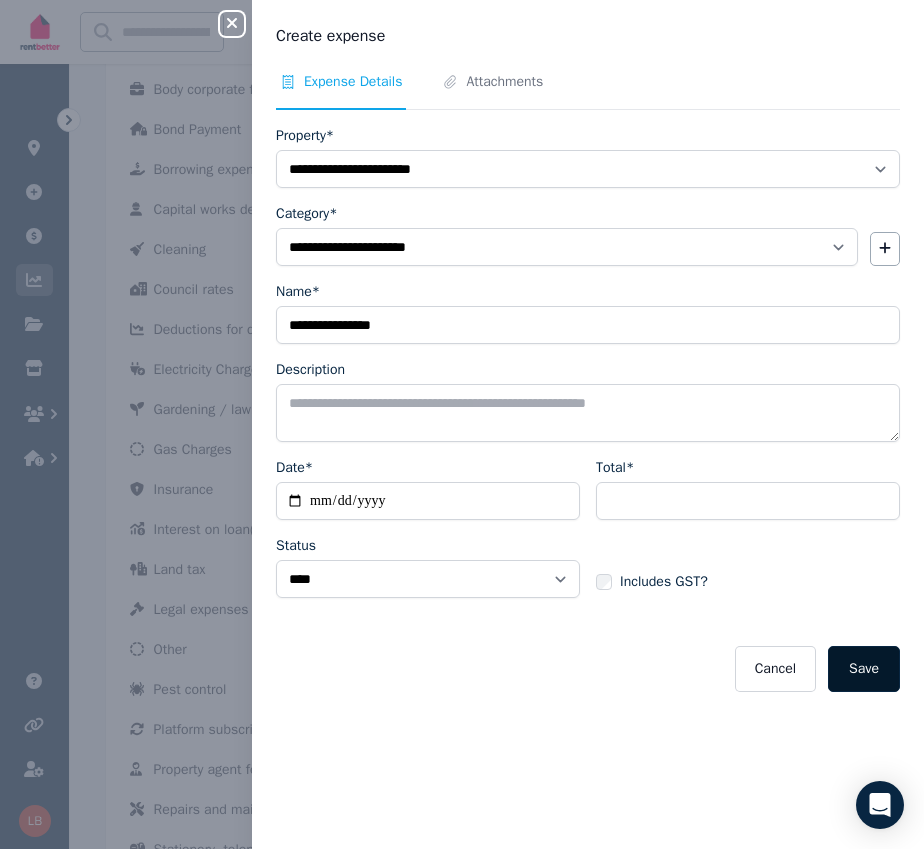 click on "Save" at bounding box center [864, 669] 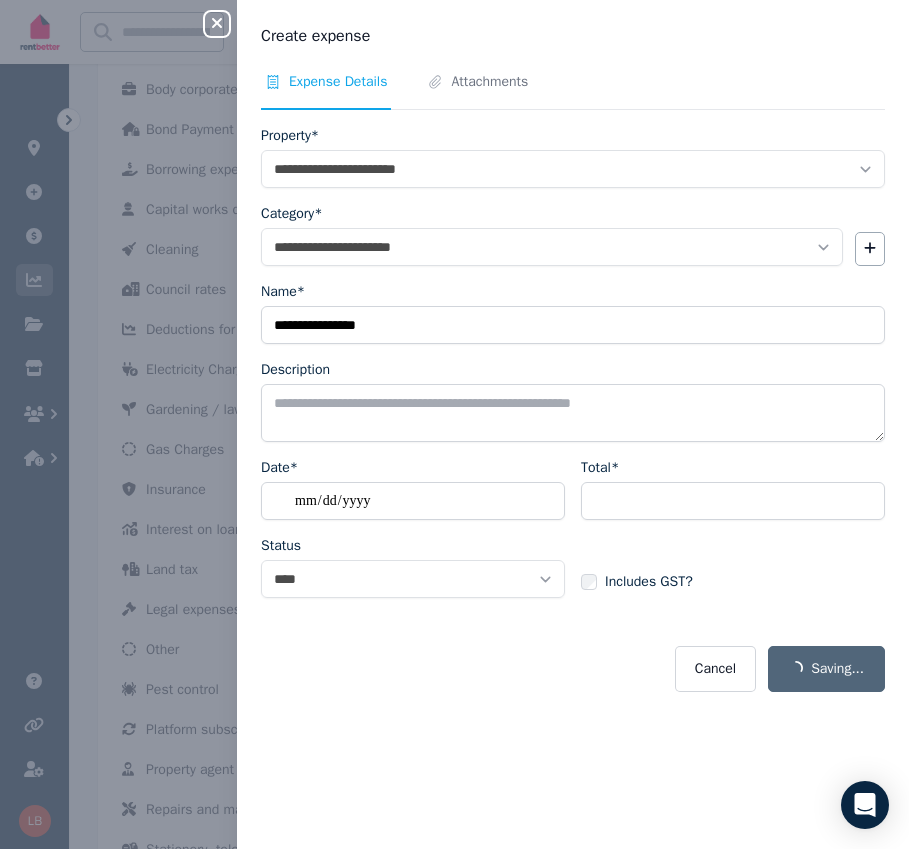 select 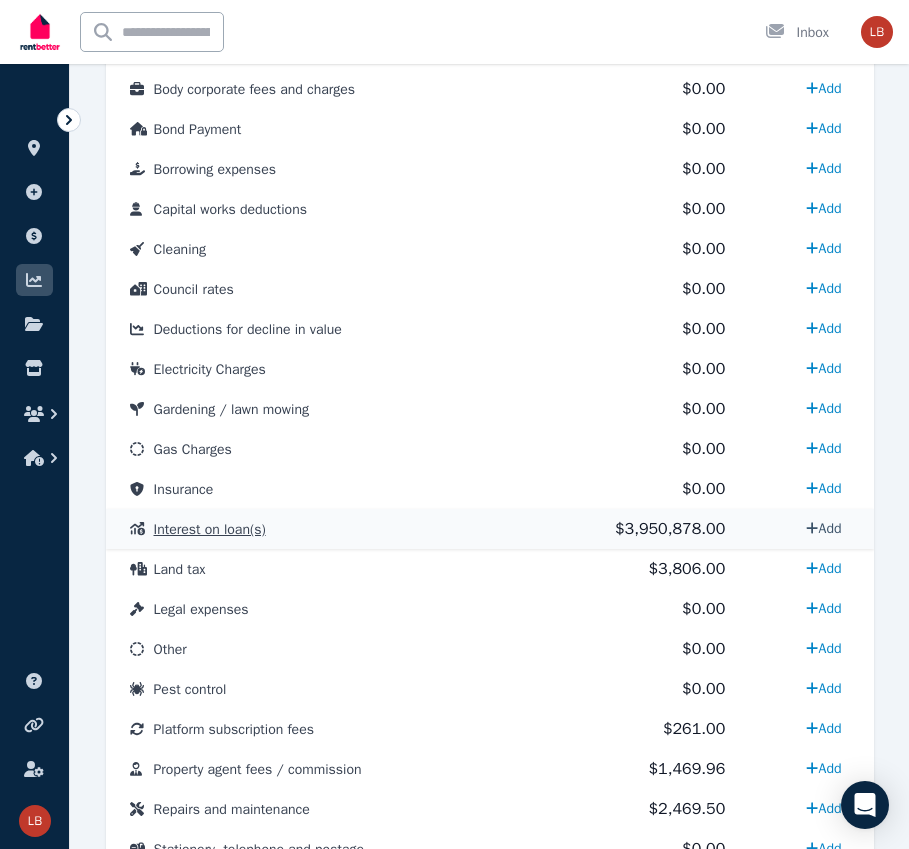 click on "Add" at bounding box center [823, 528] 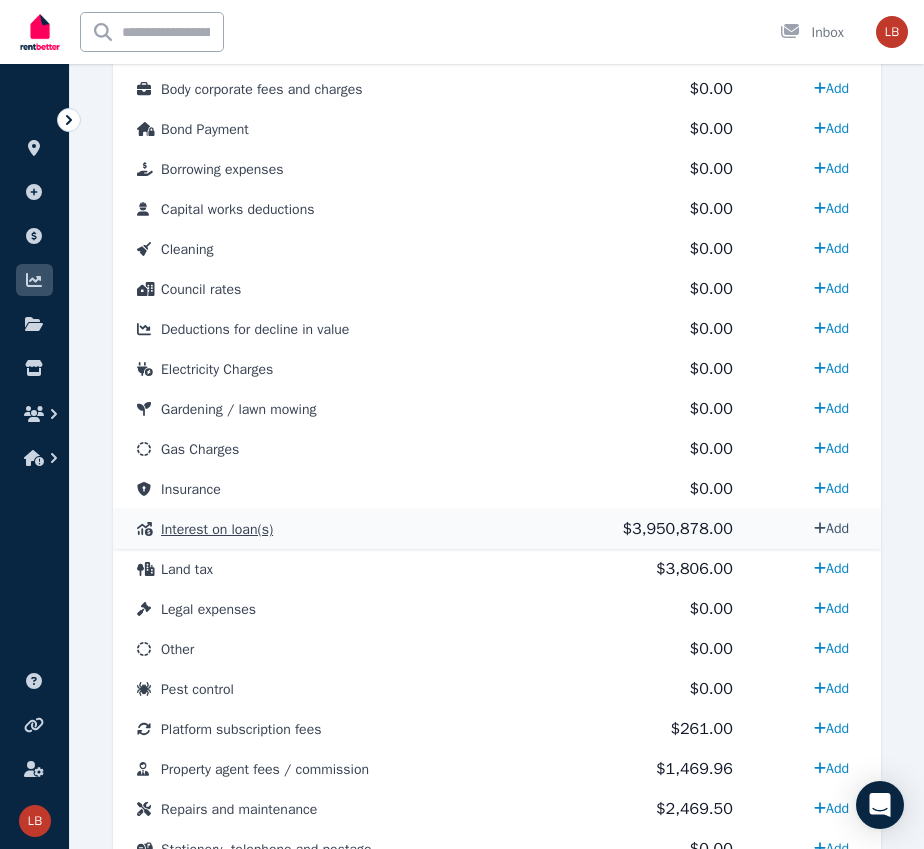 select on "**********" 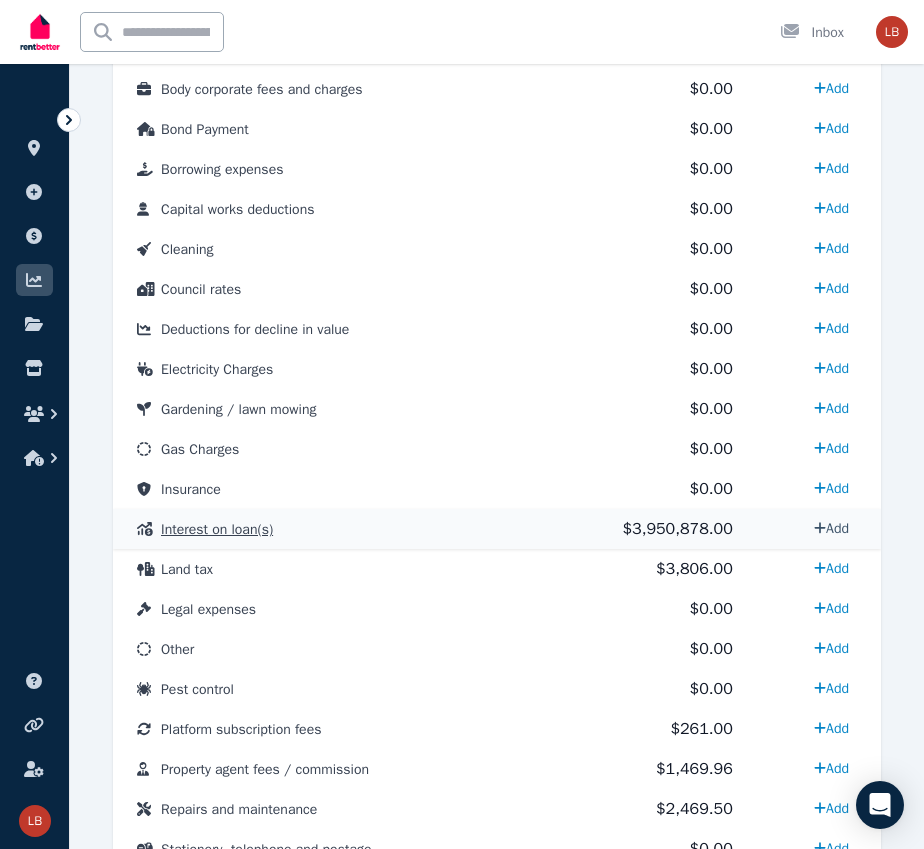 select on "**********" 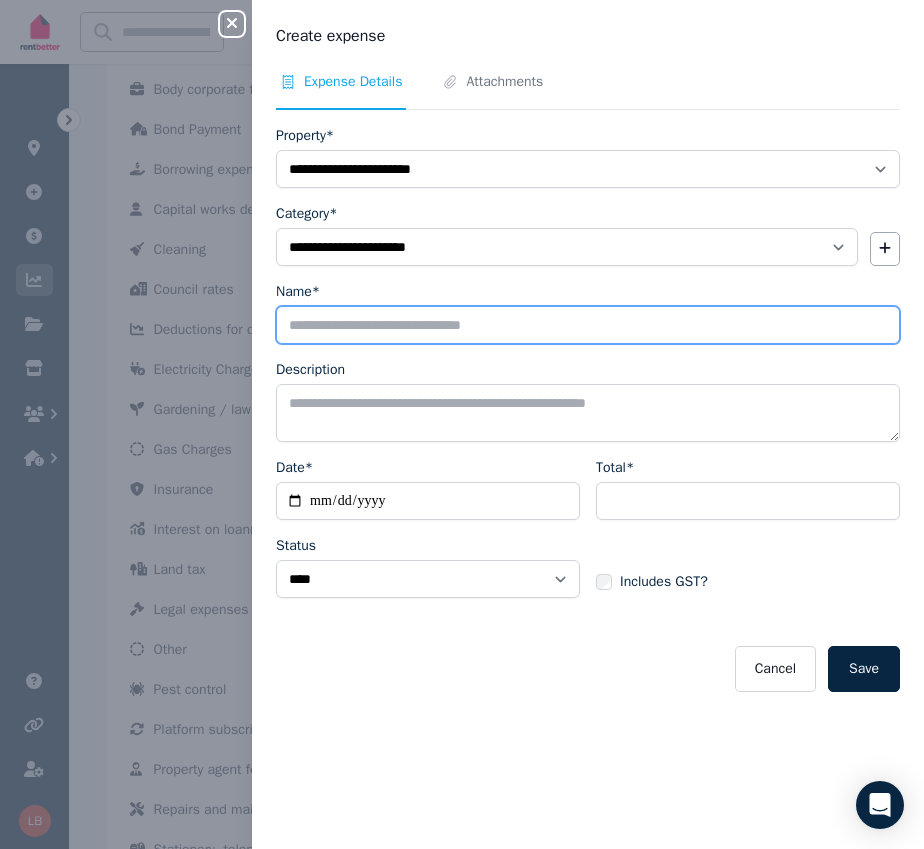 click on "Name*" at bounding box center [588, 325] 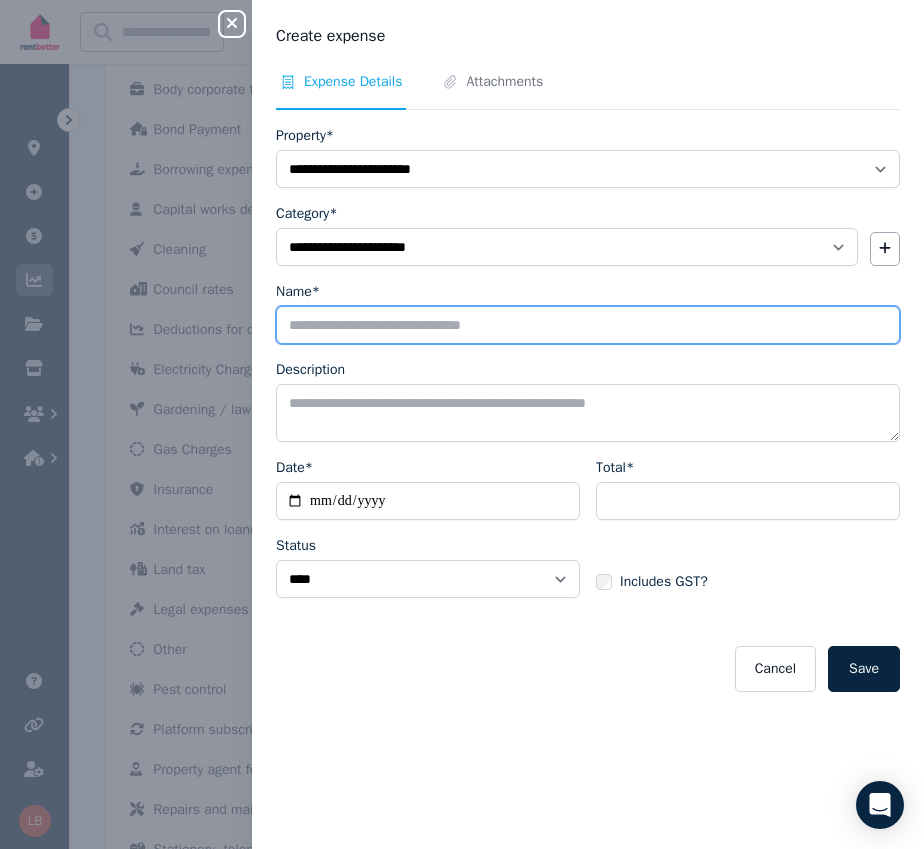 type on "*" 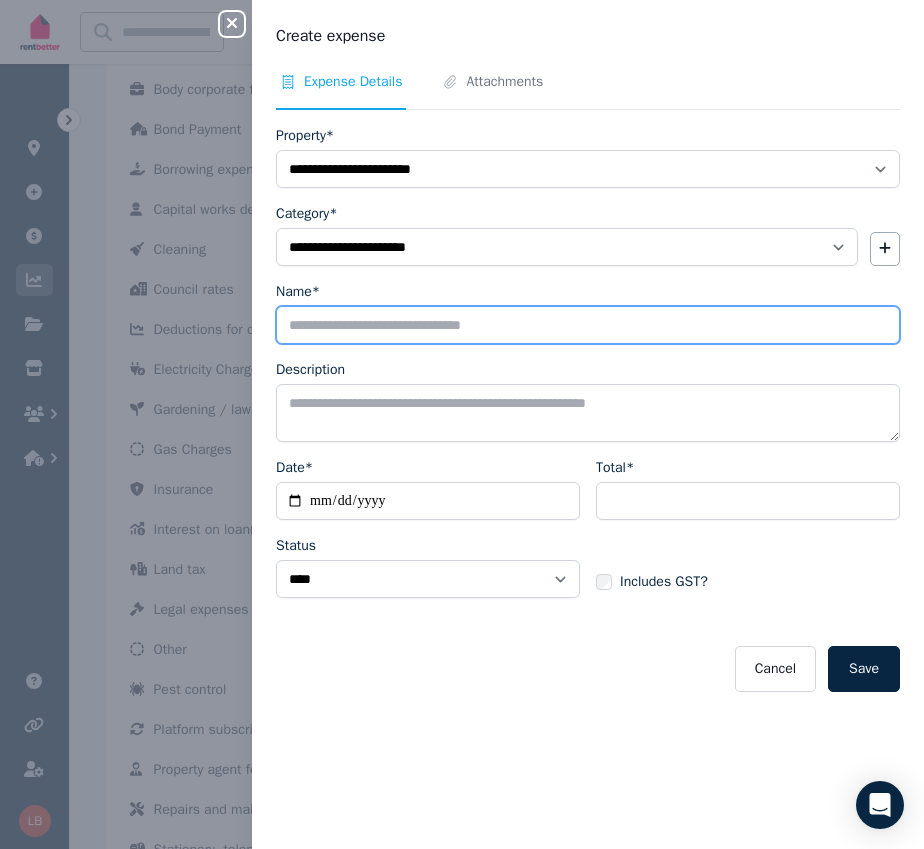 type on "*" 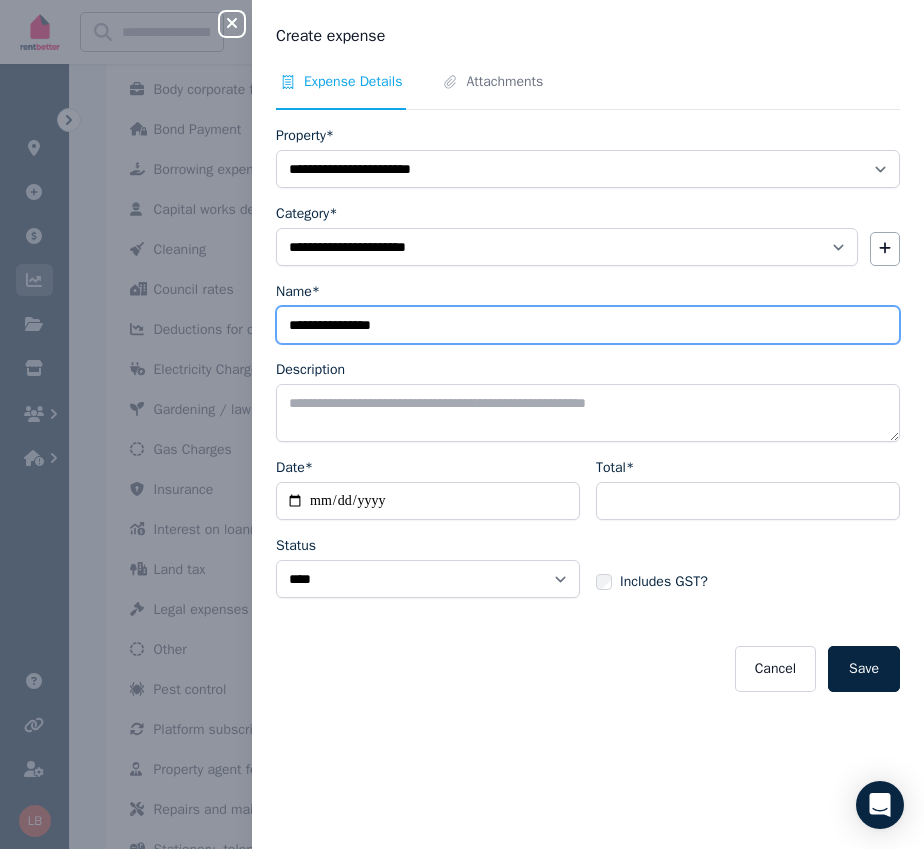 type on "**********" 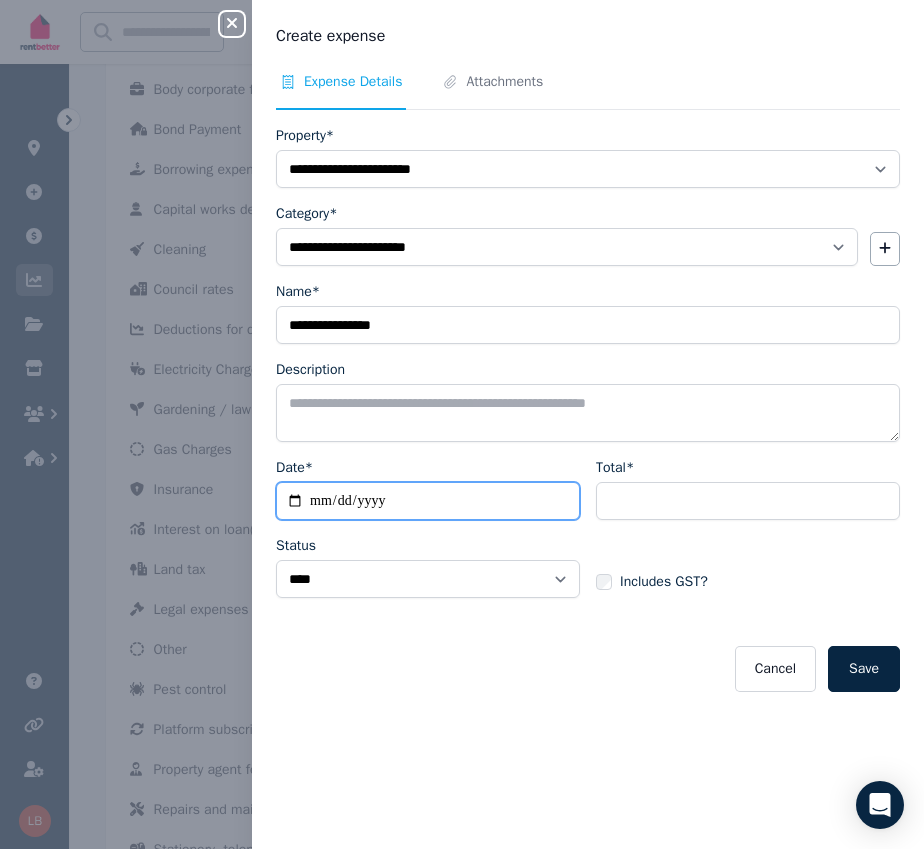 click on "Date*" at bounding box center (428, 501) 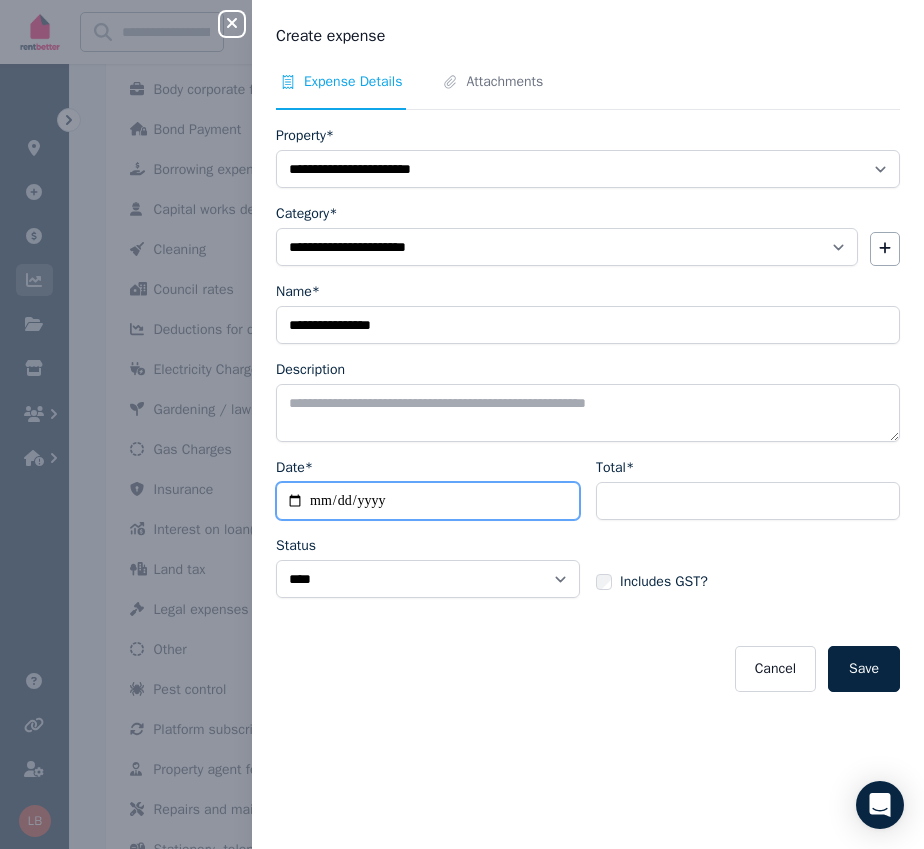 type on "**********" 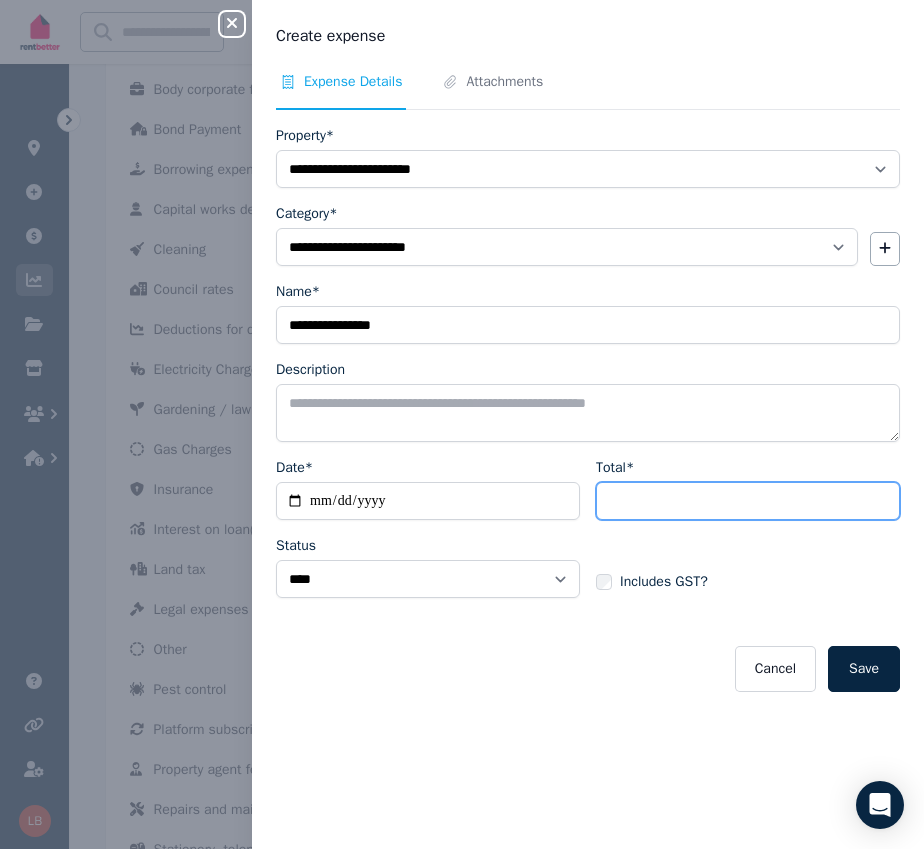 click on "Total*" at bounding box center (748, 501) 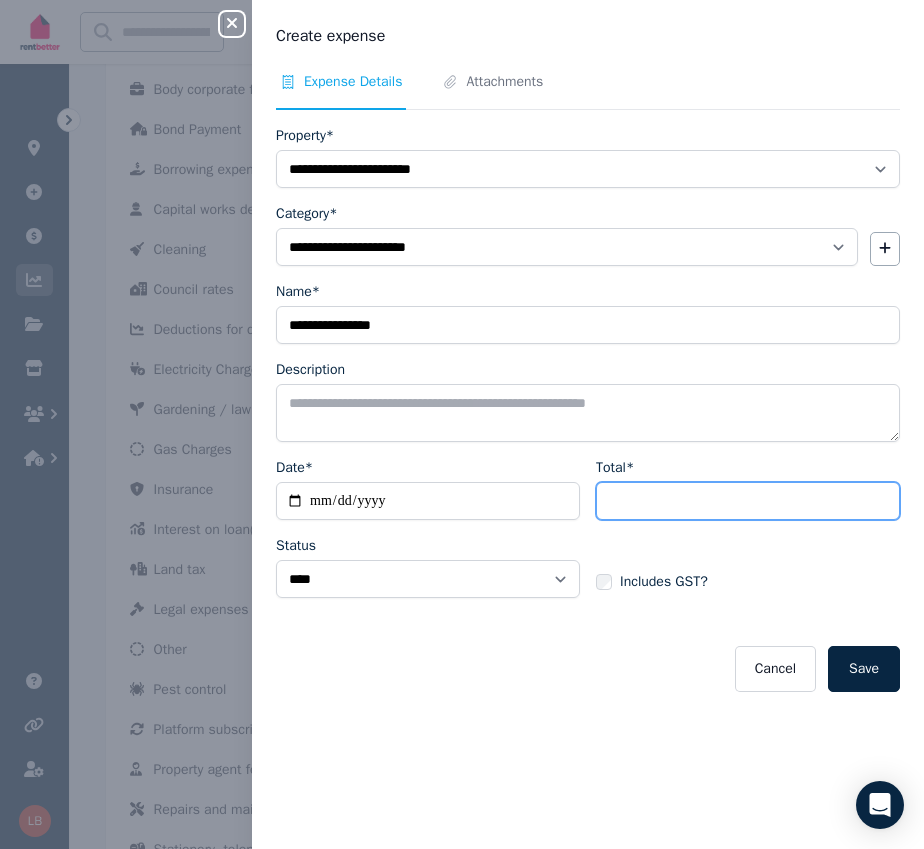 type on "*******" 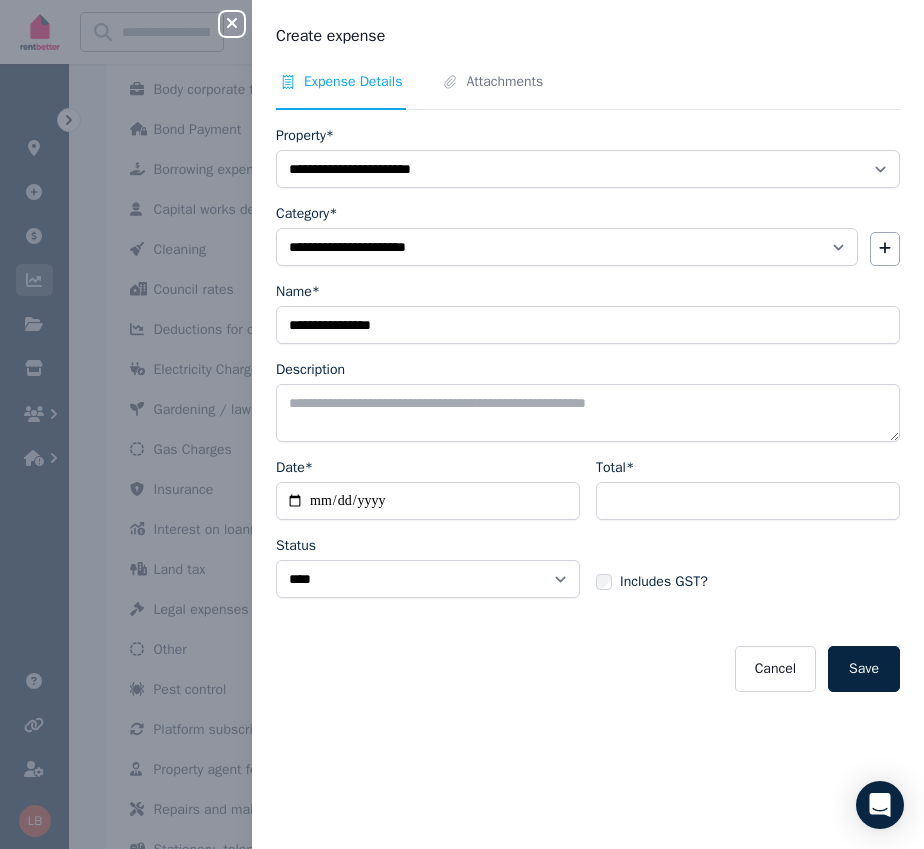 click on "Cancel Save" at bounding box center [588, 669] 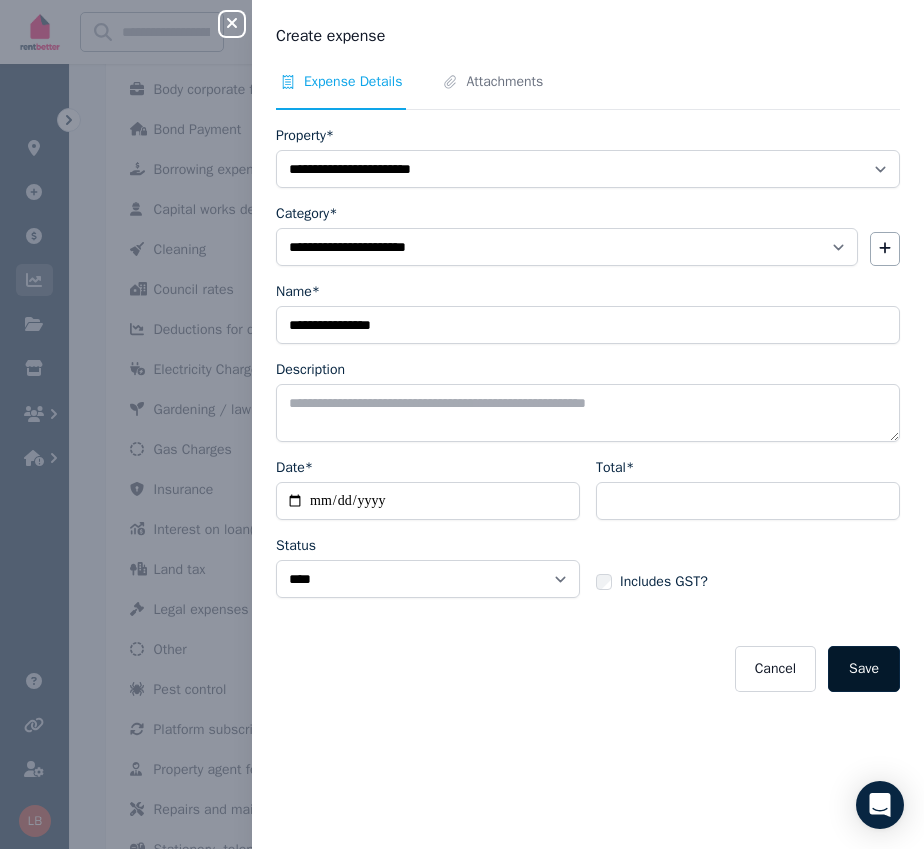 click on "Save" at bounding box center [864, 669] 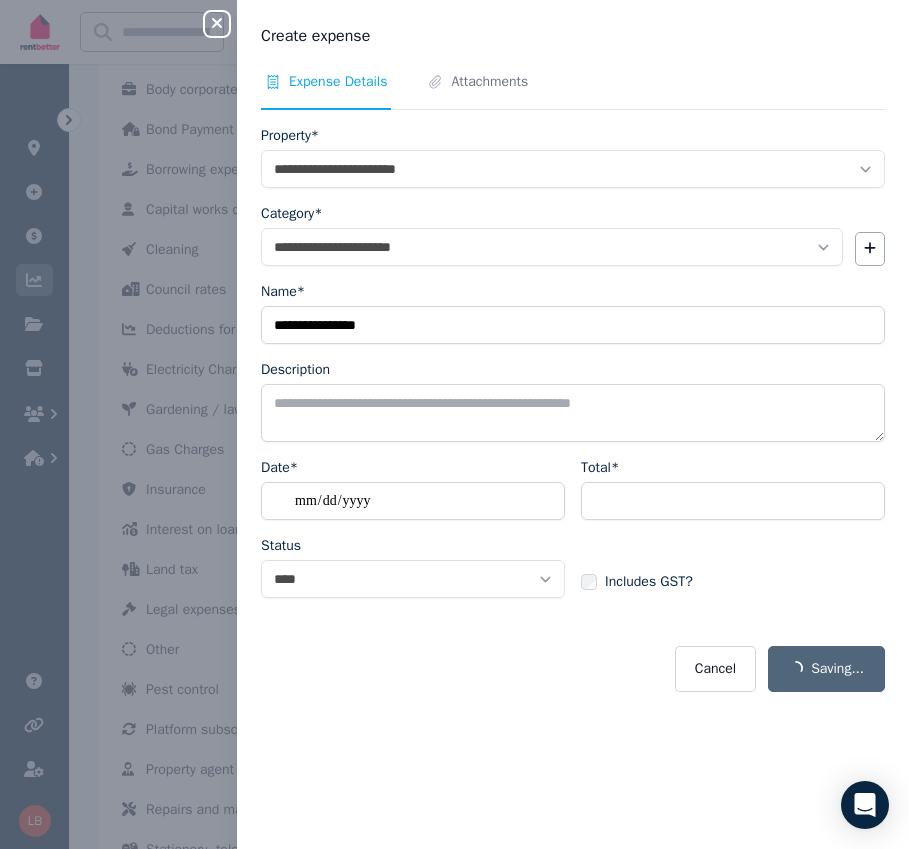 select 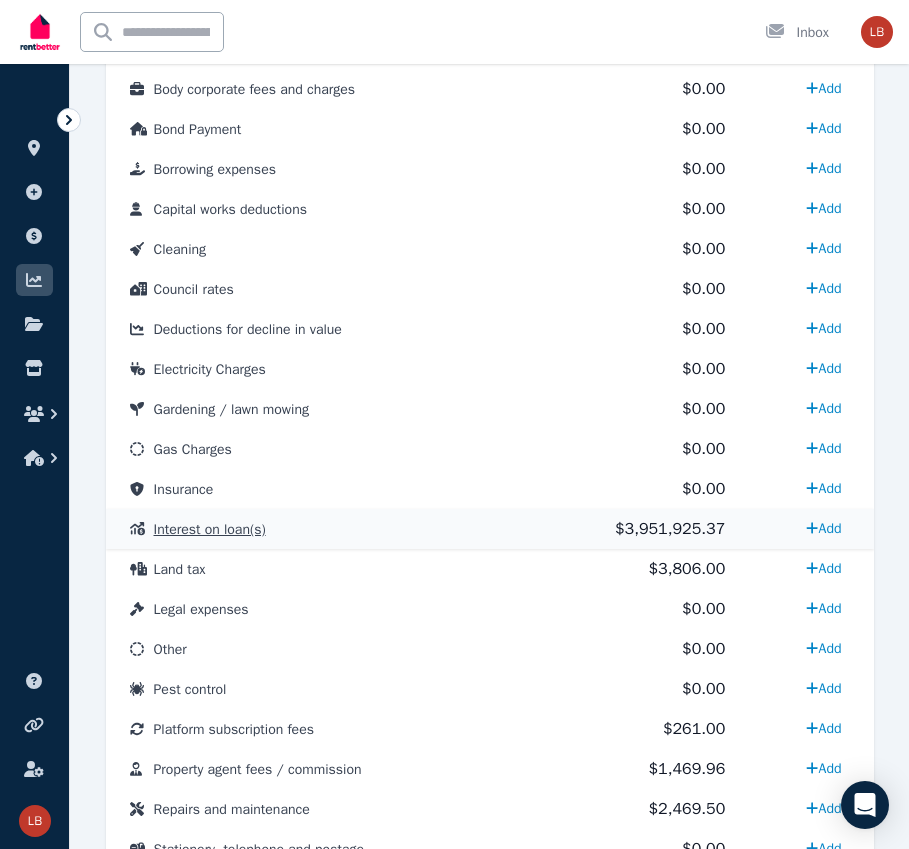 click on "$3,951,925.37" at bounding box center [670, 529] 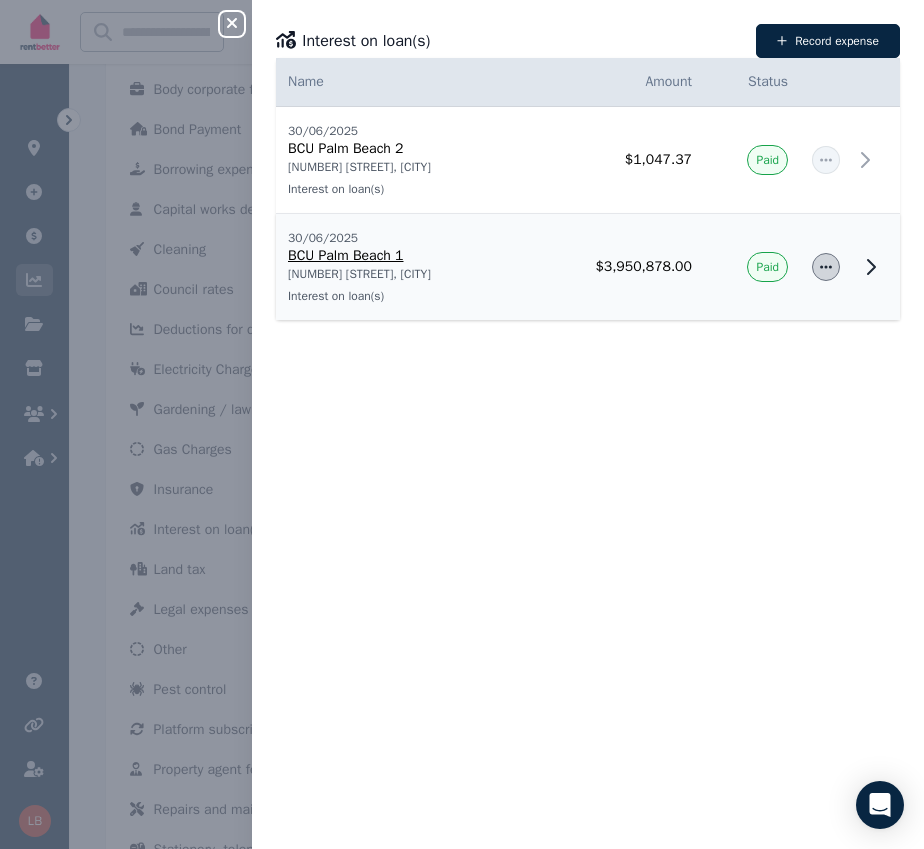 click 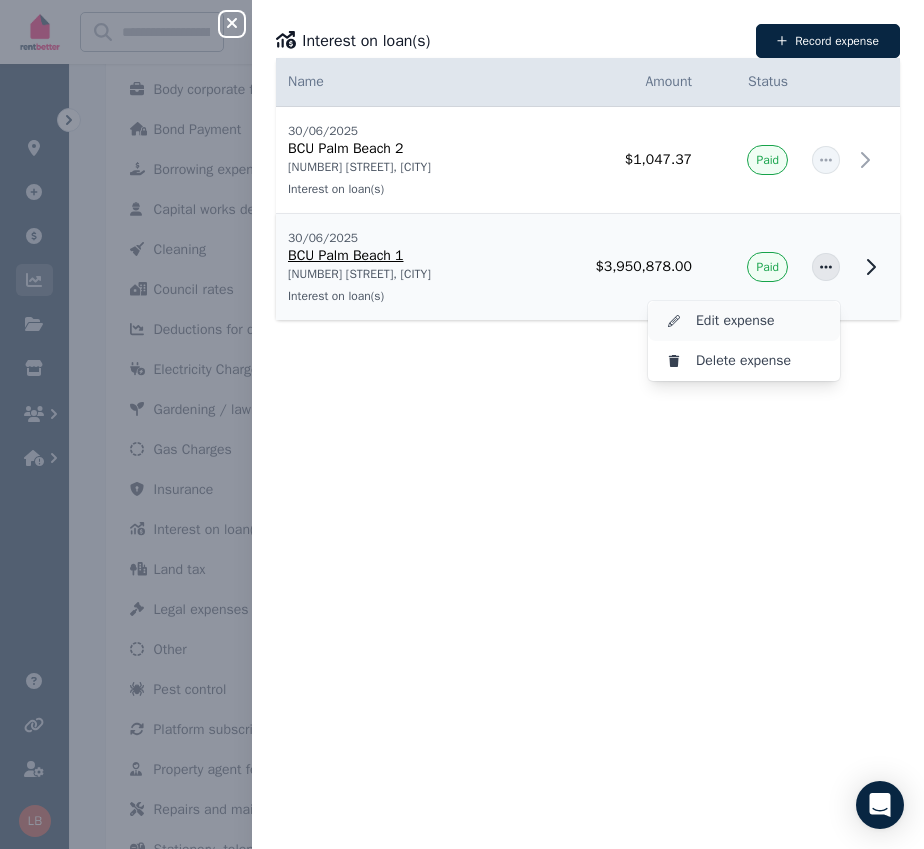 click on "Edit expense" at bounding box center [760, 321] 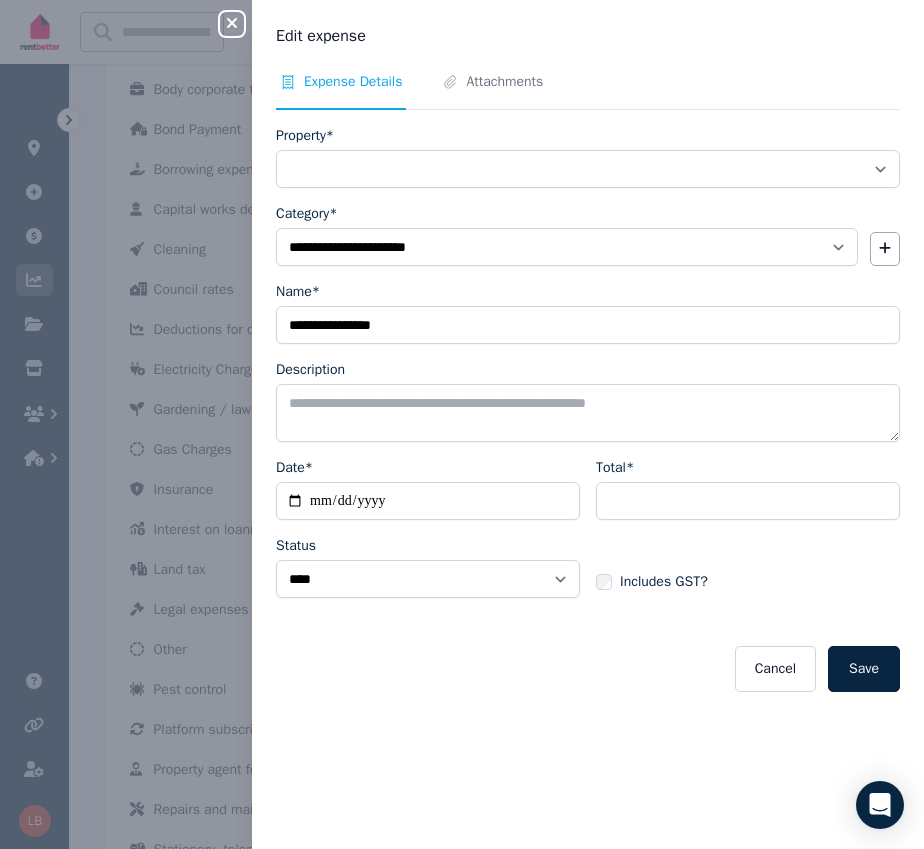 select on "**********" 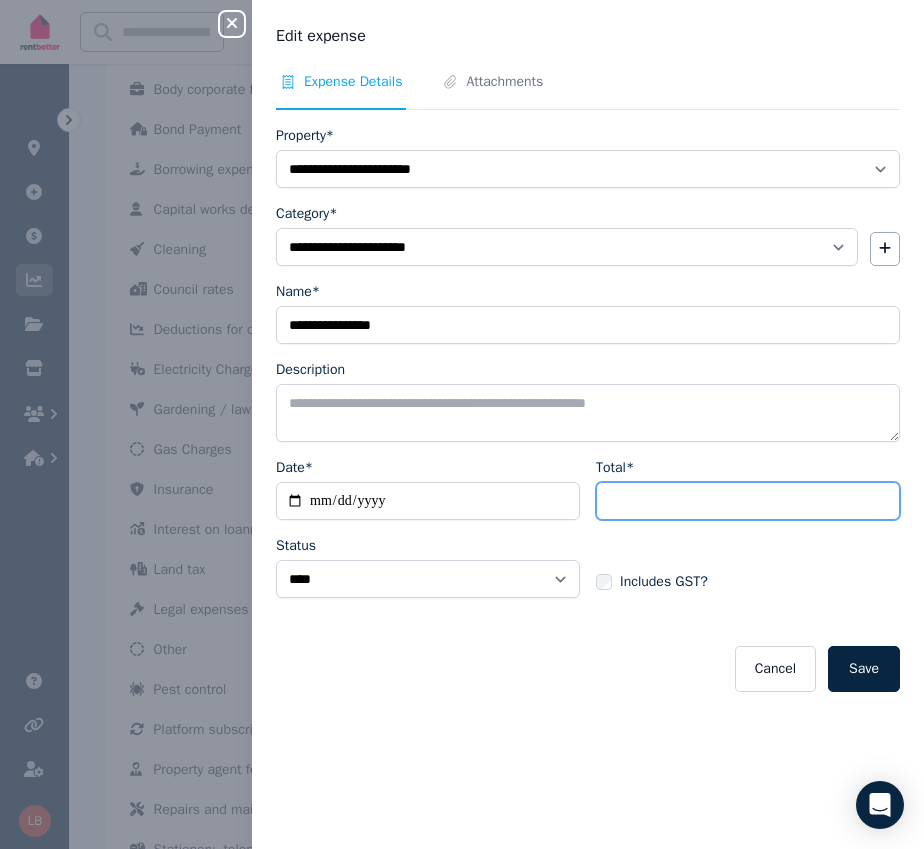 click on "**********" at bounding box center (748, 501) 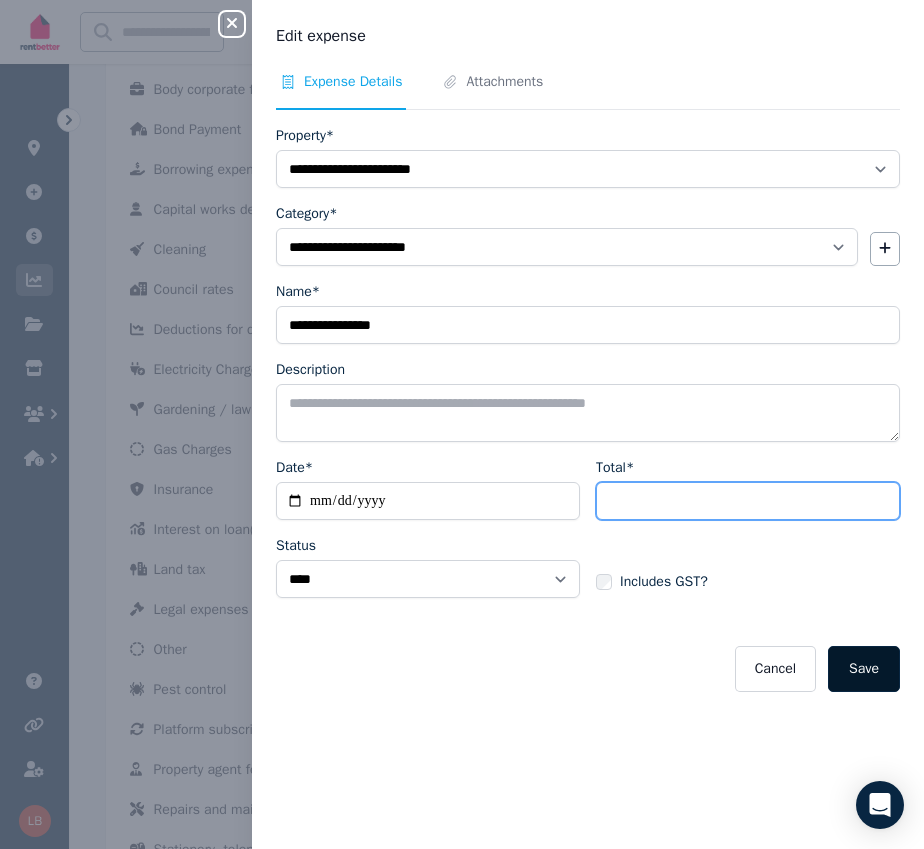 type on "********" 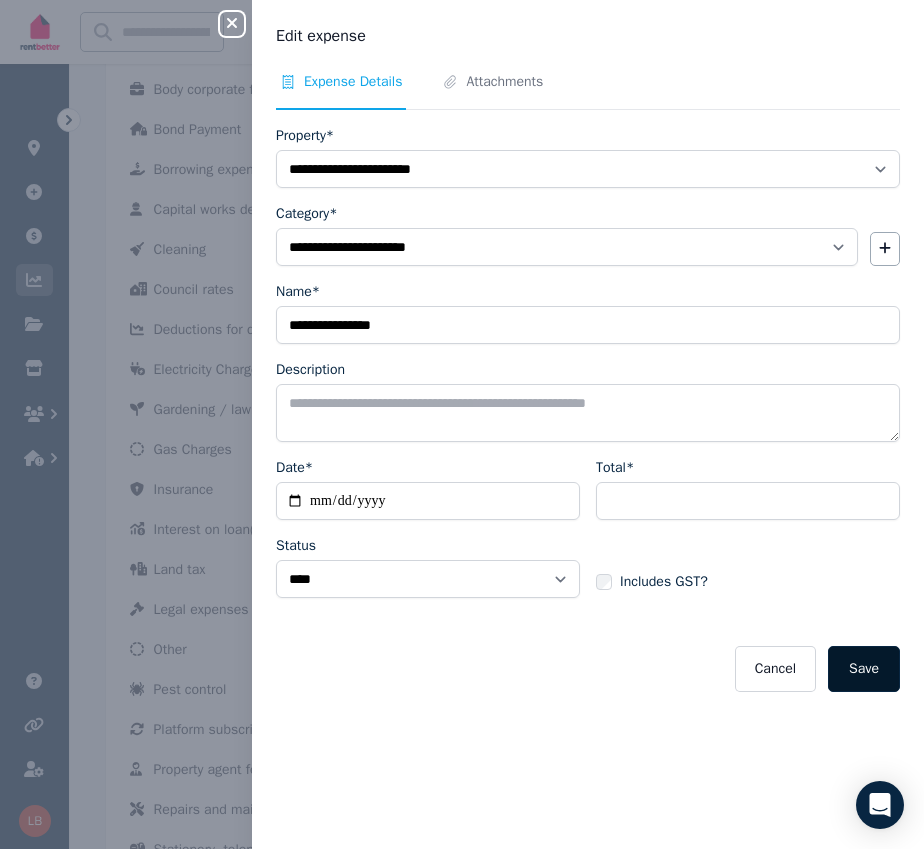 click on "Save" at bounding box center (864, 669) 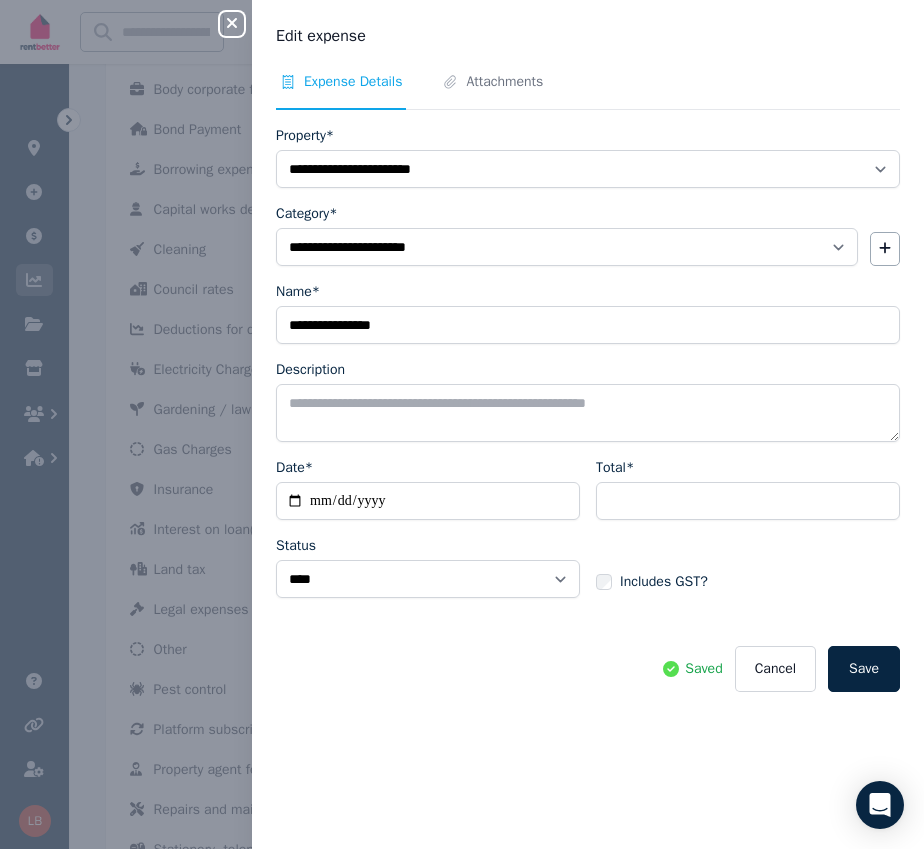 click 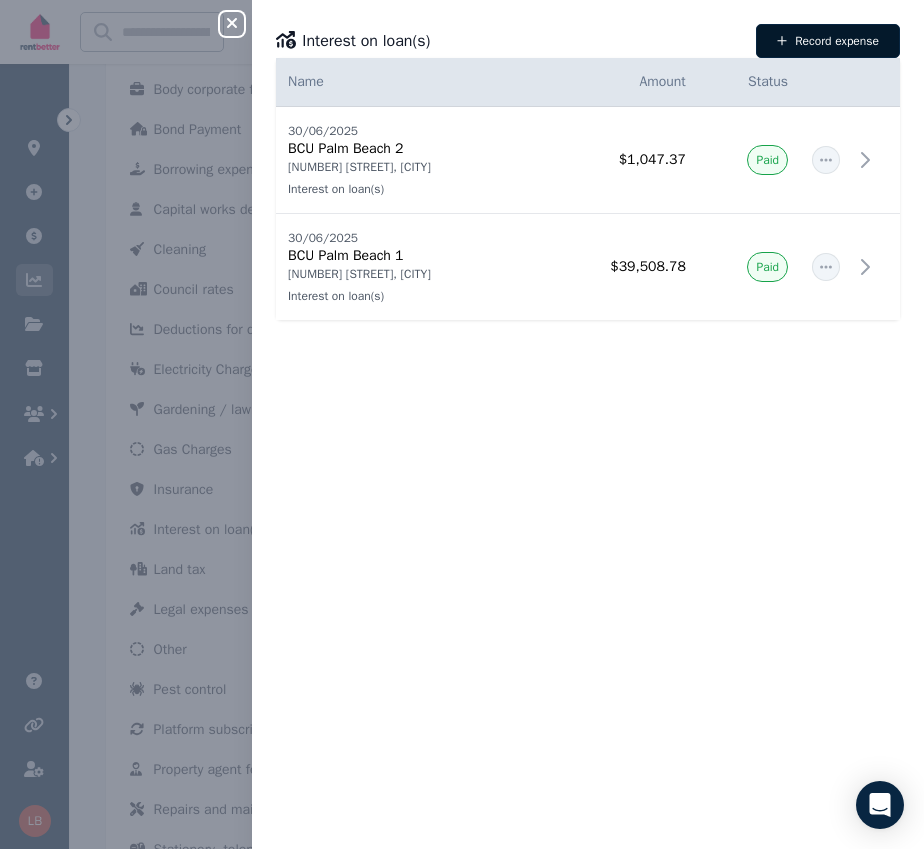 click on "Record expense" at bounding box center [828, 41] 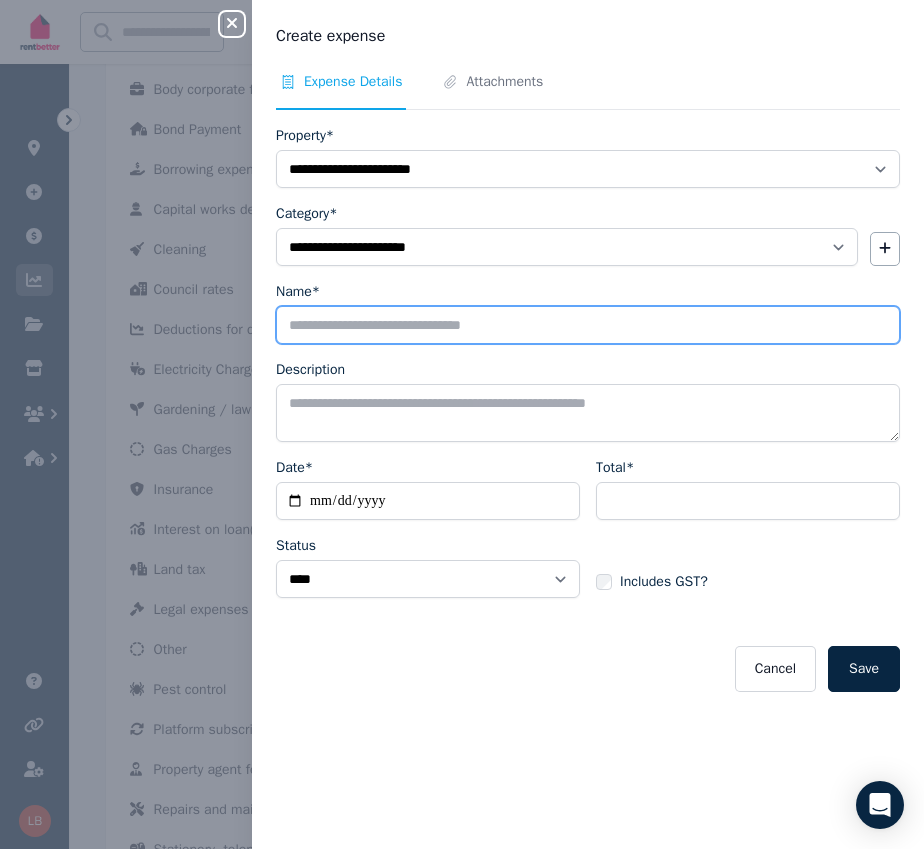 click on "Name*" at bounding box center (588, 325) 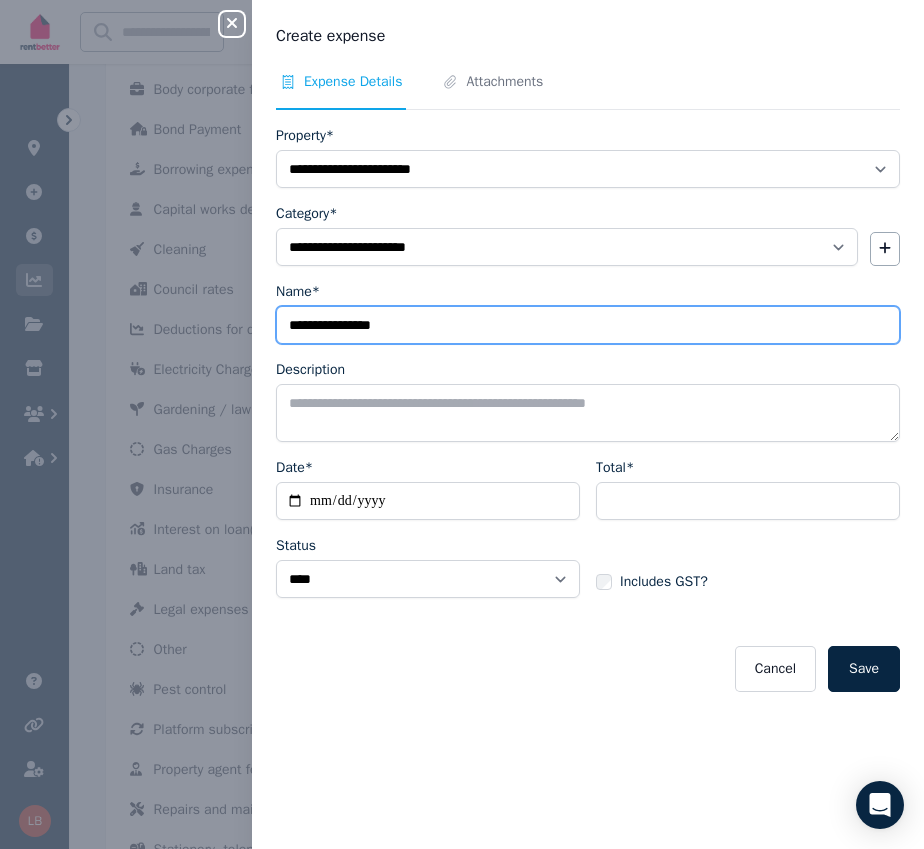 type on "**********" 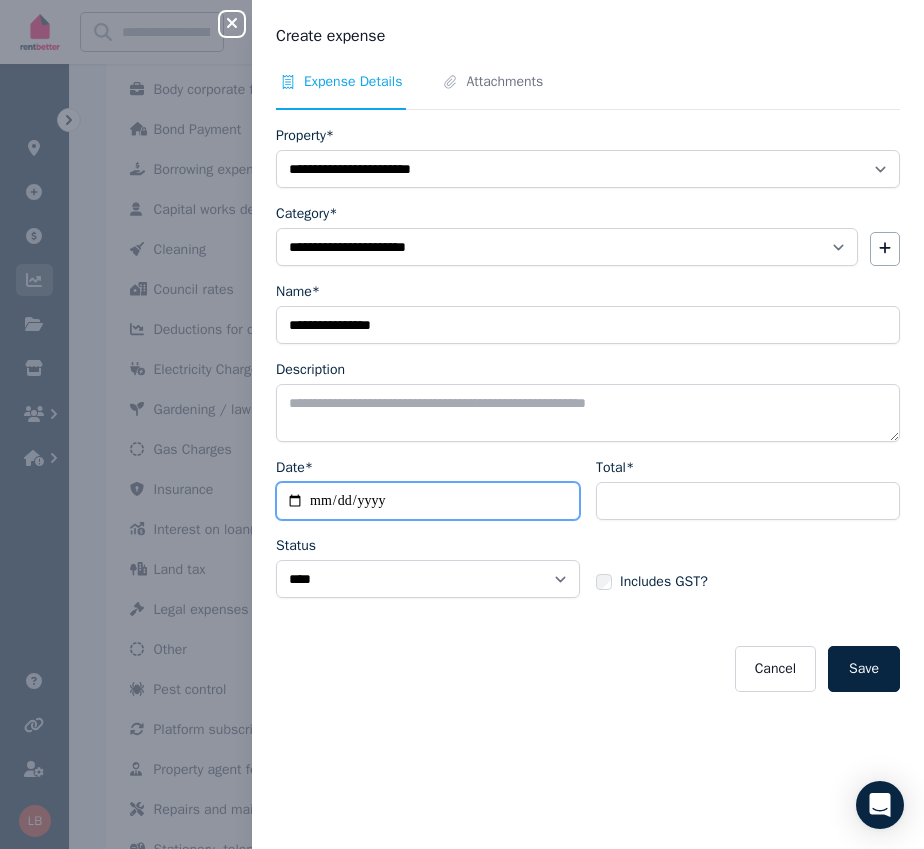 click on "Date*" at bounding box center [428, 501] 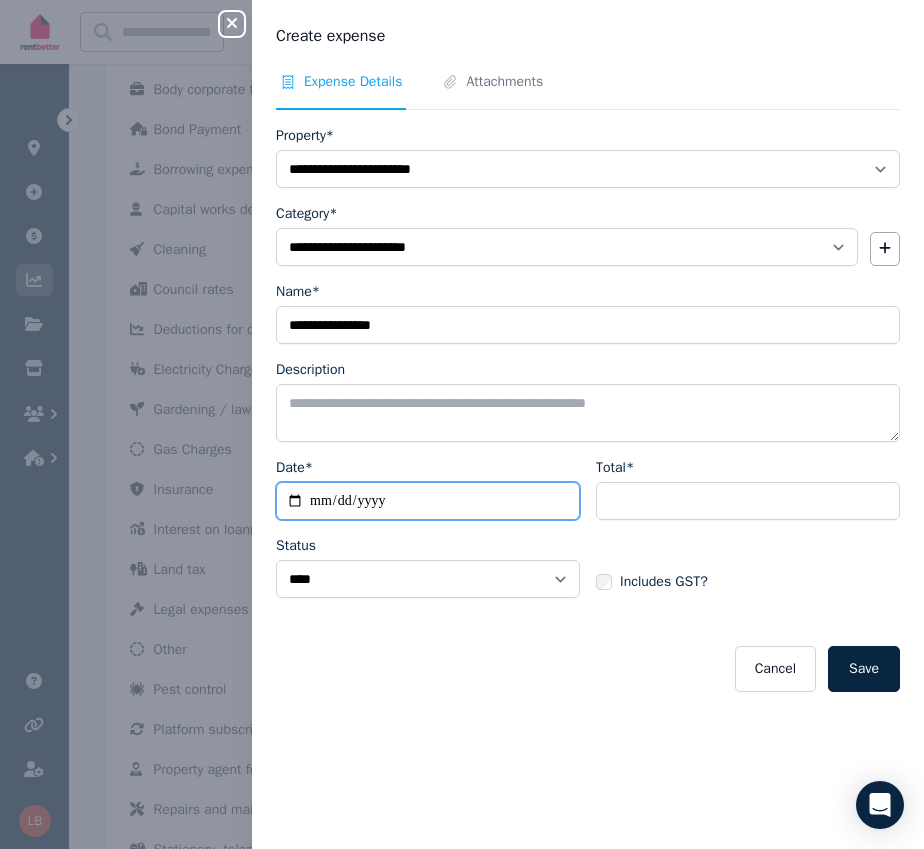 type on "**********" 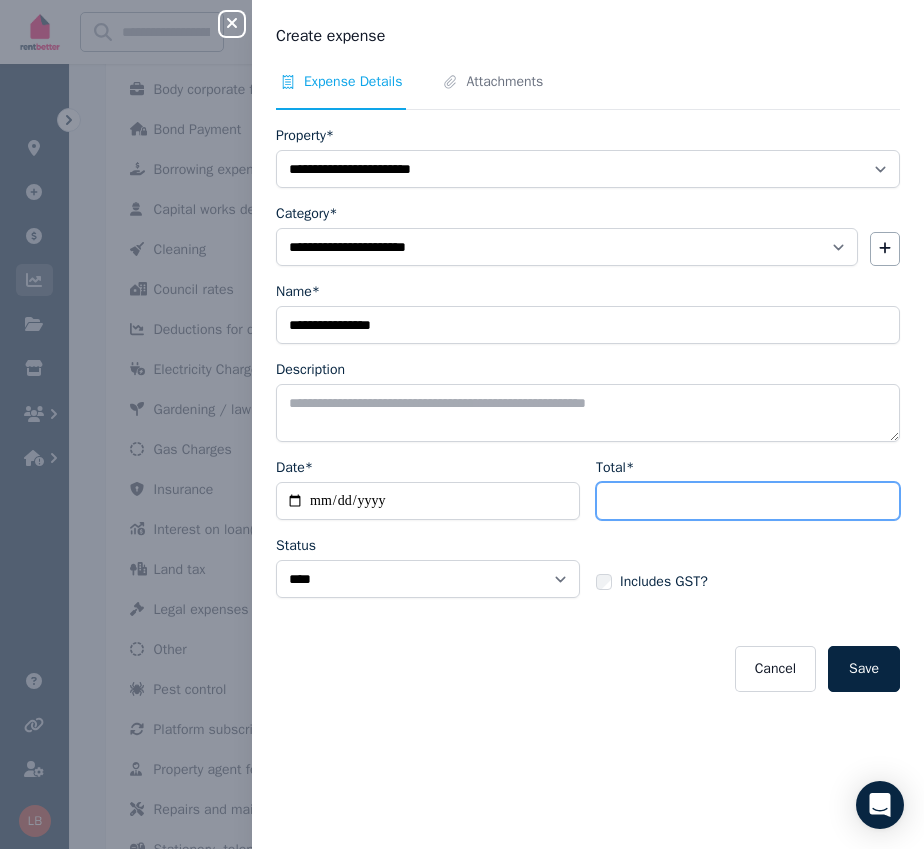 click on "Total*" at bounding box center (748, 501) 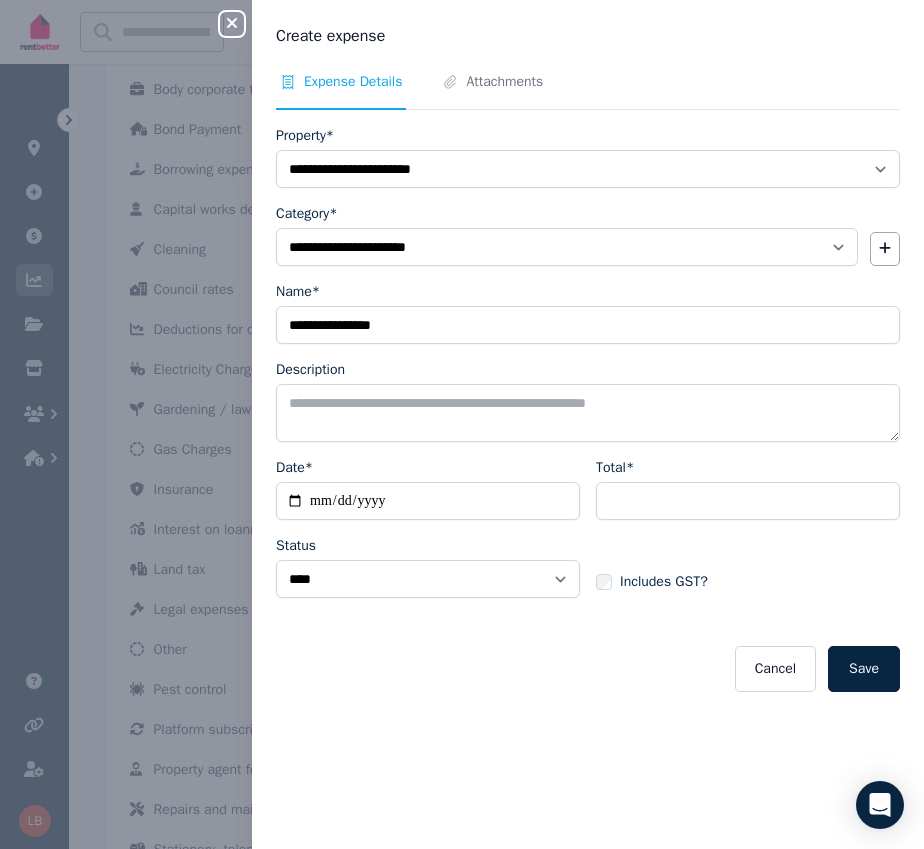 click on "Cancel Save" at bounding box center [588, 669] 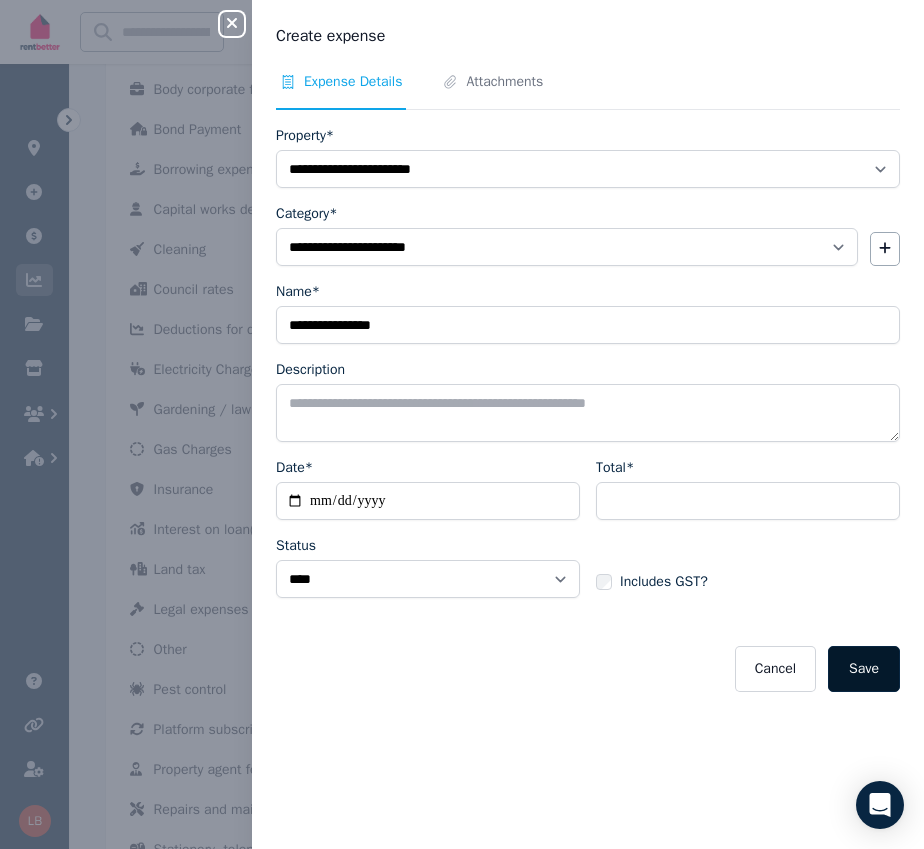 click on "Save" at bounding box center [864, 669] 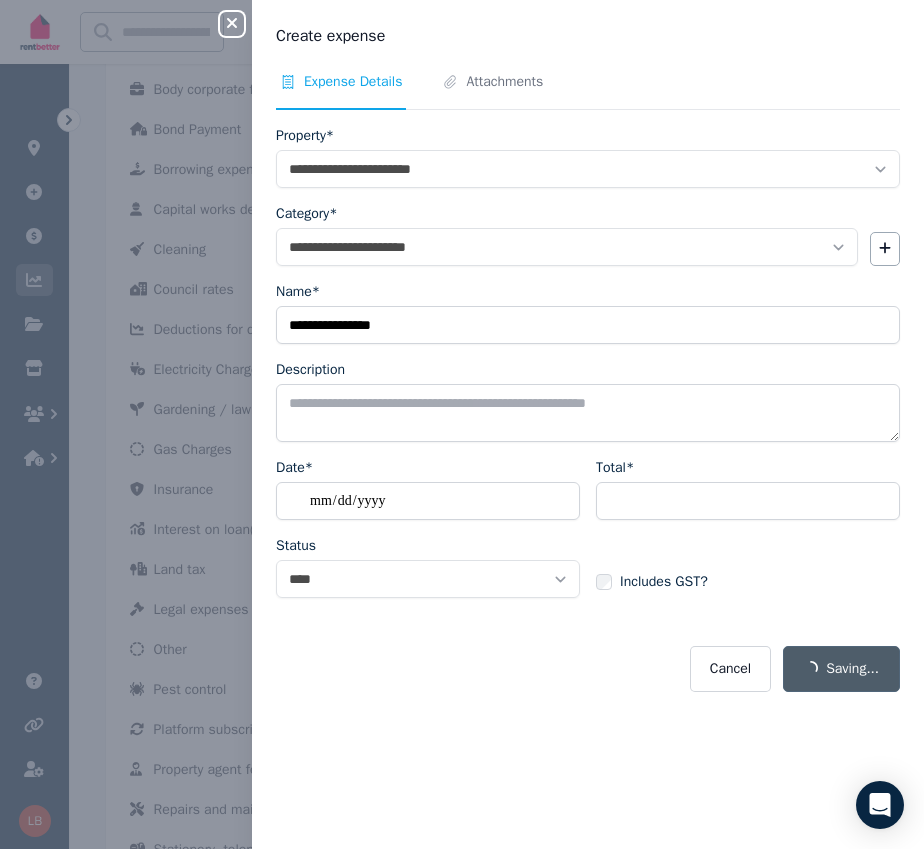 select 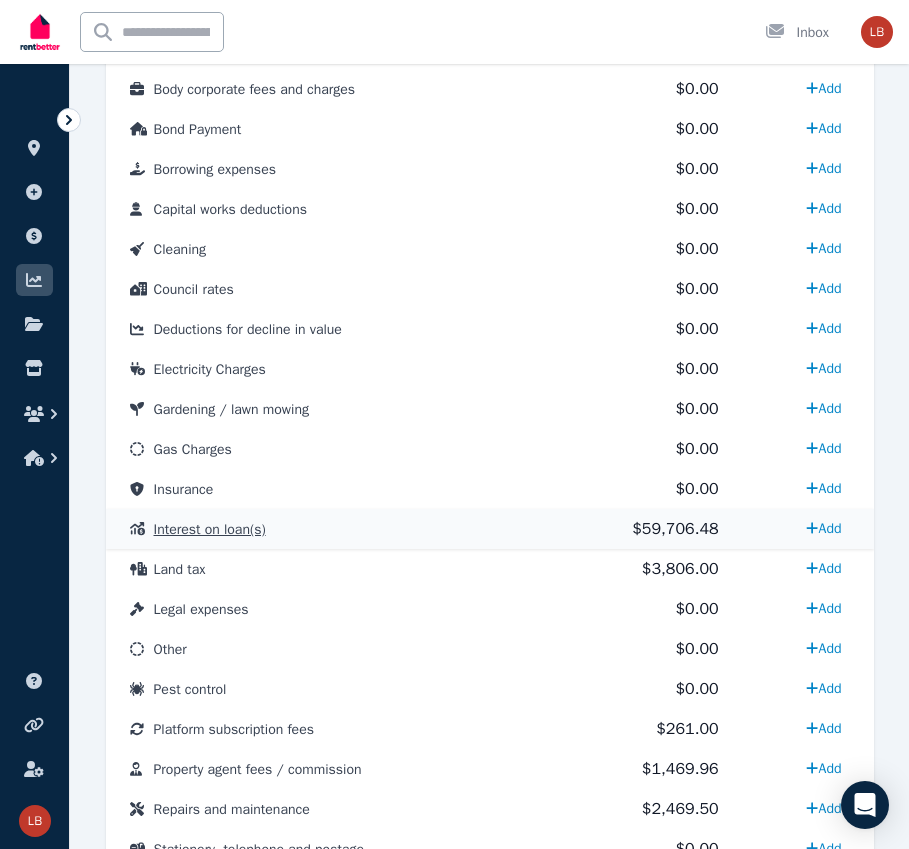 click on "$59,706.48" at bounding box center (675, 529) 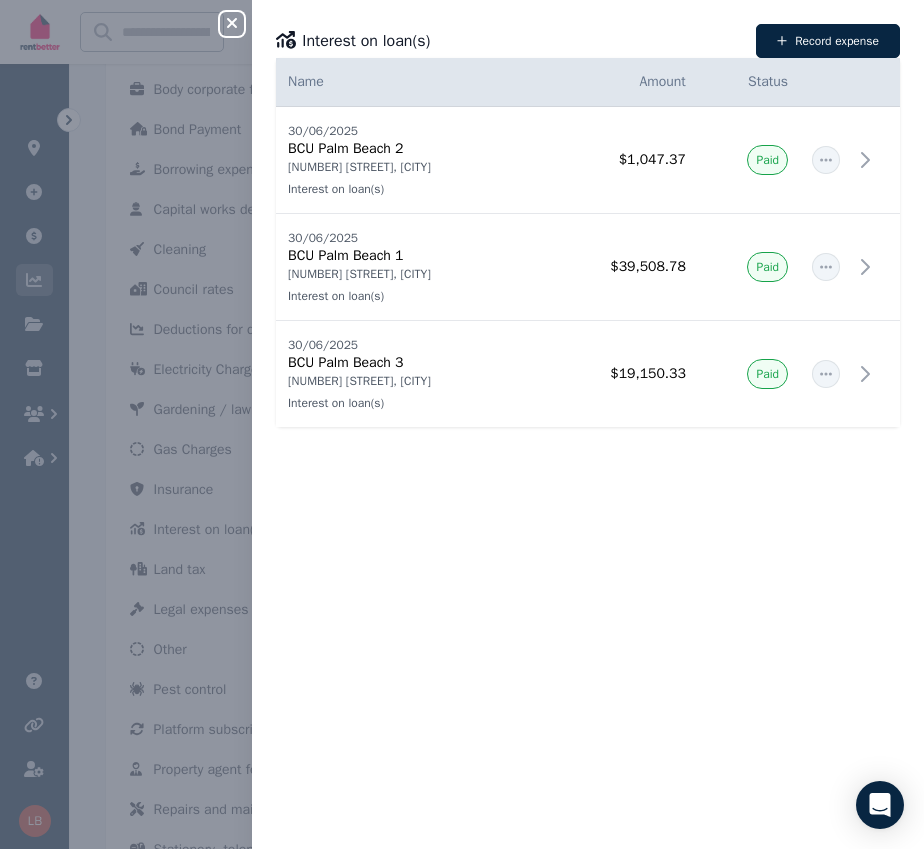 click 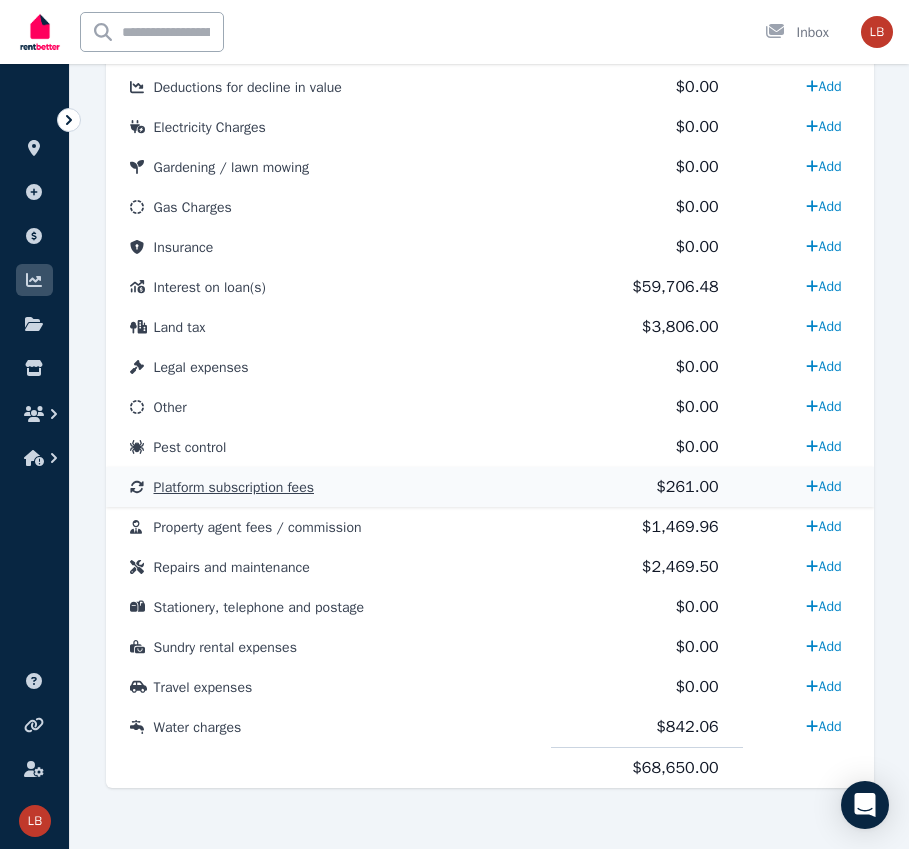 scroll, scrollTop: 1487, scrollLeft: 0, axis: vertical 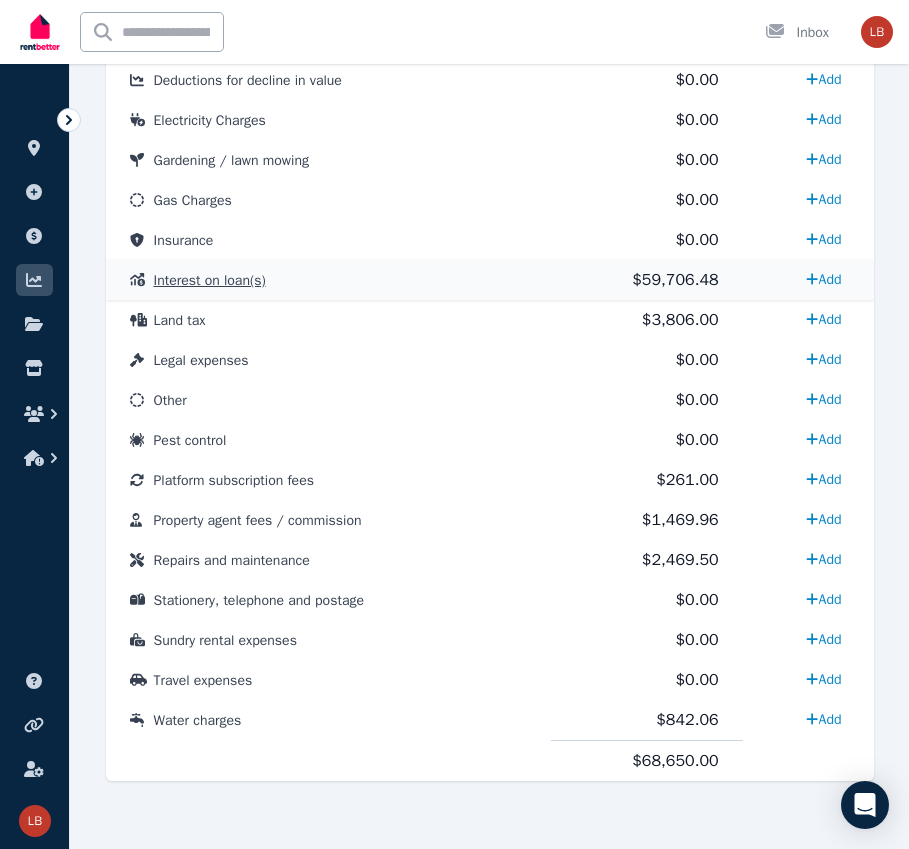 click on "$59,706.48" at bounding box center [675, 280] 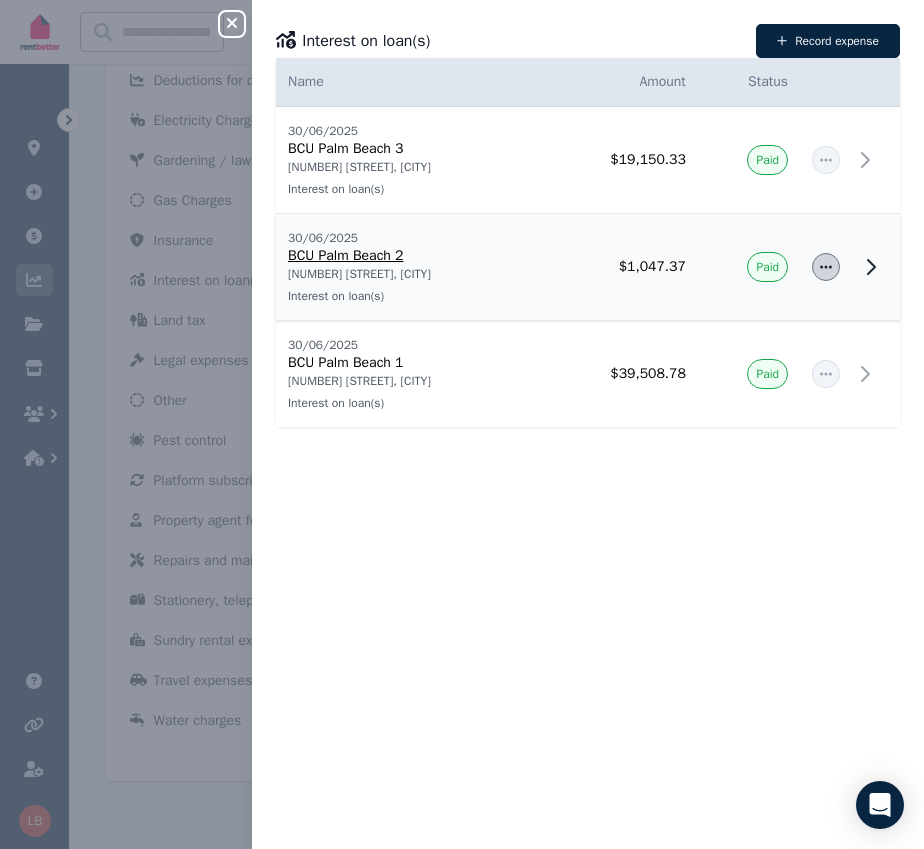 click 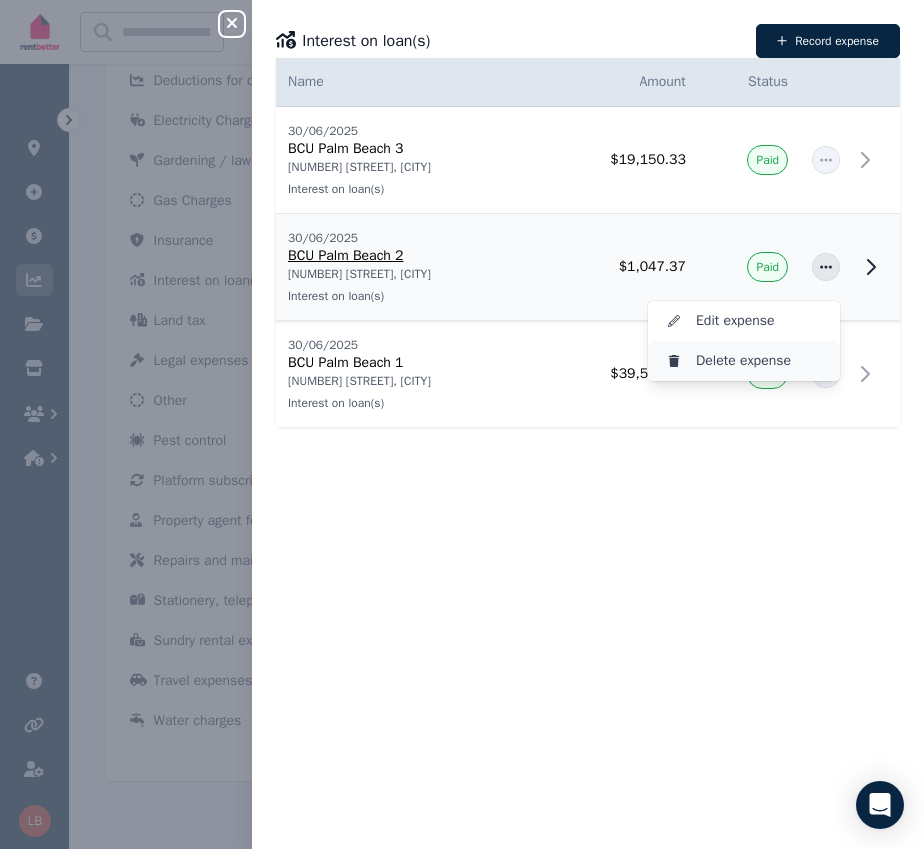 click on "Delete expense" at bounding box center (760, 361) 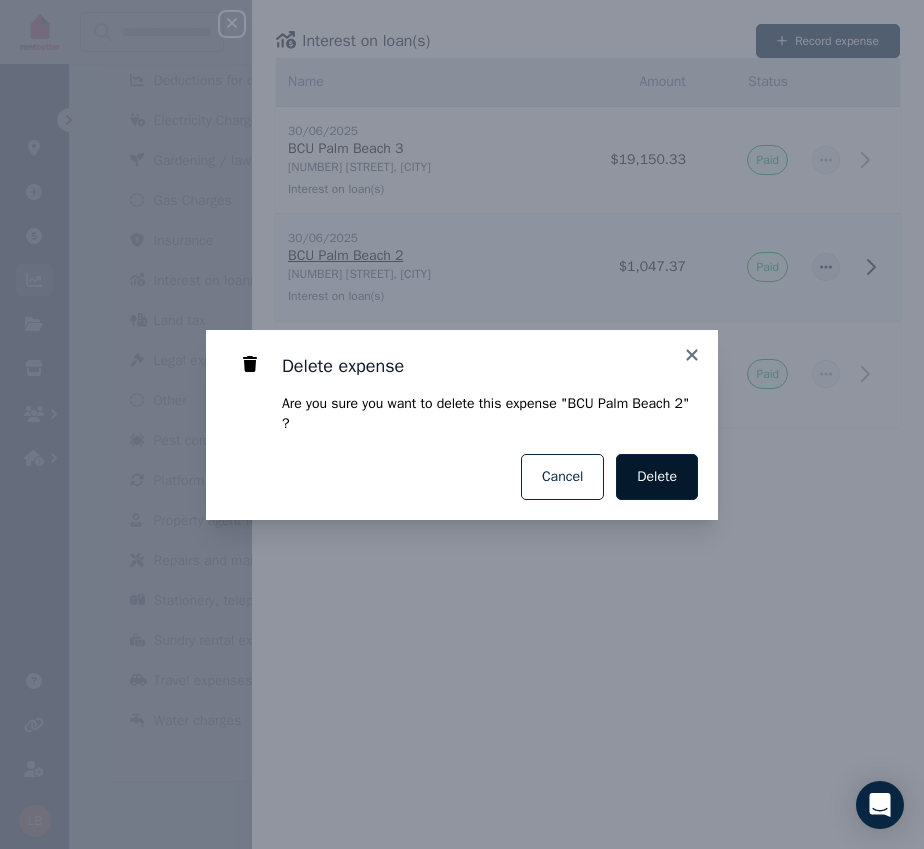 click on "Delete" at bounding box center [657, 477] 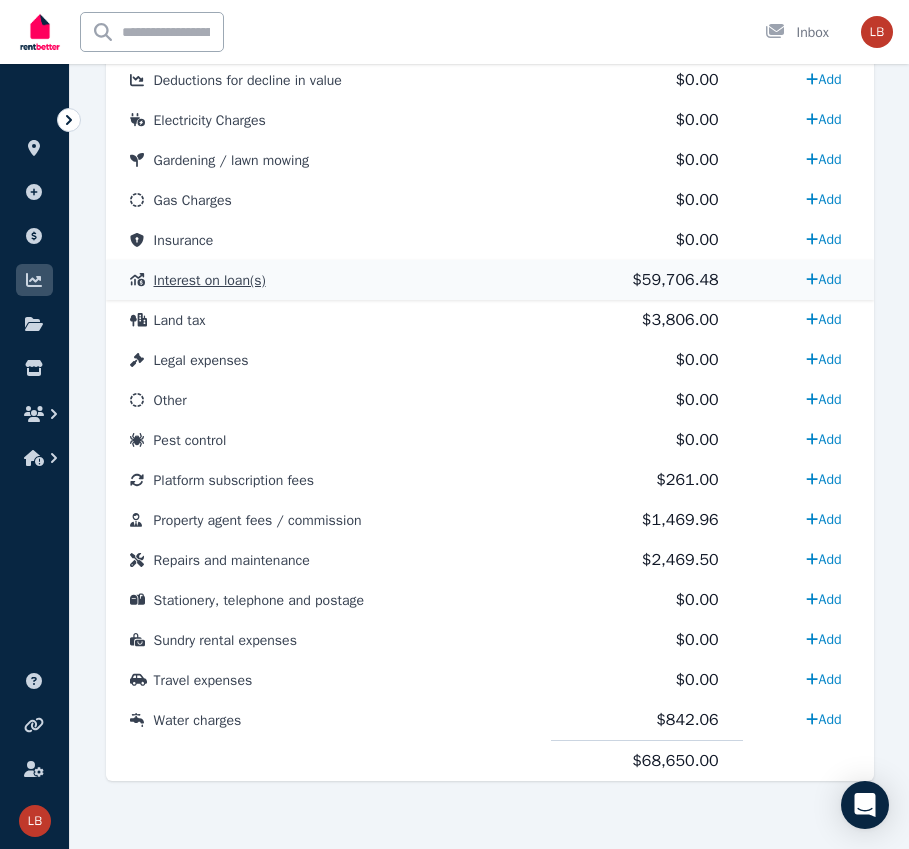 click on "$59,706.48" at bounding box center (675, 280) 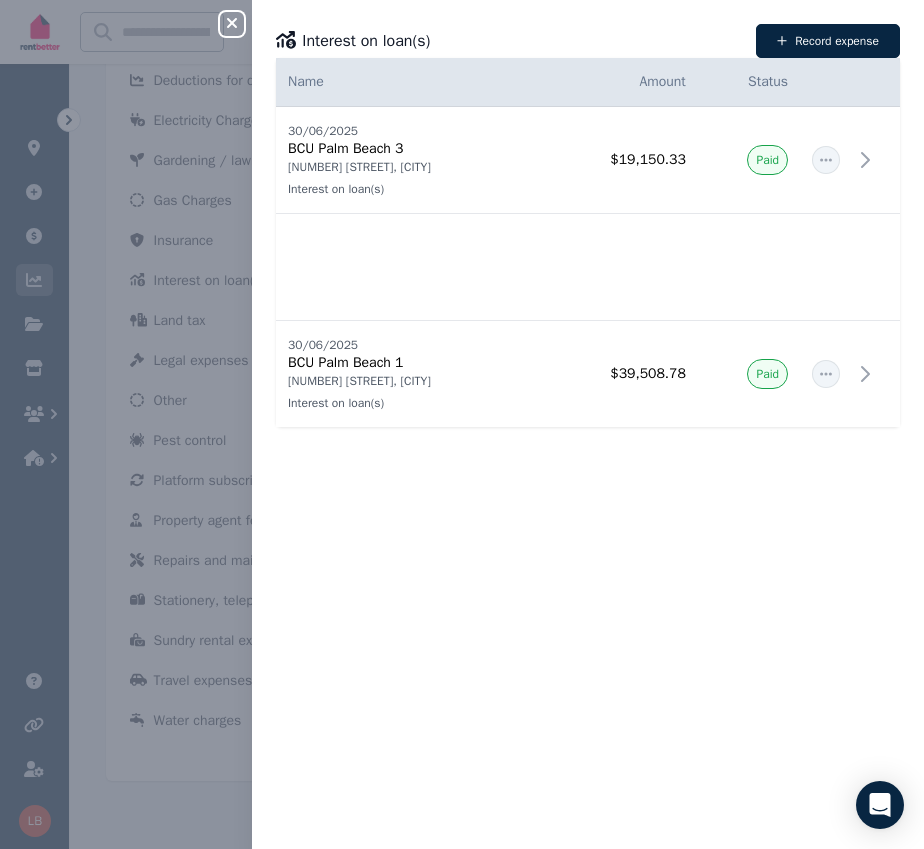 click on "[NUMBER] [STREET], [CITY]" at bounding box center [408, 274] 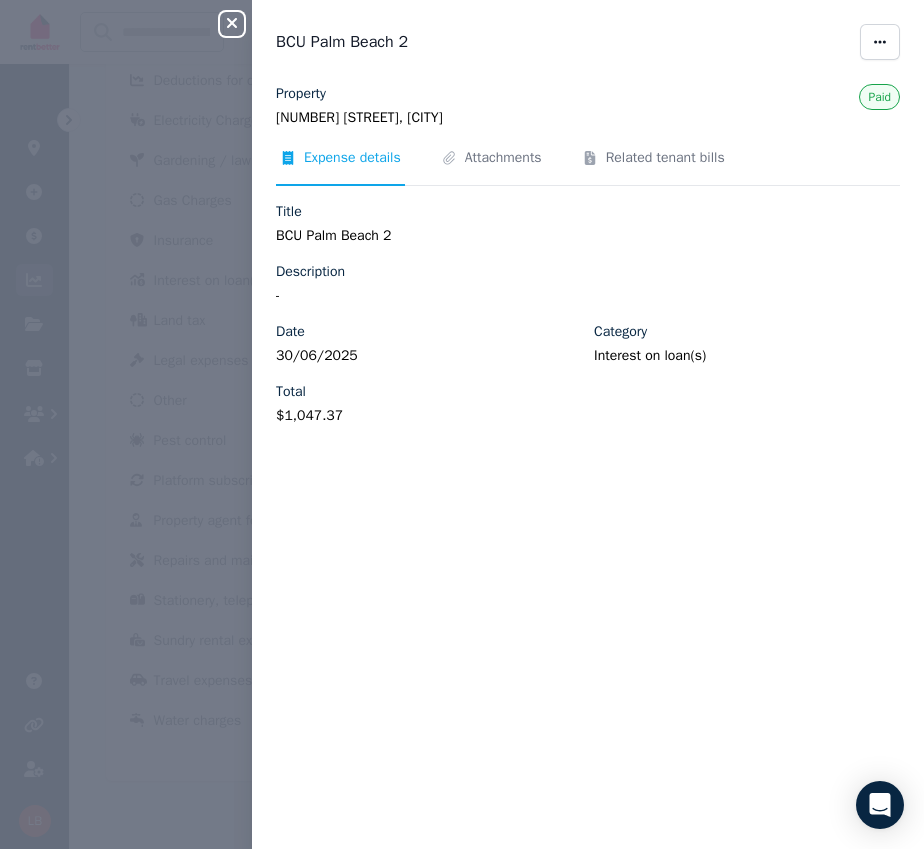 click on "Close panel" at bounding box center [232, 24] 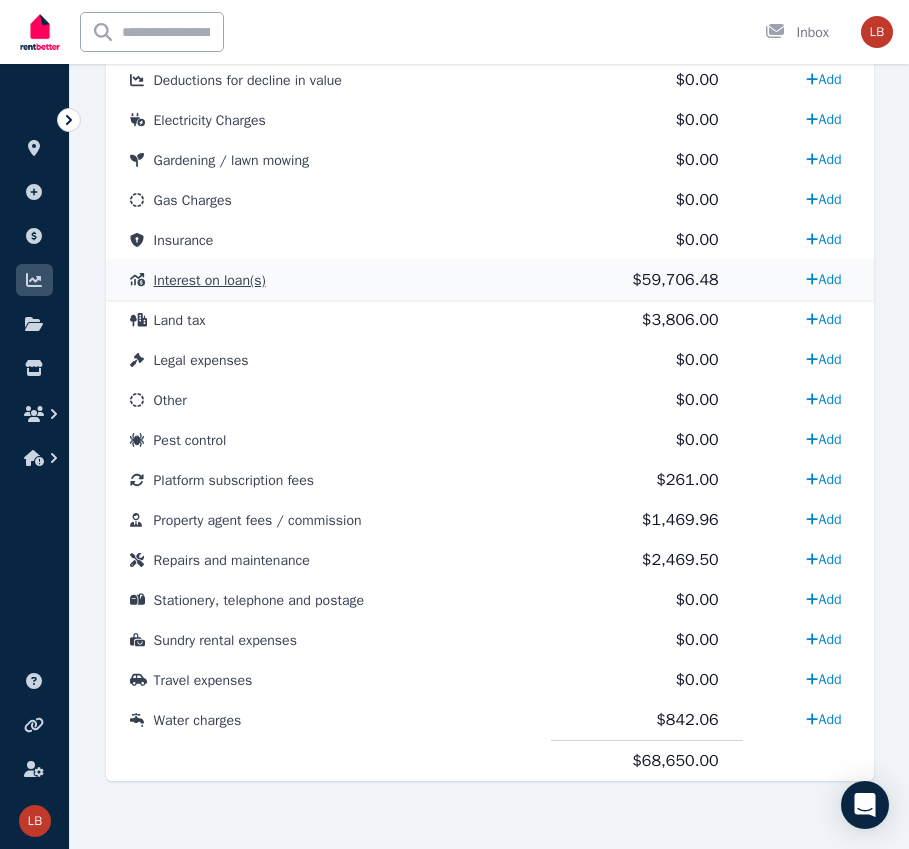 click on "$59,706.48" at bounding box center (675, 280) 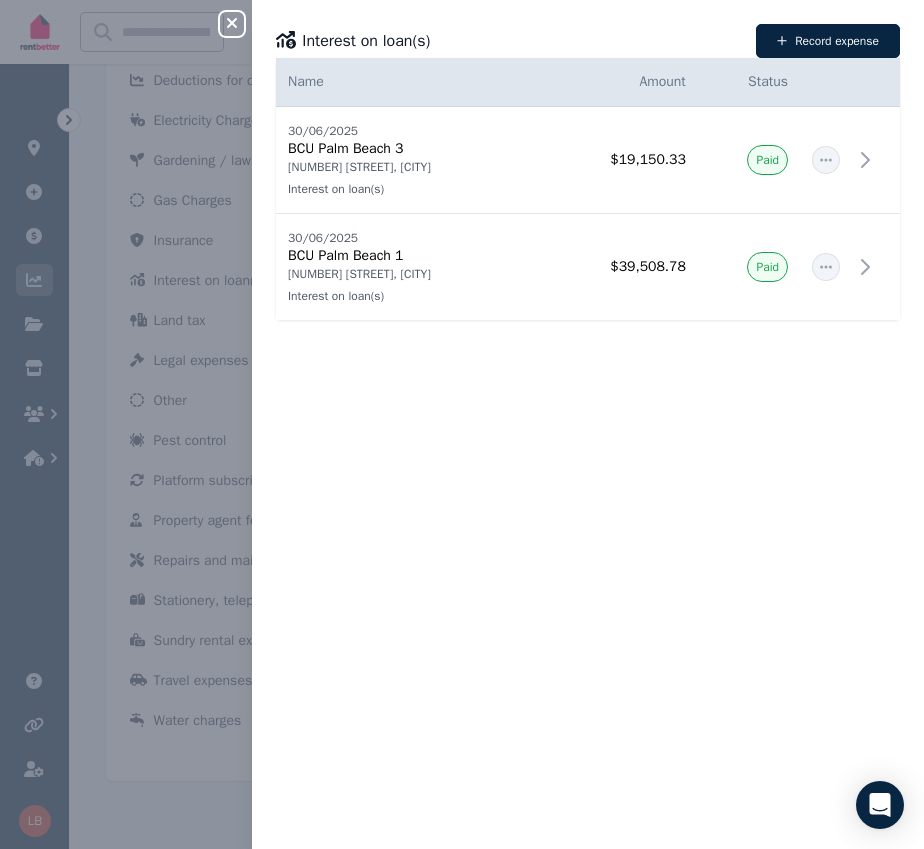 click on "Date Name Address Category Amount Status 30/06/2025 30/06/2025 BCU Palm Beach 3 77 Fifth Ave, Palm Beach Interest on loan(s) 77 Fifth Ave, Palm Beach Interest on loan(s) $19,150.33 Paid 30/06/2025 30/06/2025 BCU Palm Beach 1 77 Fifth Ave, Palm Beach Interest on loan(s) 77 Fifth Ave, Palm Beach Interest on loan(s) $39,508.78 Paid" at bounding box center [588, 453] 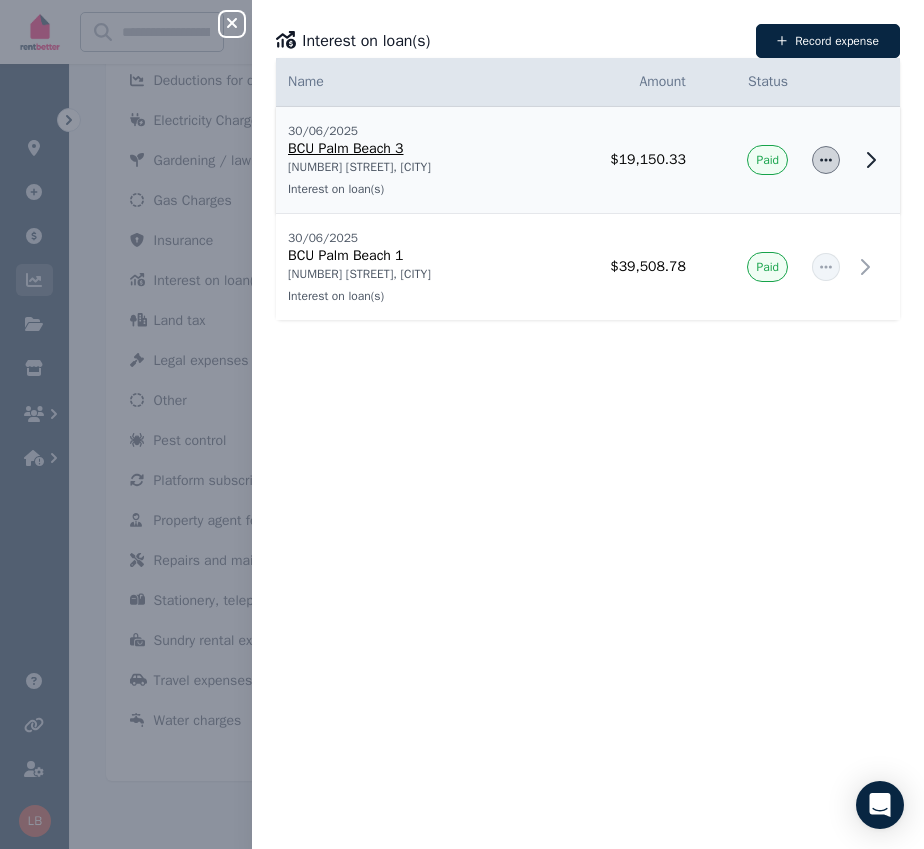 click 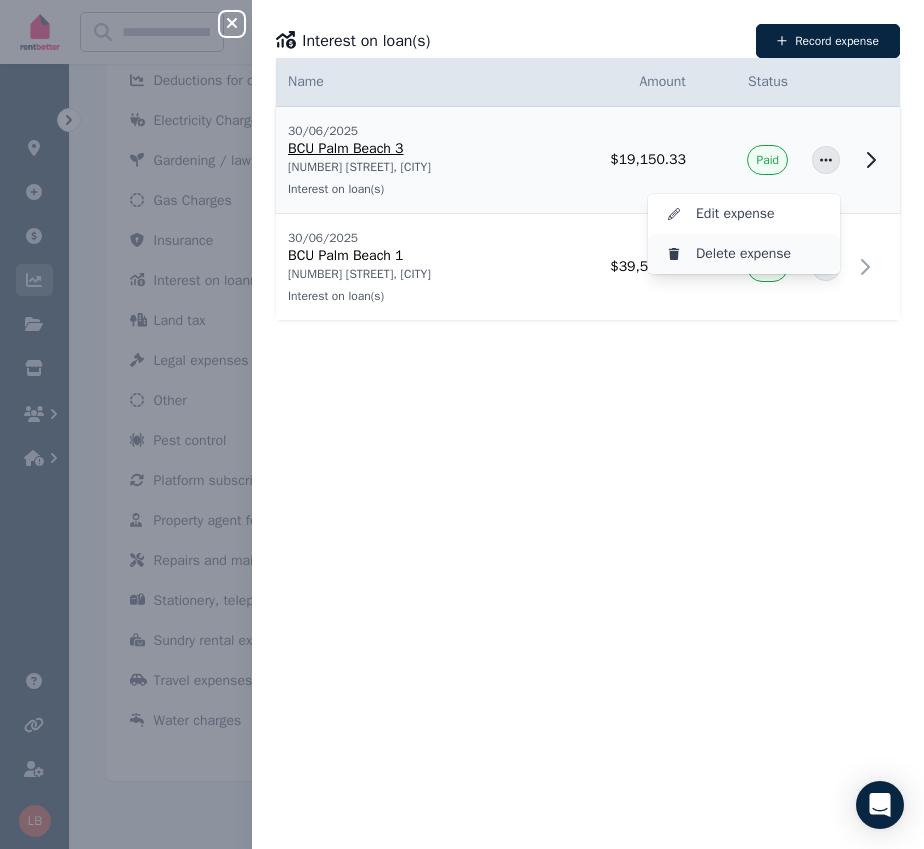 click on "Delete expense" at bounding box center [760, 254] 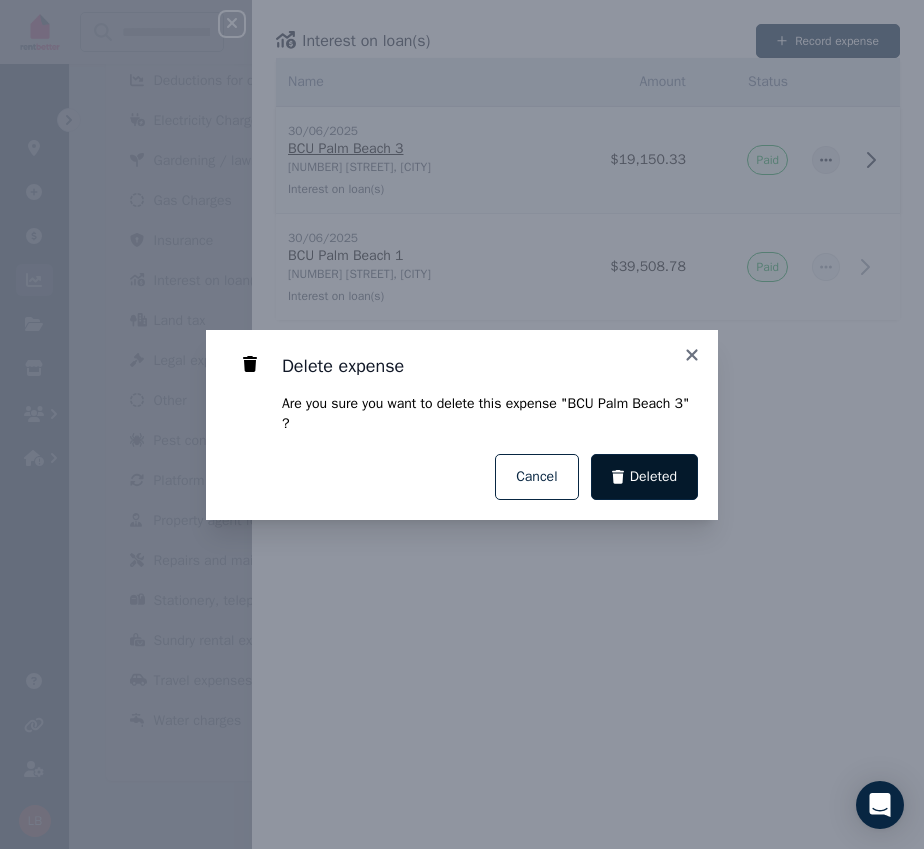 click on "Deleted" at bounding box center [653, 477] 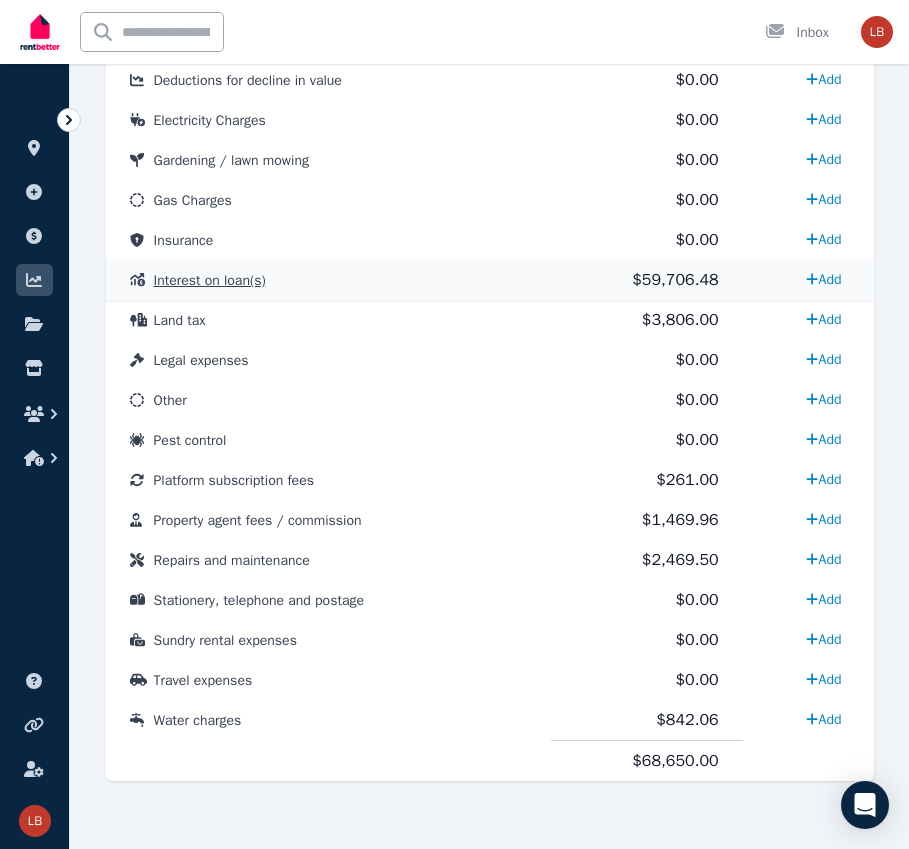 click on "$59,706.48" at bounding box center [675, 280] 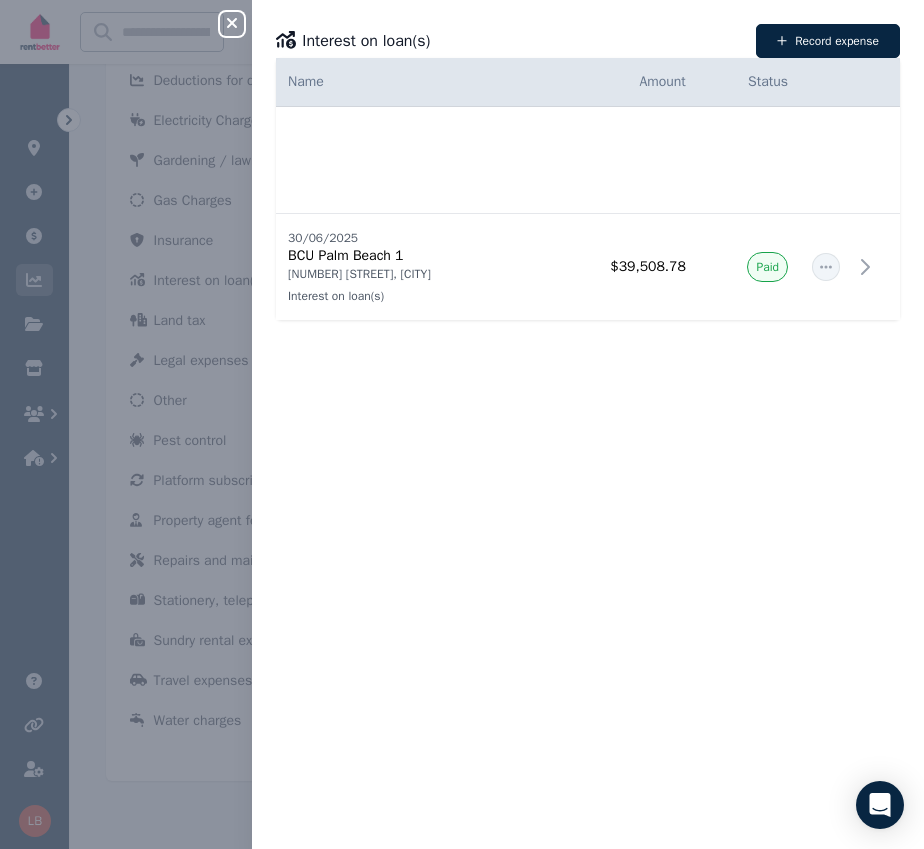 click on "Date Name Address Category Amount Status 30/06/2025 30/06/2025 BCU Palm Beach 3 77 Fifth Ave, Palm Beach Interest on loan(s) 77 Fifth Ave, Palm Beach Interest on loan(s) $19,150.33 Paid 30/06/2025 30/06/2025 BCU Palm Beach 1 77 Fifth Ave, Palm Beach Interest on loan(s) 77 Fifth Ave, Palm Beach Interest on loan(s) $39,508.78 Paid" at bounding box center (588, 453) 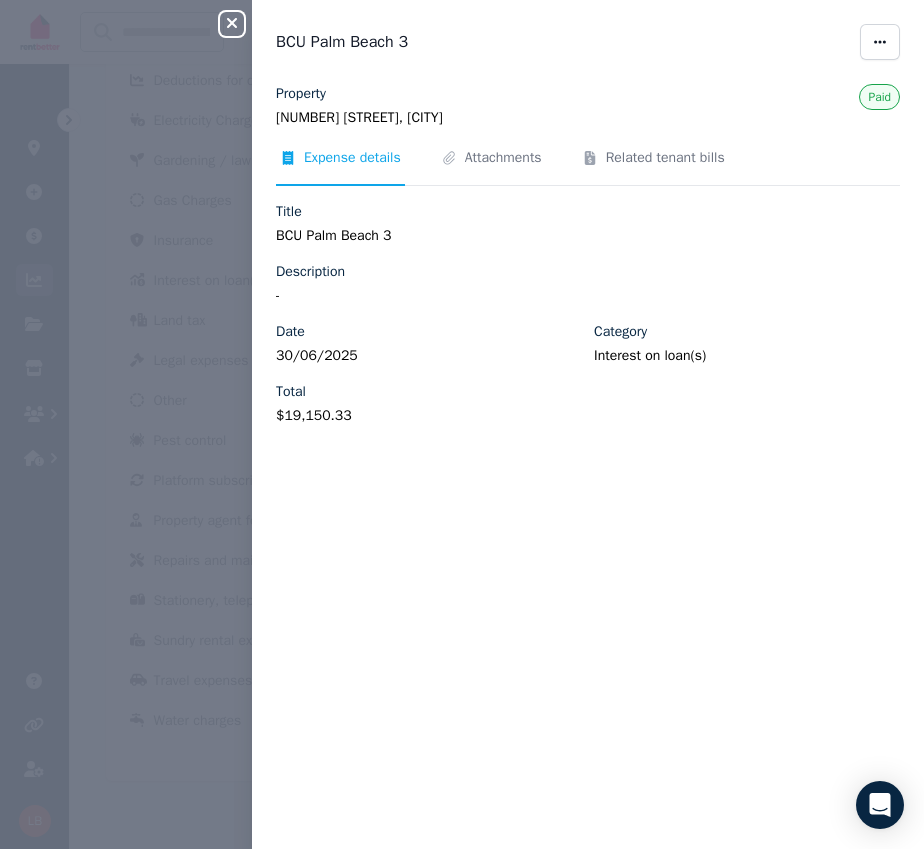 click 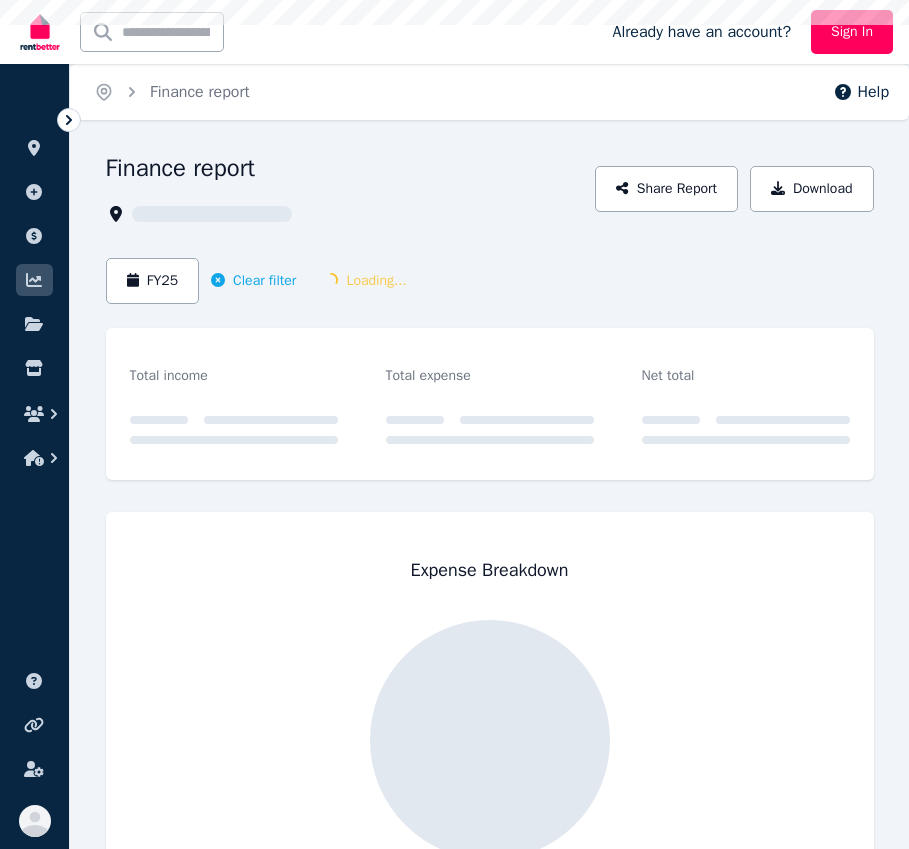 scroll, scrollTop: 0, scrollLeft: 0, axis: both 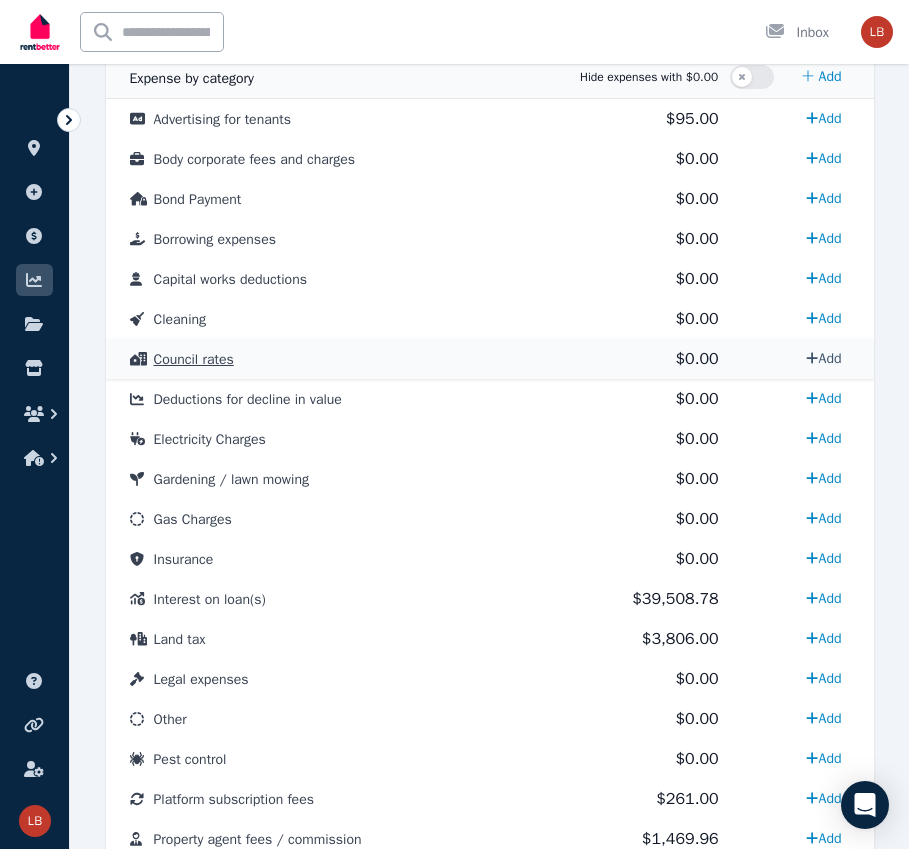 click on "Add" at bounding box center [823, 358] 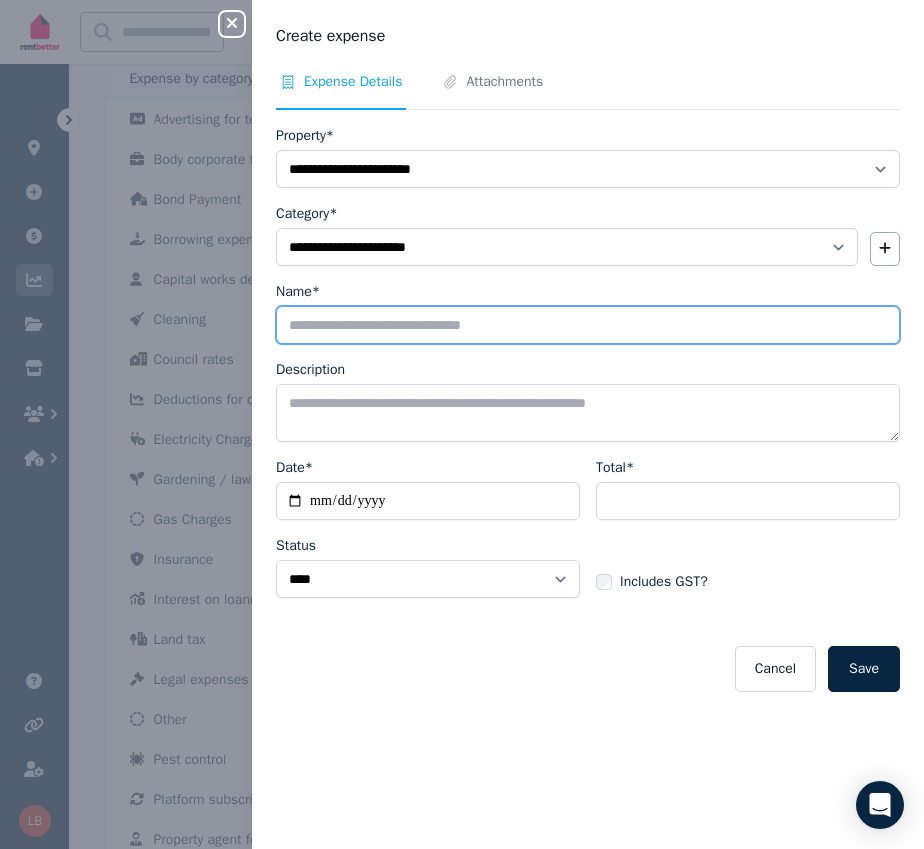 click on "Name*" at bounding box center (588, 325) 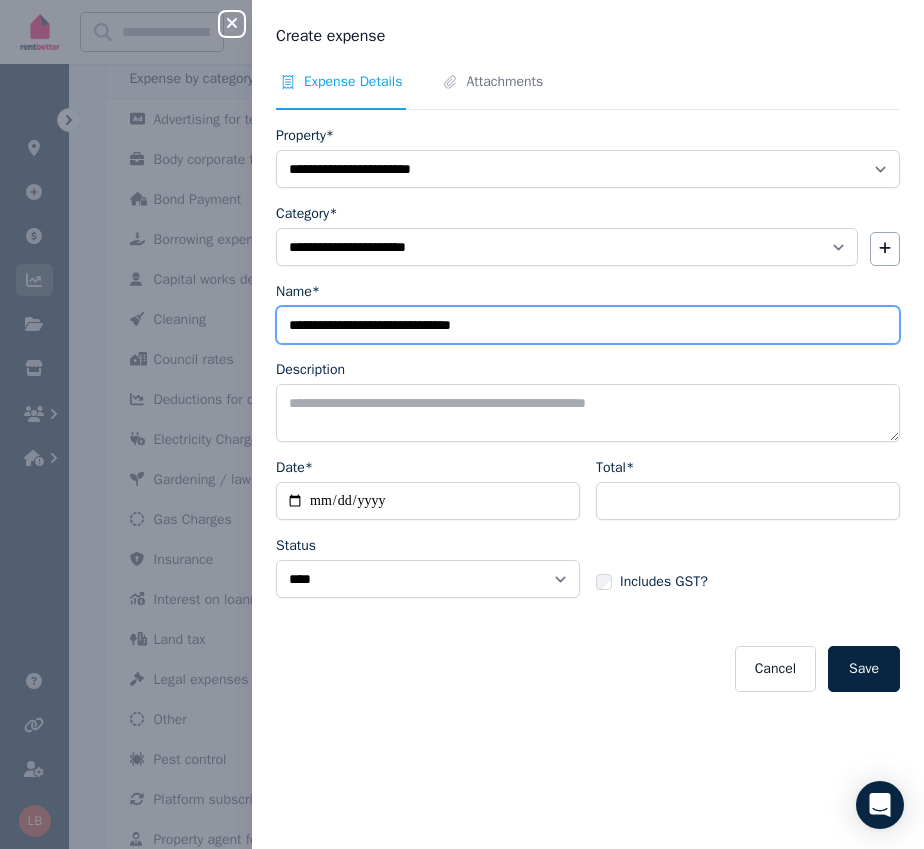 type on "**********" 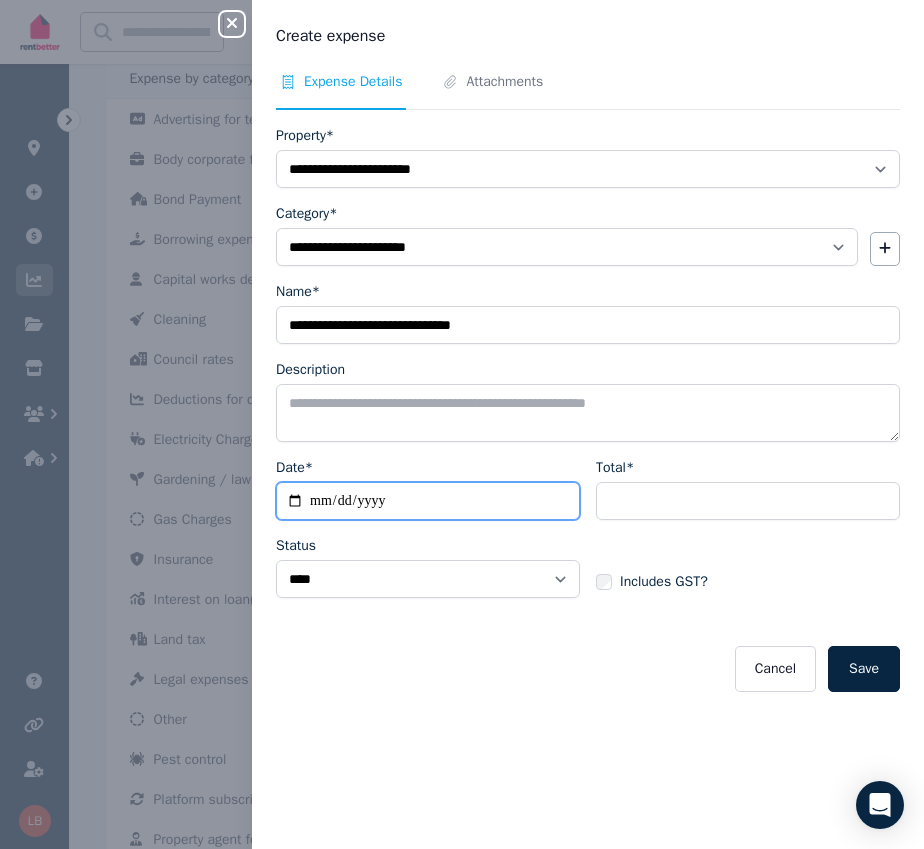 click on "Date*" at bounding box center [428, 501] 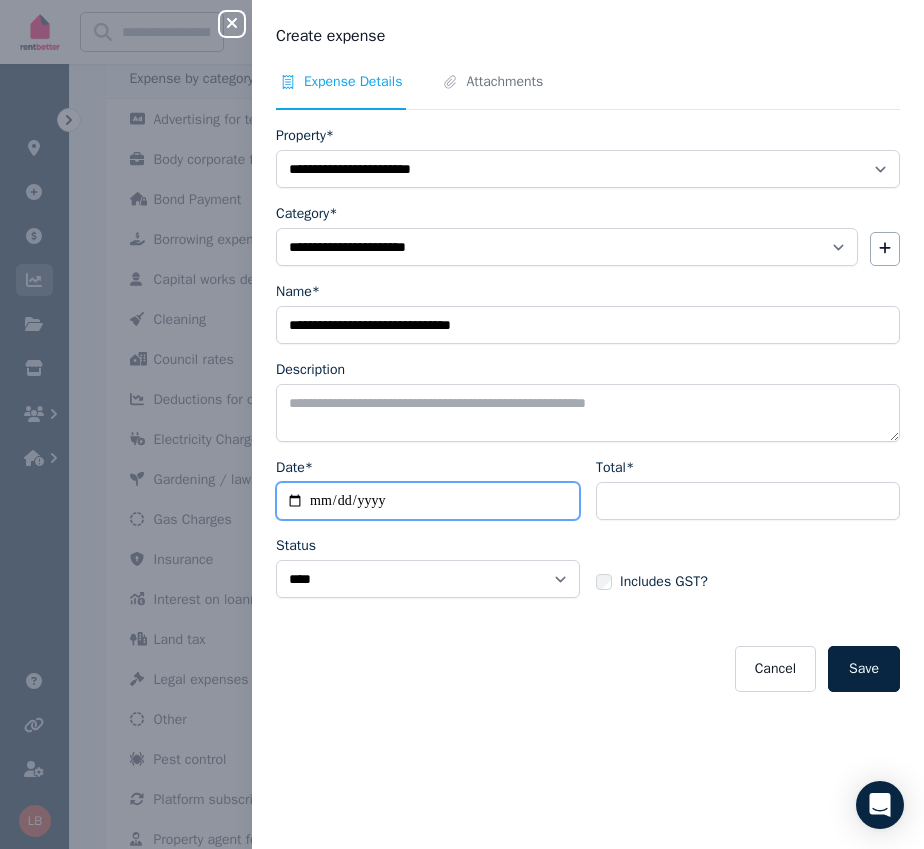 type on "**********" 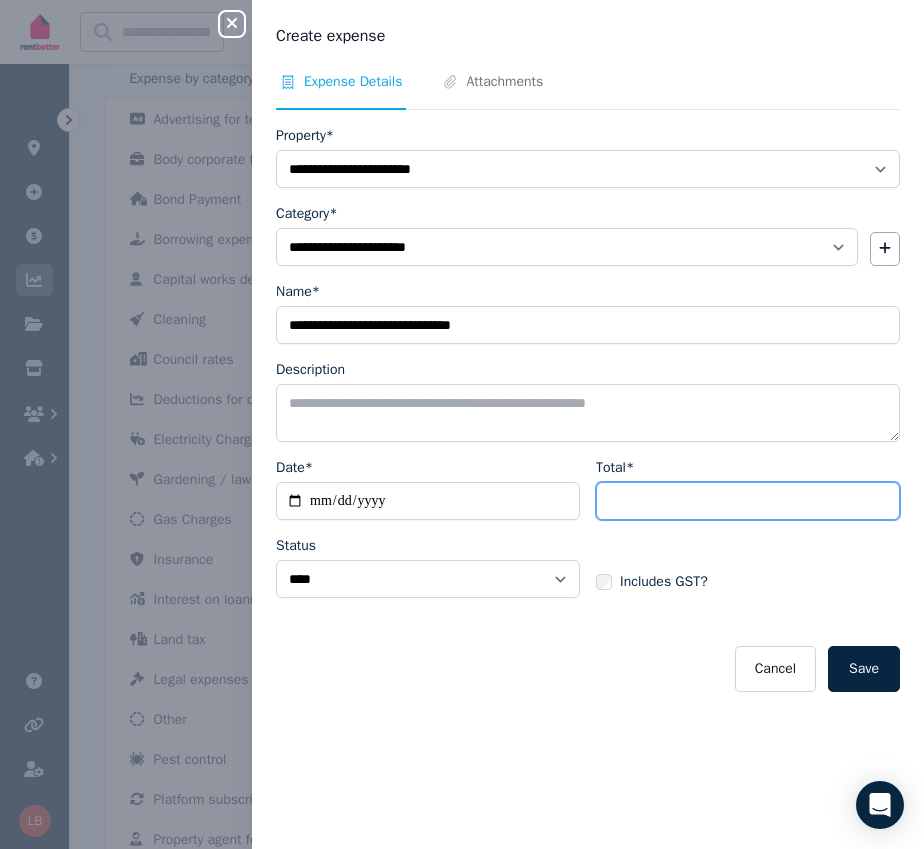 click on "Total*" at bounding box center (748, 501) 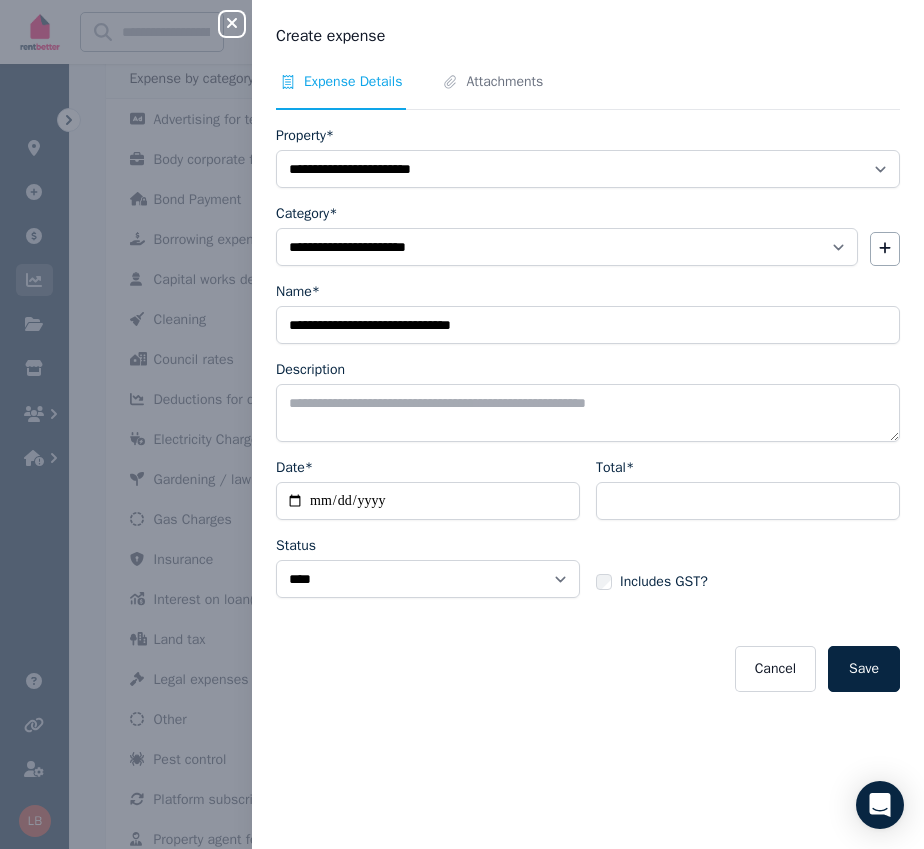 click on "Cancel Save" at bounding box center [588, 669] 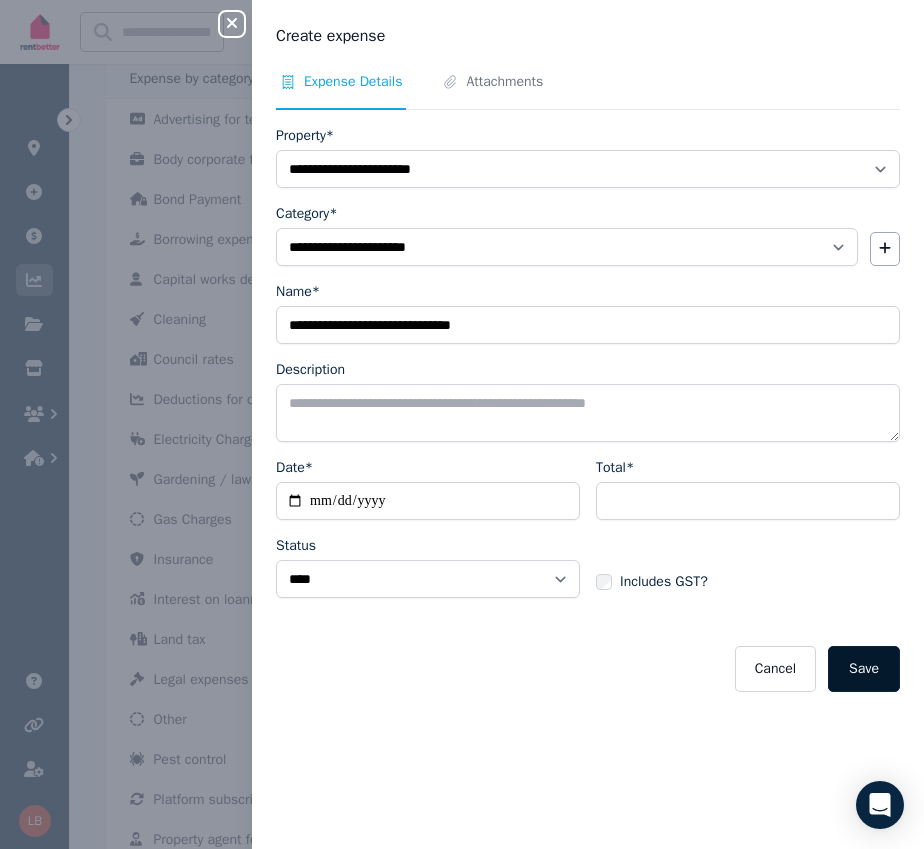click on "Save" at bounding box center (864, 669) 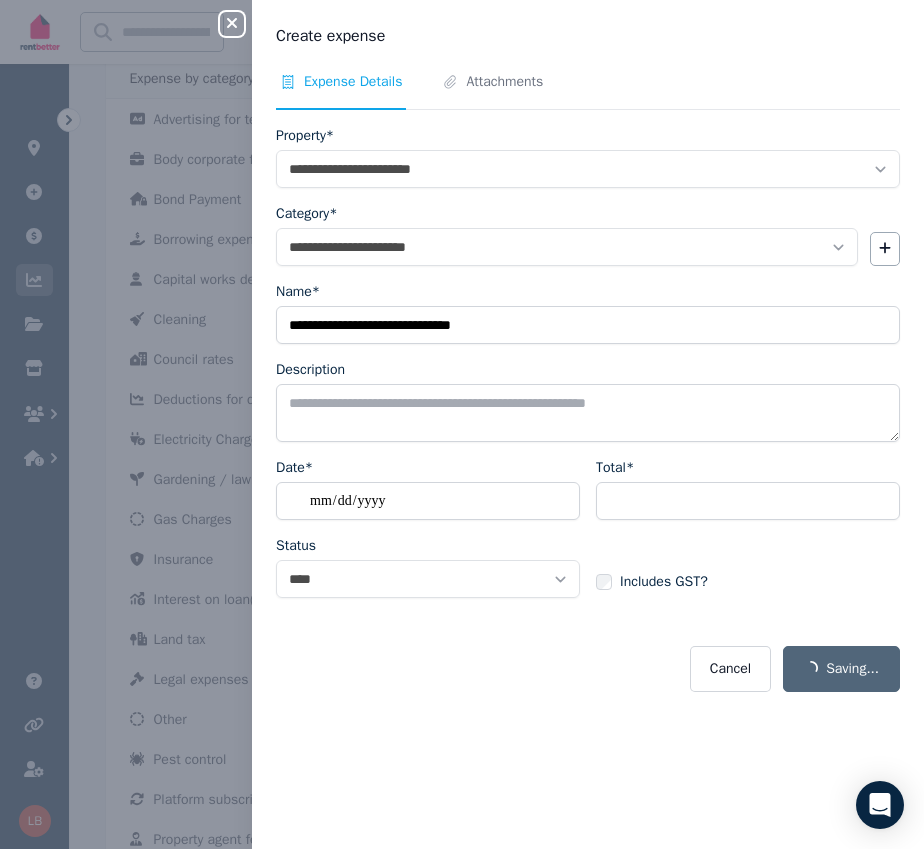 select 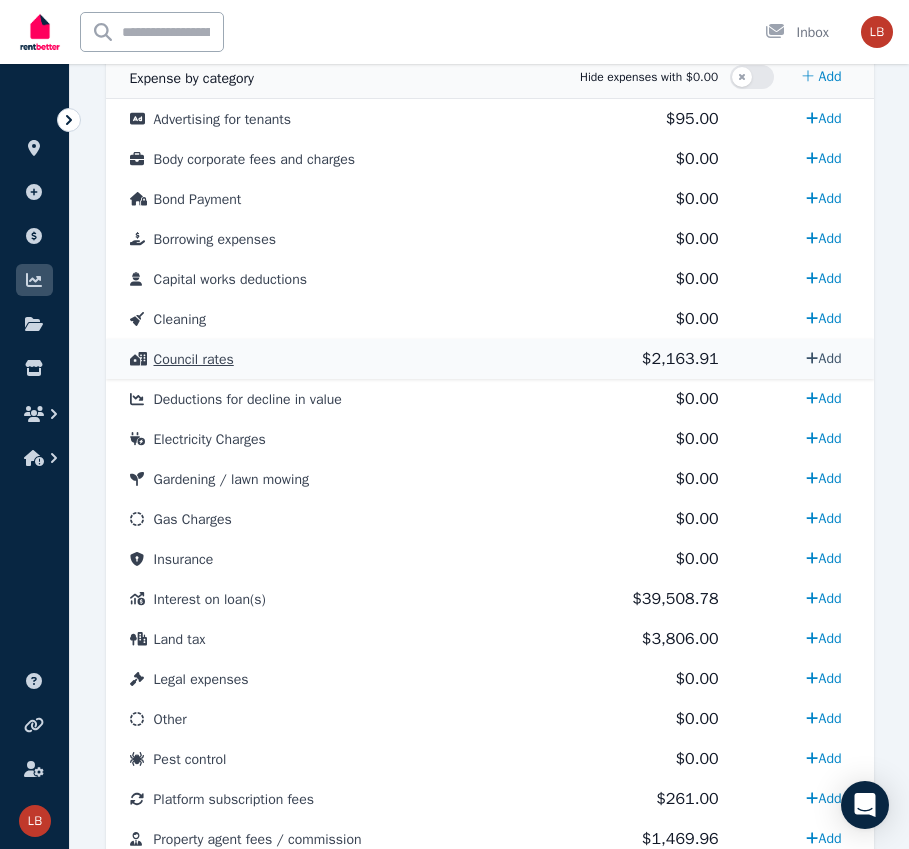 click on "Add" at bounding box center (823, 358) 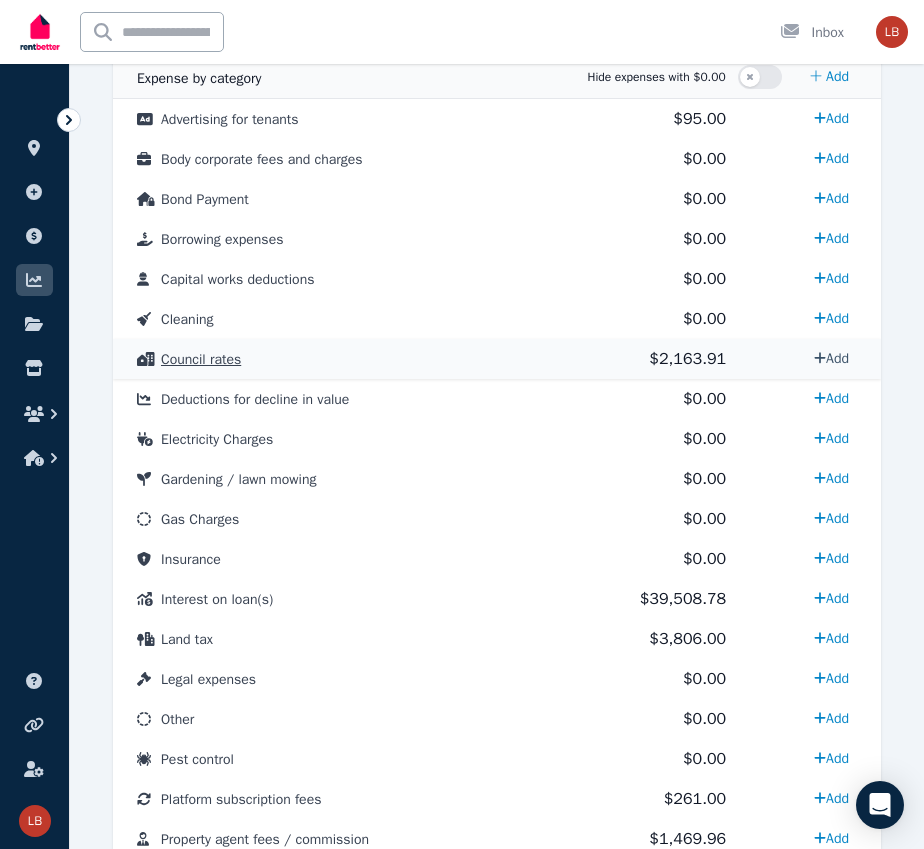 select on "**********" 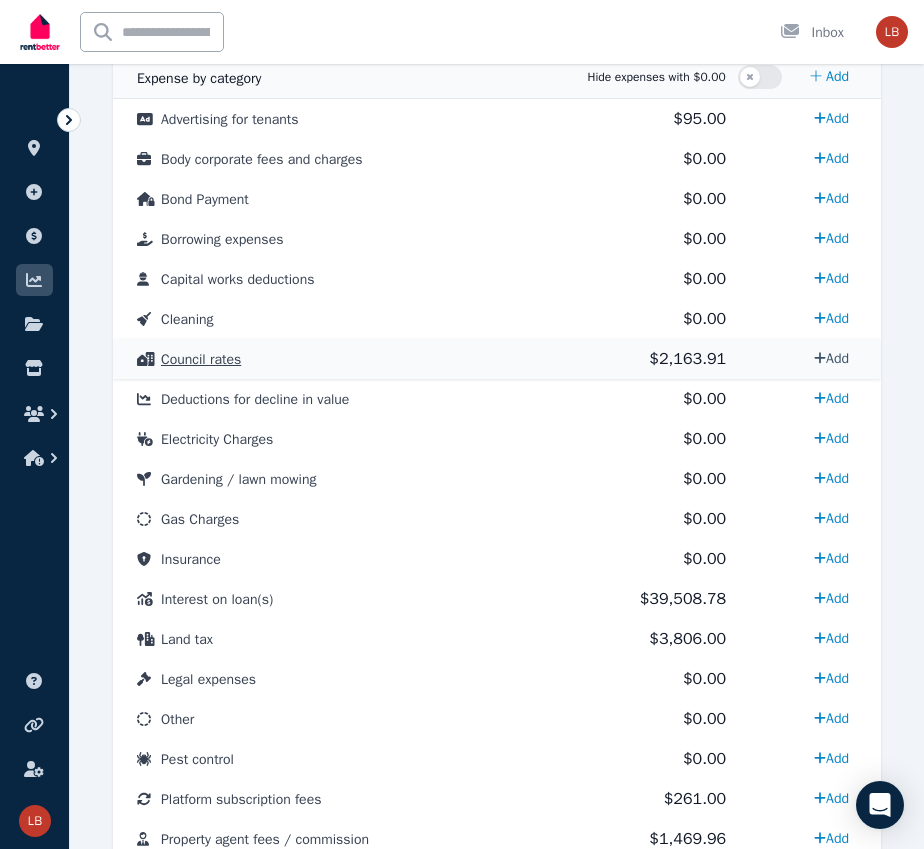 select on "**********" 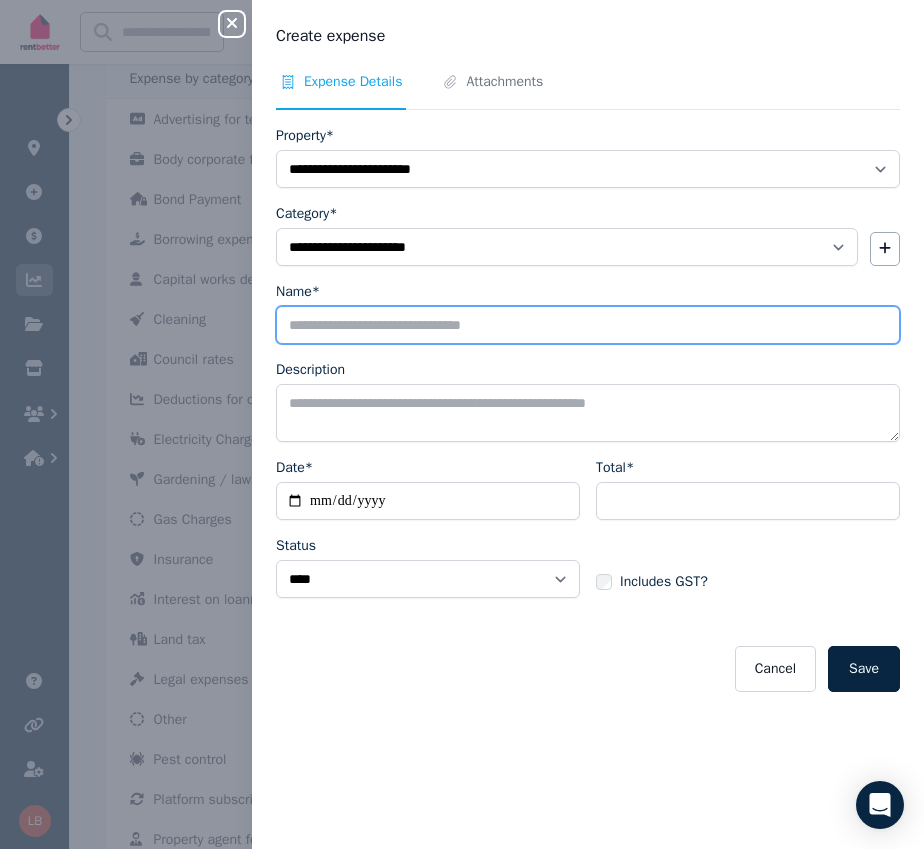 click on "Name*" at bounding box center [588, 325] 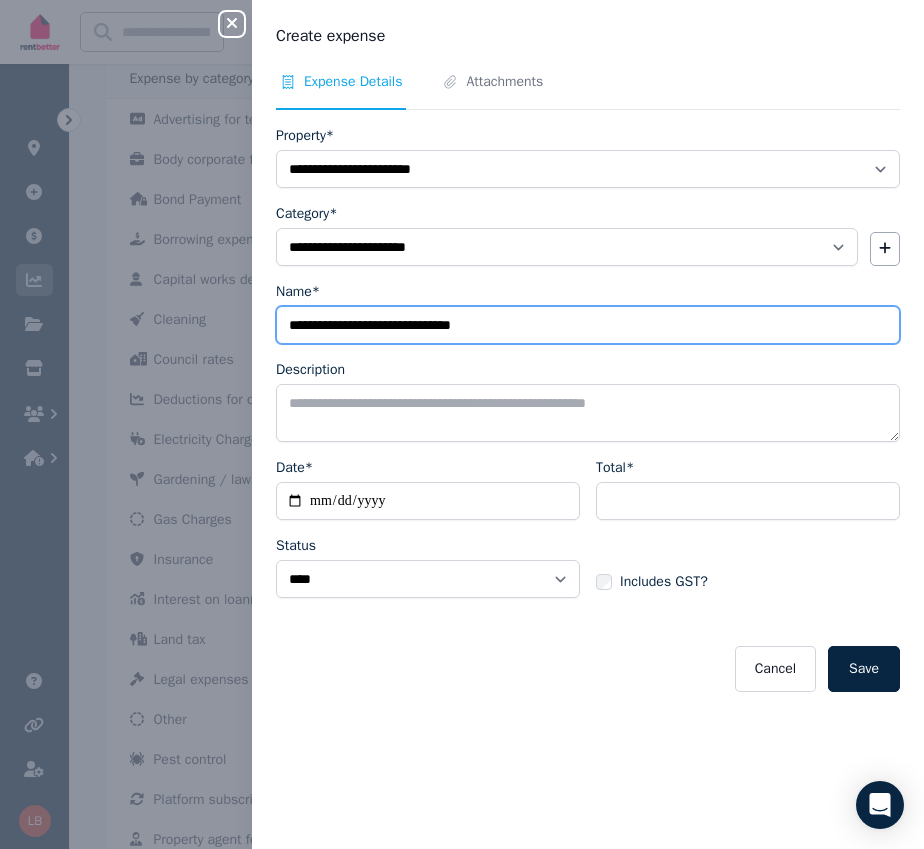 click on "**********" at bounding box center (588, 325) 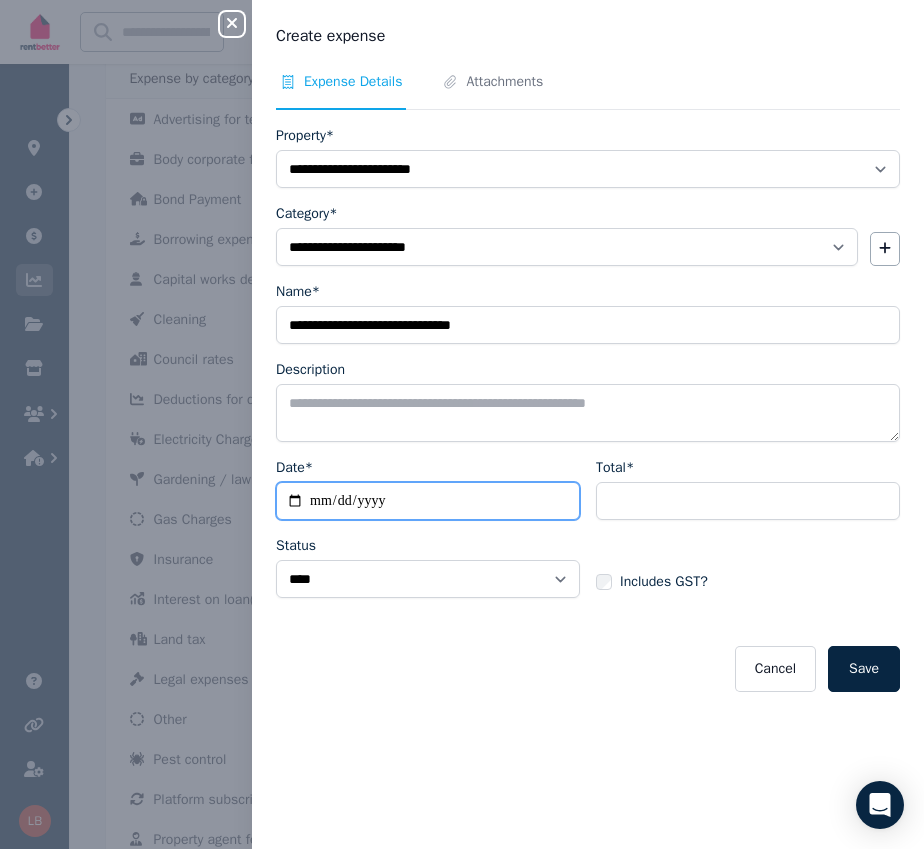 click on "Date*" at bounding box center [428, 501] 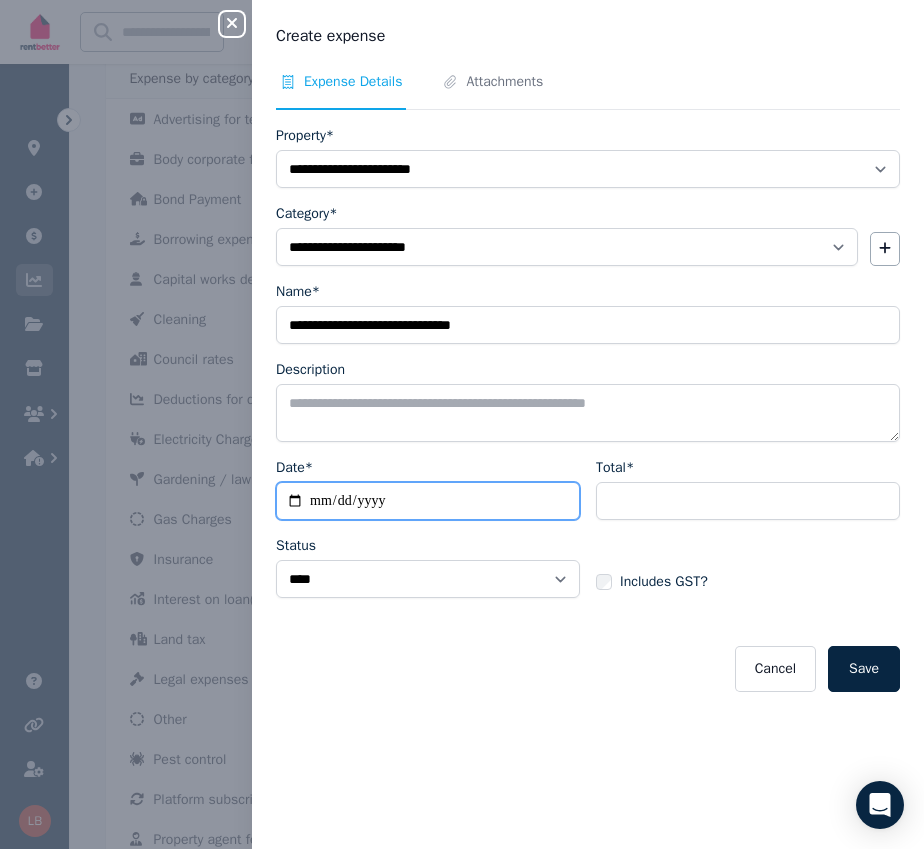 type on "**********" 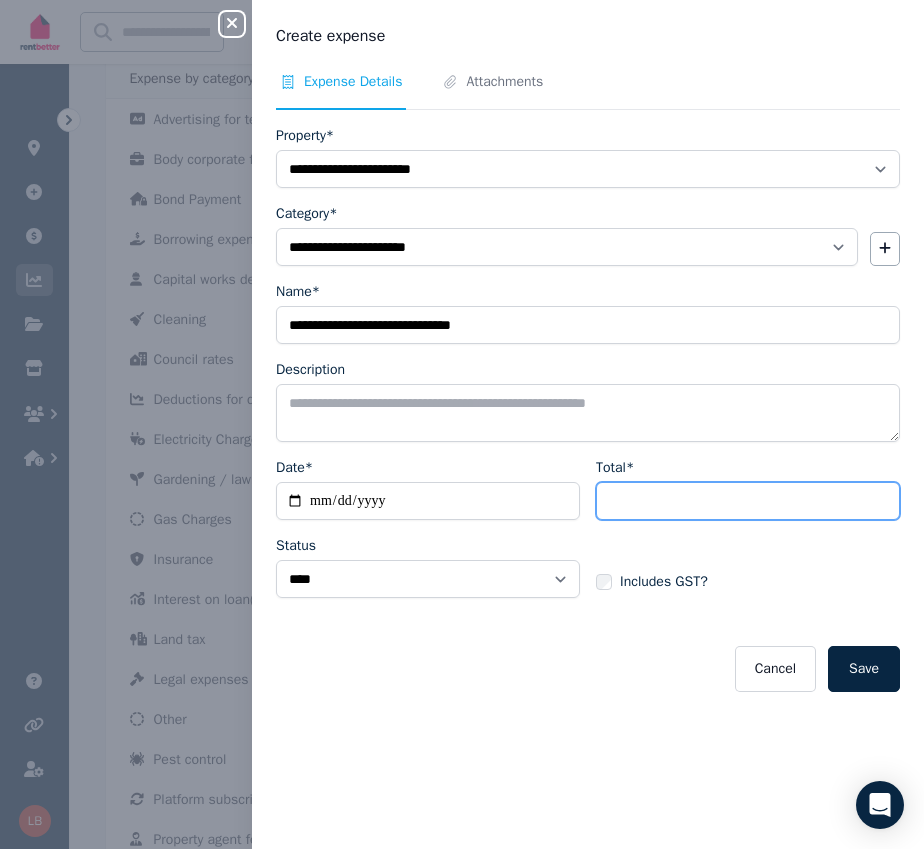 click on "Total*" at bounding box center (748, 501) 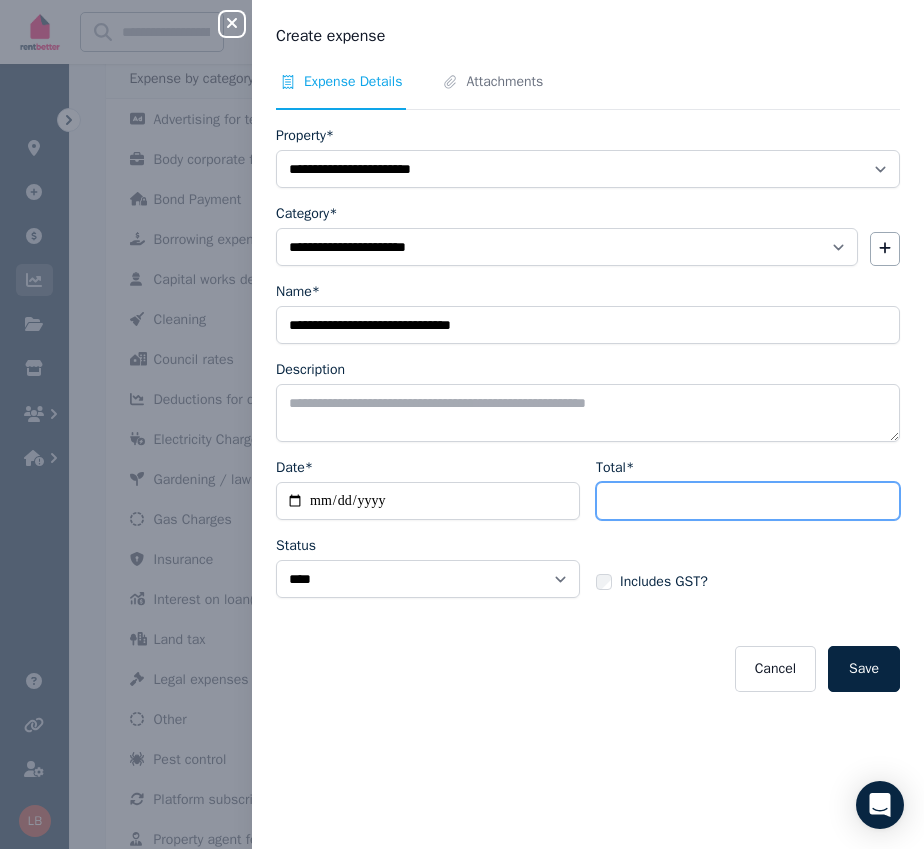 type on "*******" 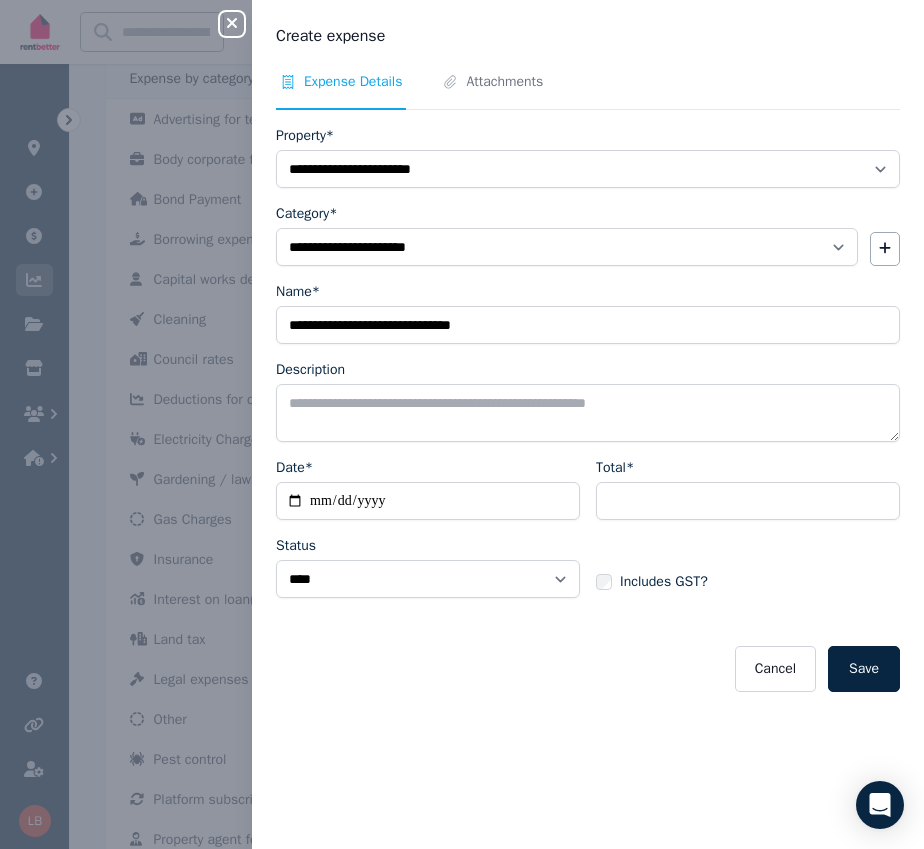 click on "**********" at bounding box center [588, 409] 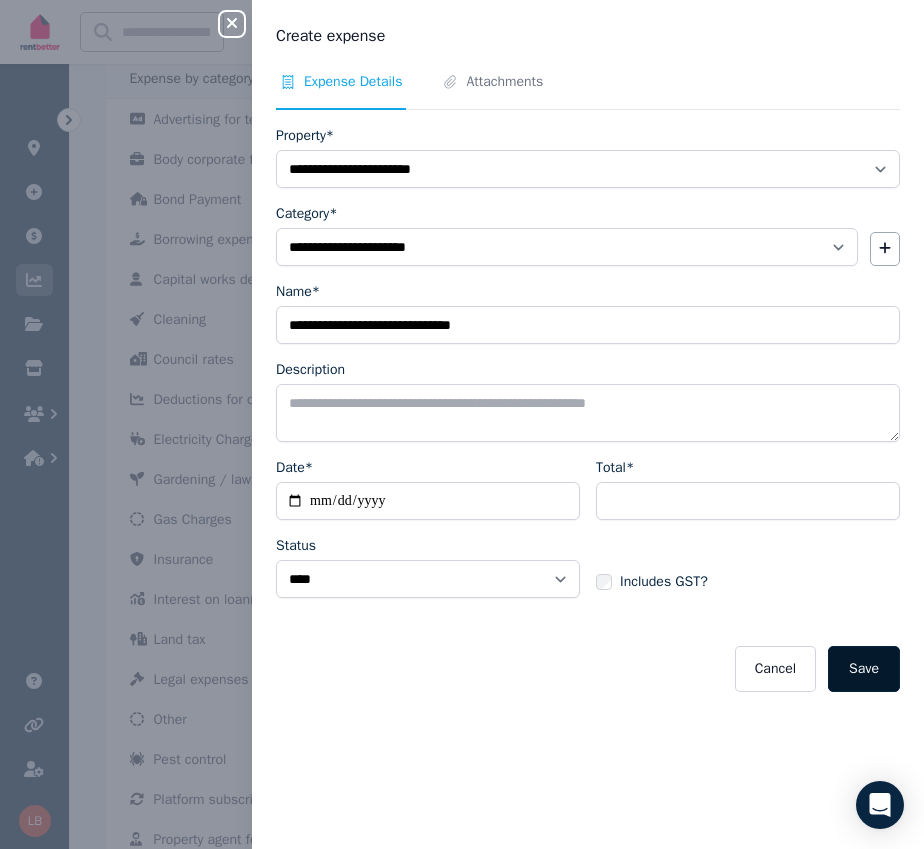 click on "Save" at bounding box center [864, 669] 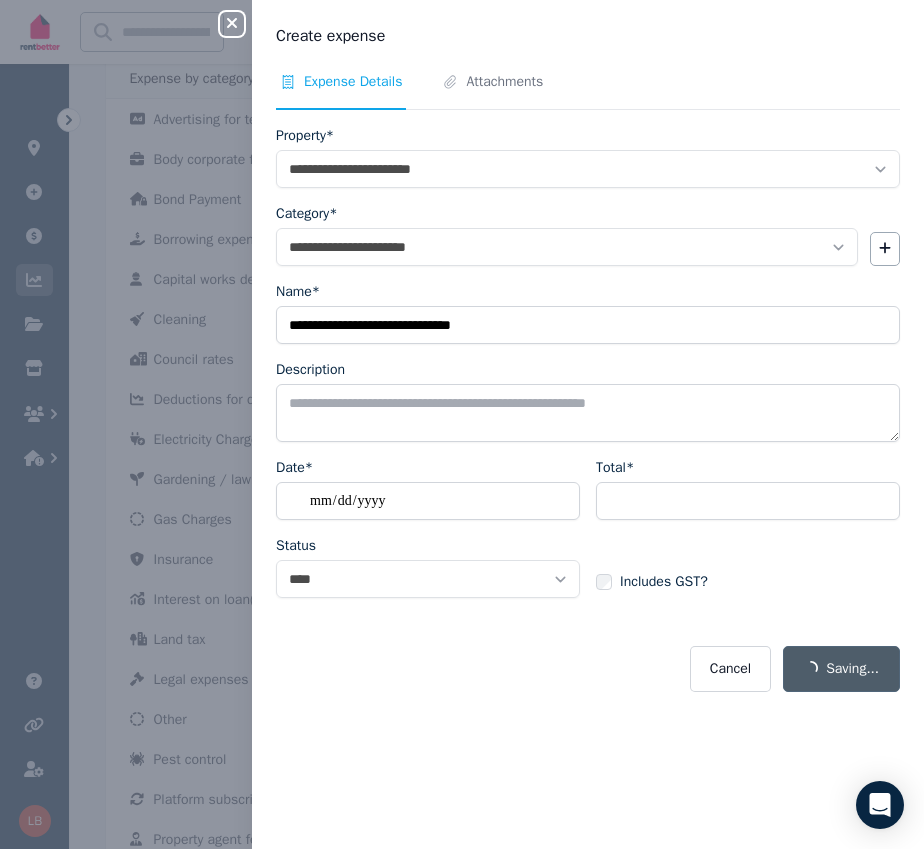 select 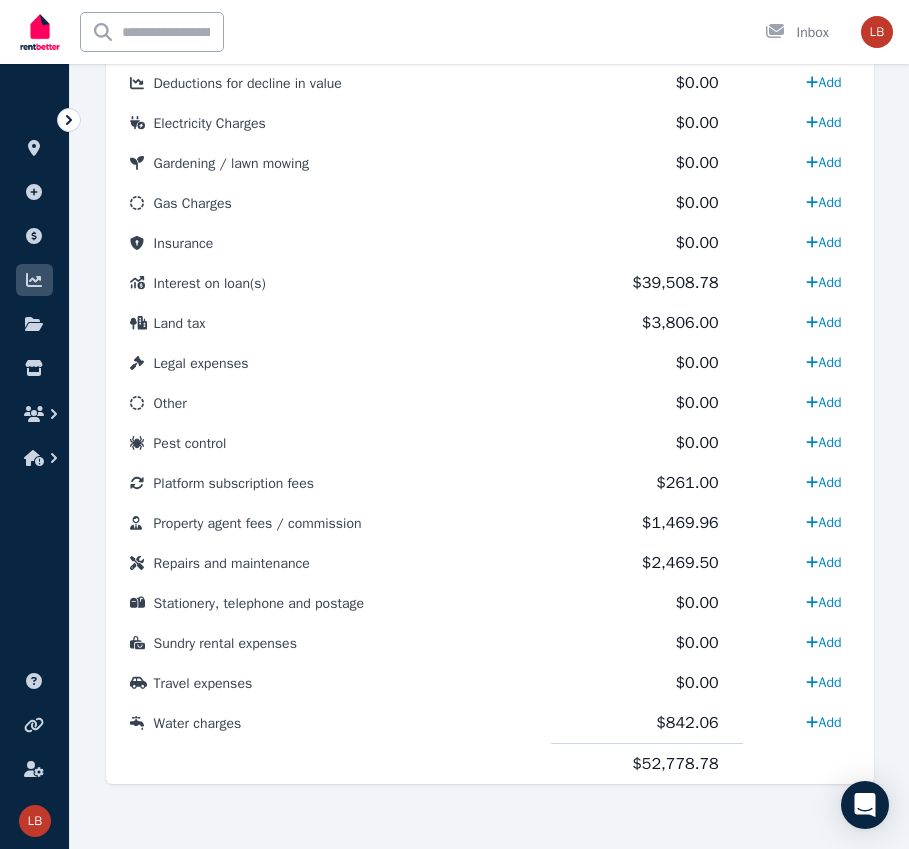 scroll, scrollTop: 1487, scrollLeft: 0, axis: vertical 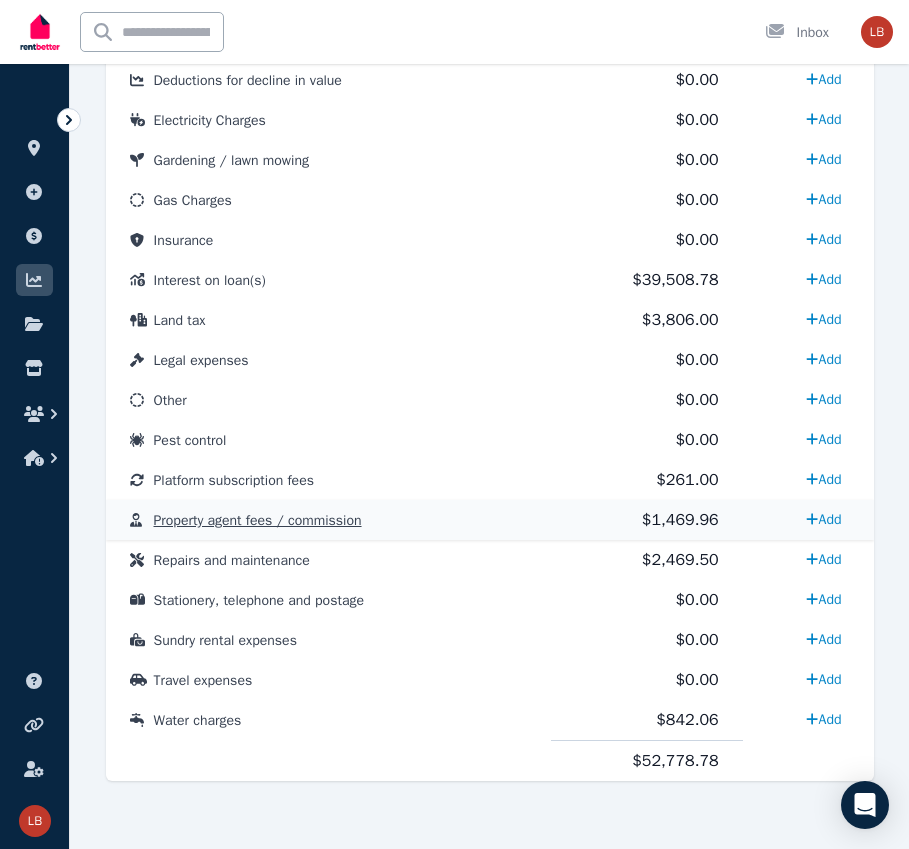click on "$1,469.96" at bounding box center (680, 520) 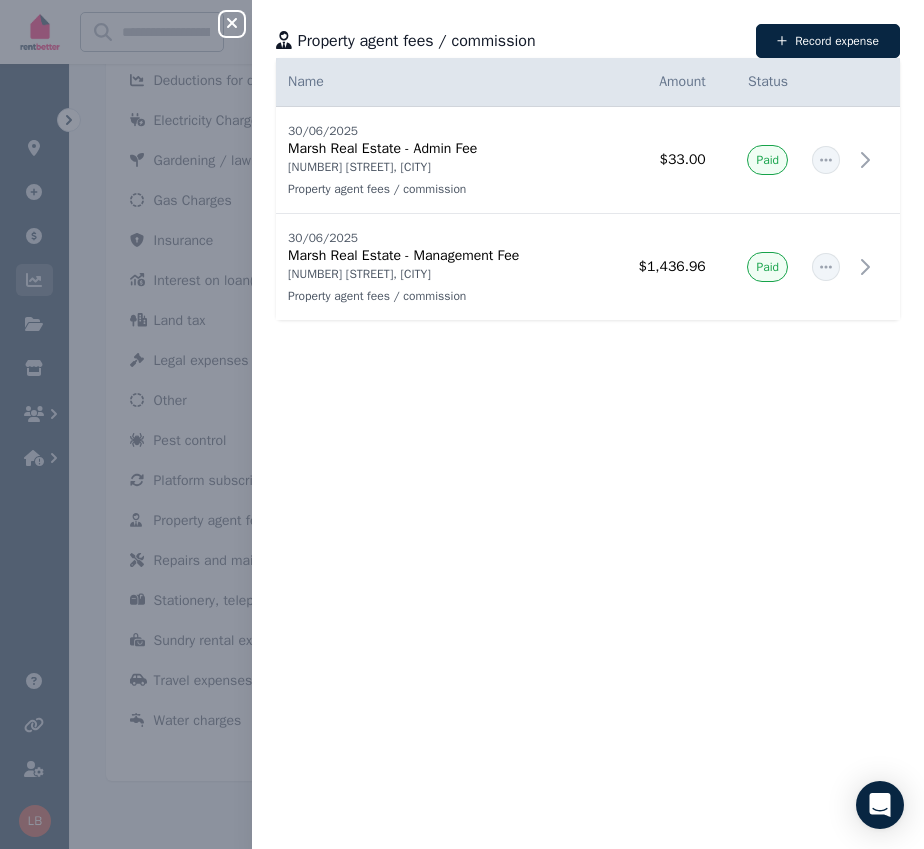 click 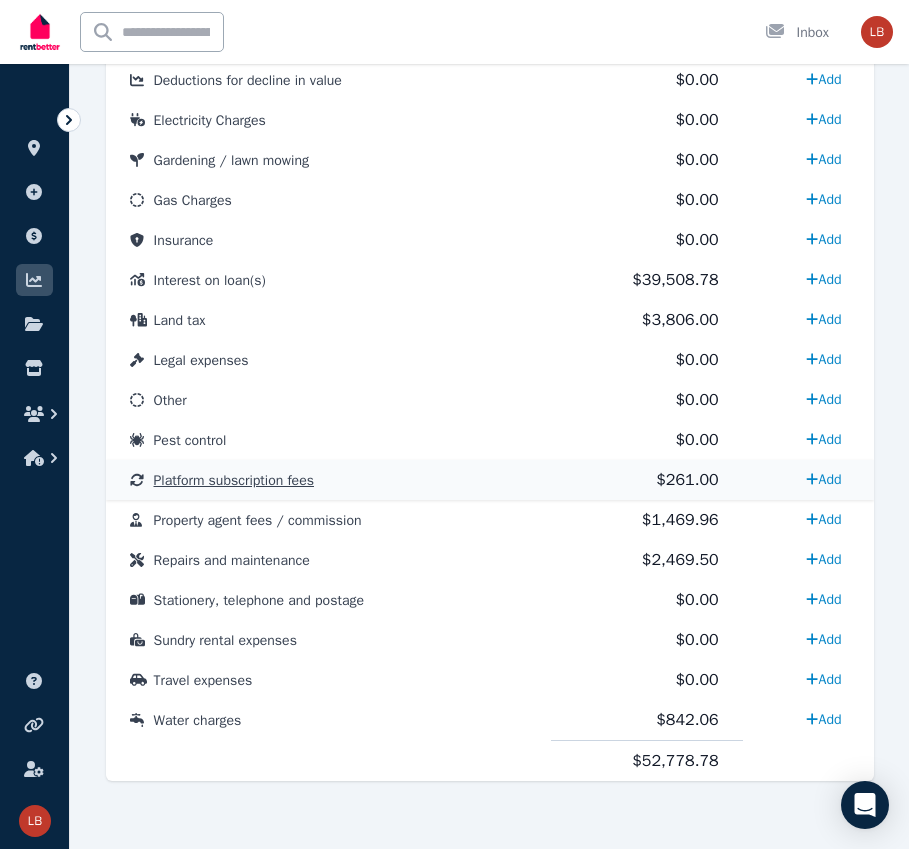 click on "$261.00" at bounding box center (687, 480) 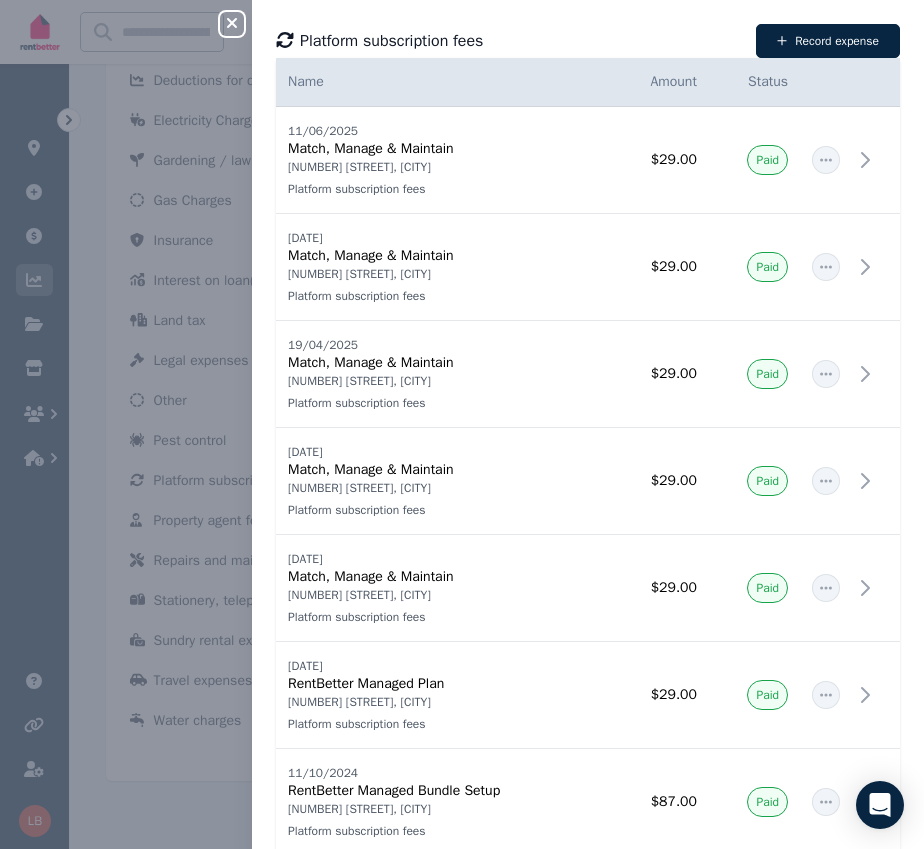 click 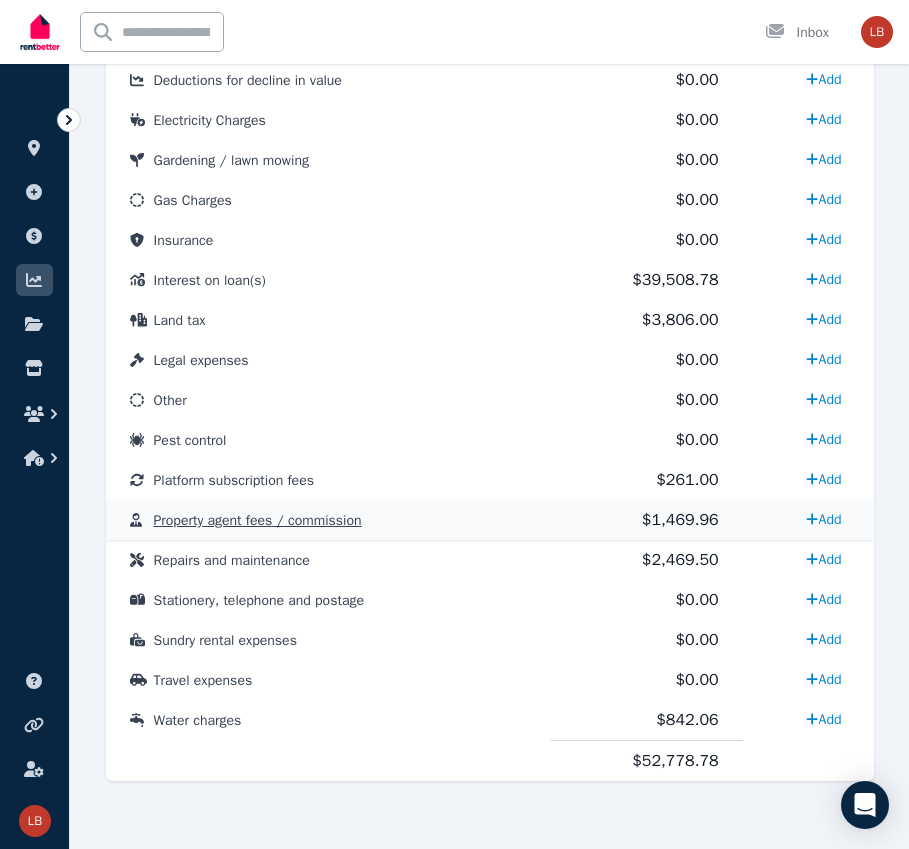 click on "$1,469.96" at bounding box center [680, 520] 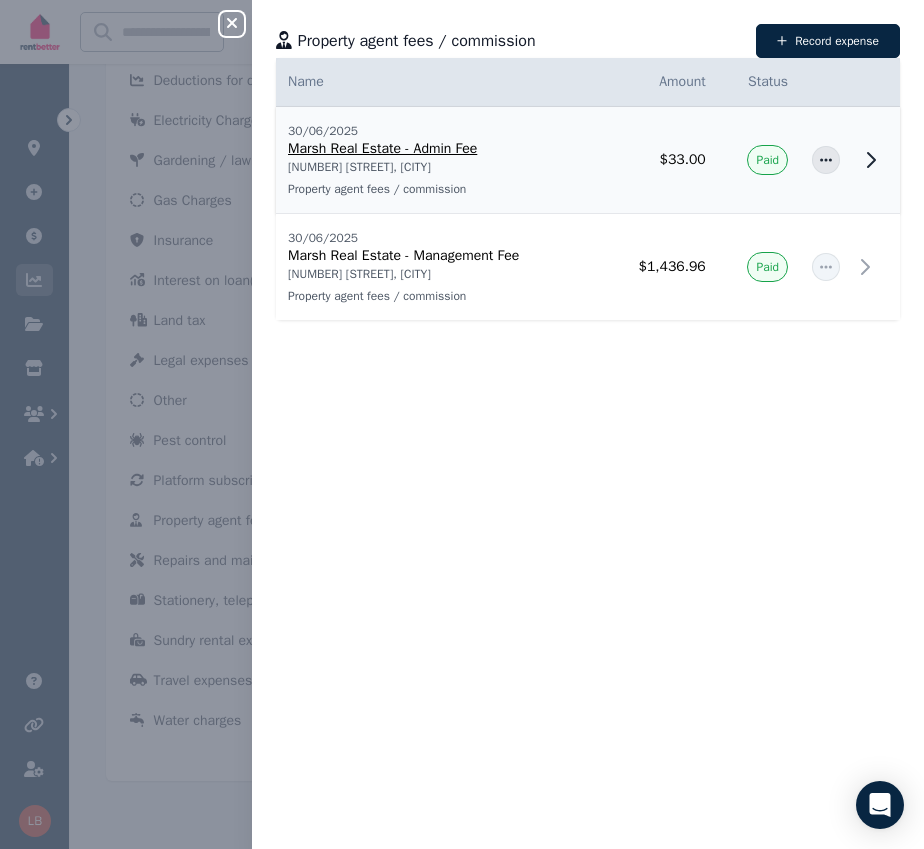 click on "[NUMBER] [STREET], [CITY]" at bounding box center [438, 167] 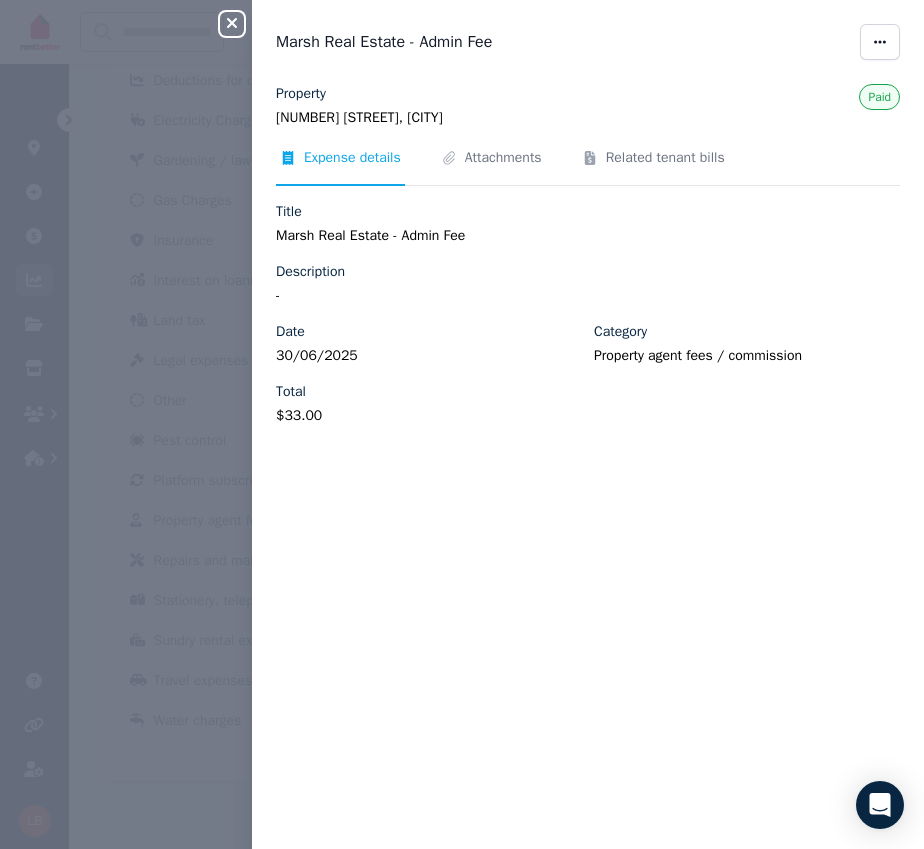 click 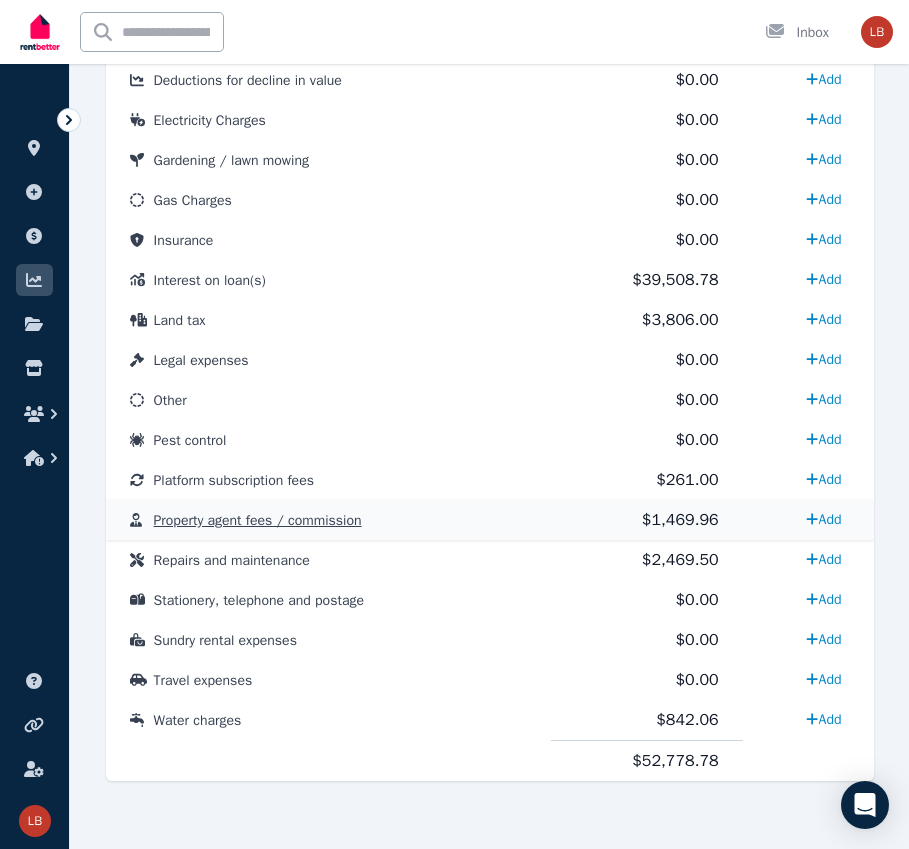 click on "$1,469.96" at bounding box center (680, 520) 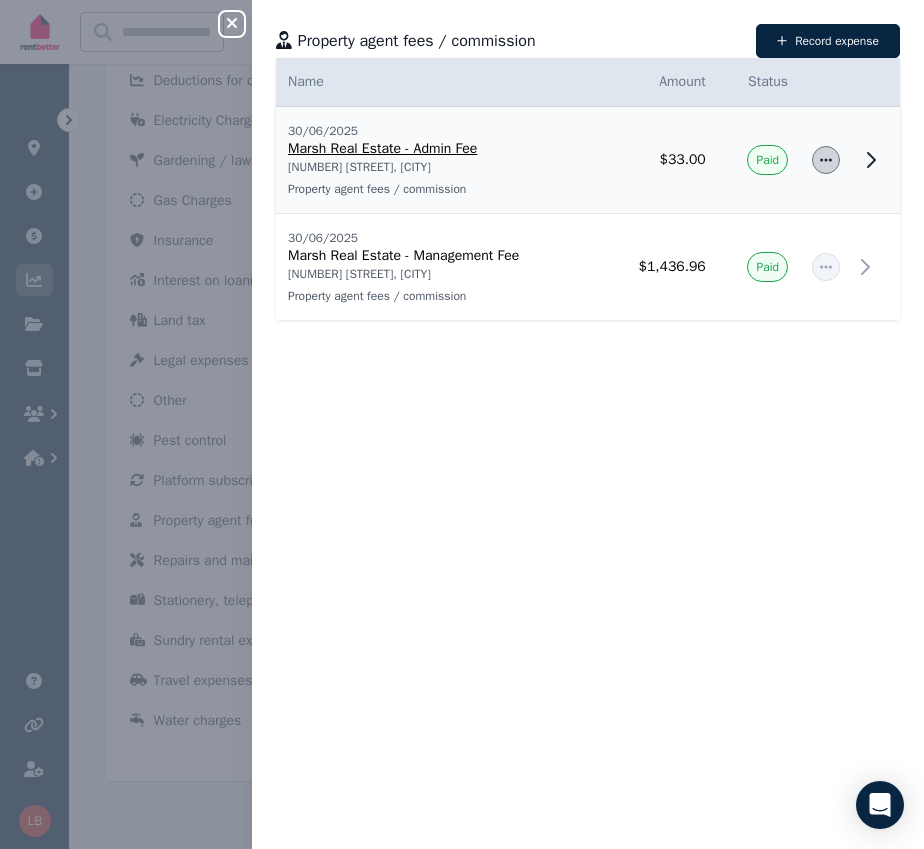click 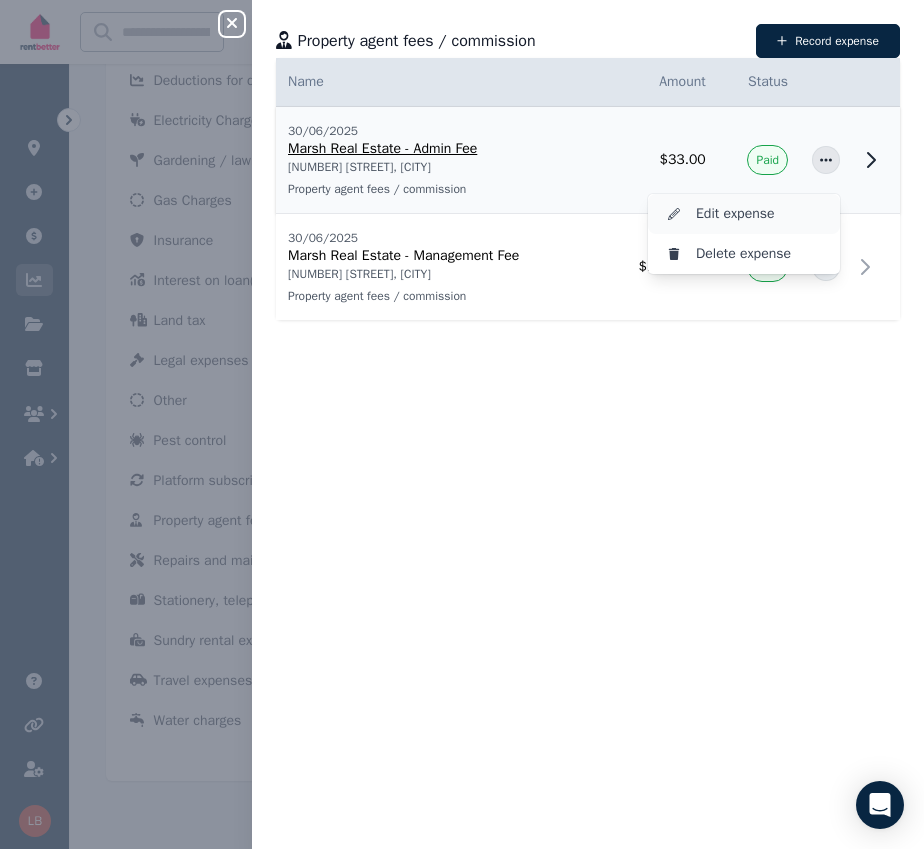 click on "Edit expense" at bounding box center (760, 214) 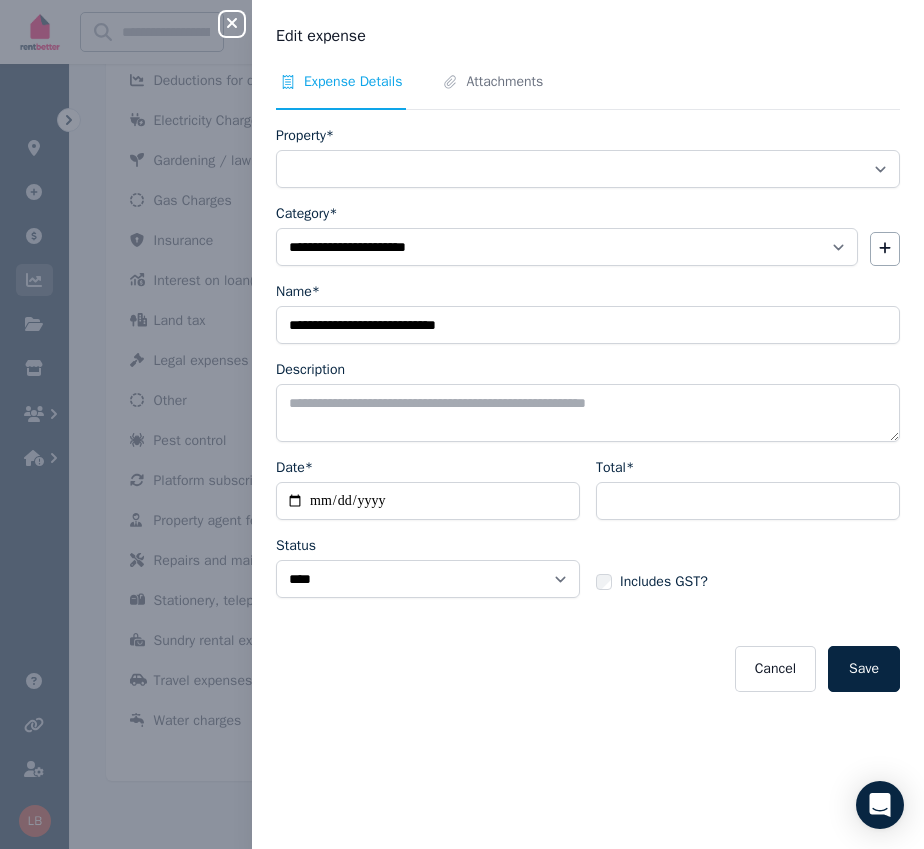 select on "**********" 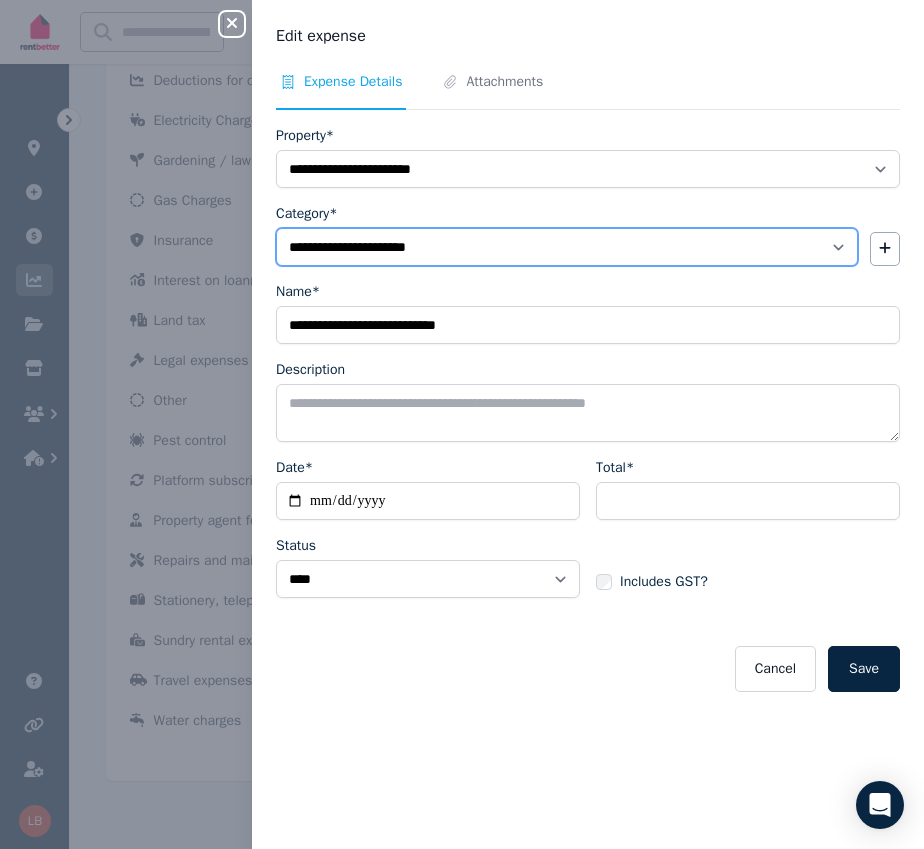 click on "**********" at bounding box center [567, 247] 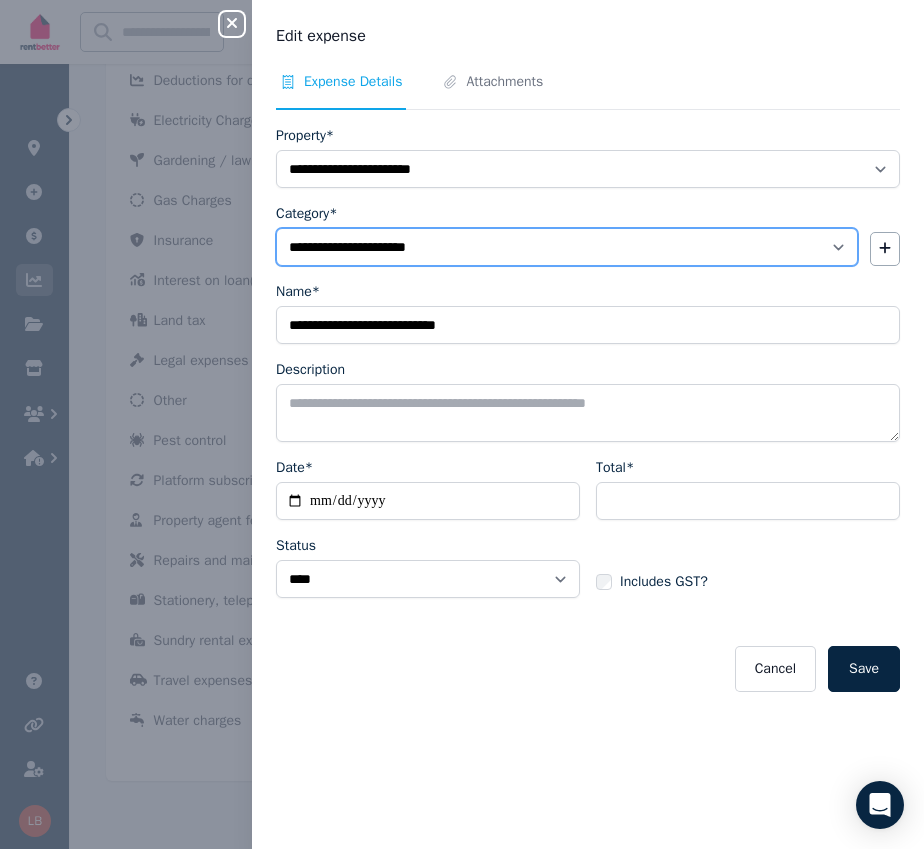 select on "**********" 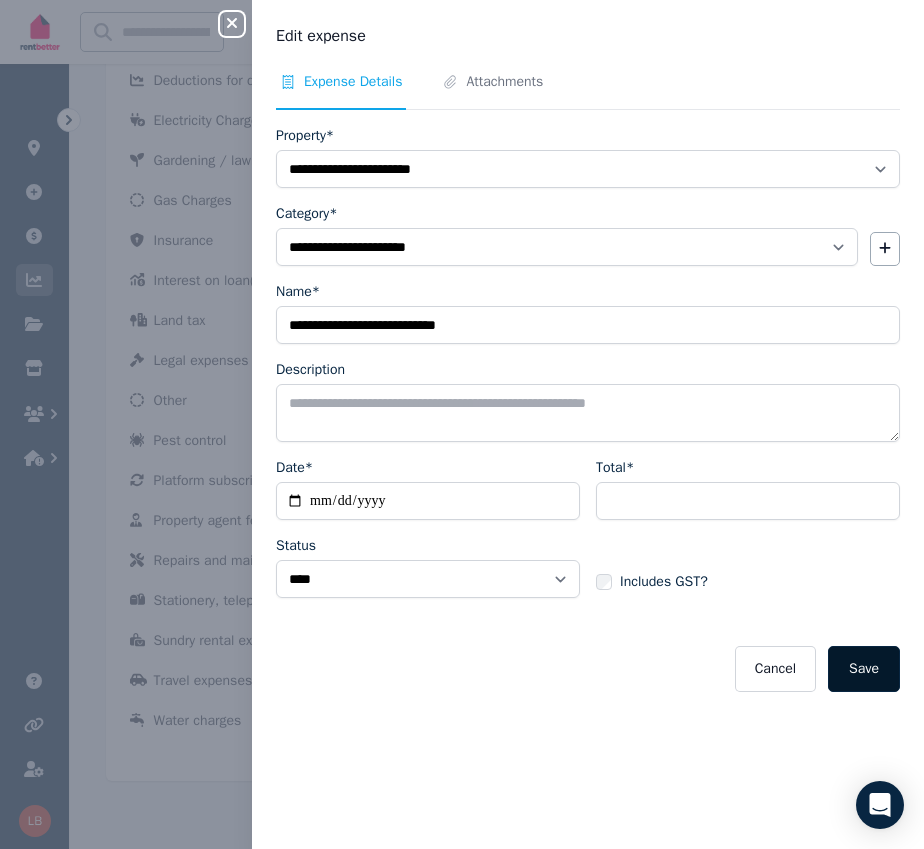click on "Save" at bounding box center (864, 669) 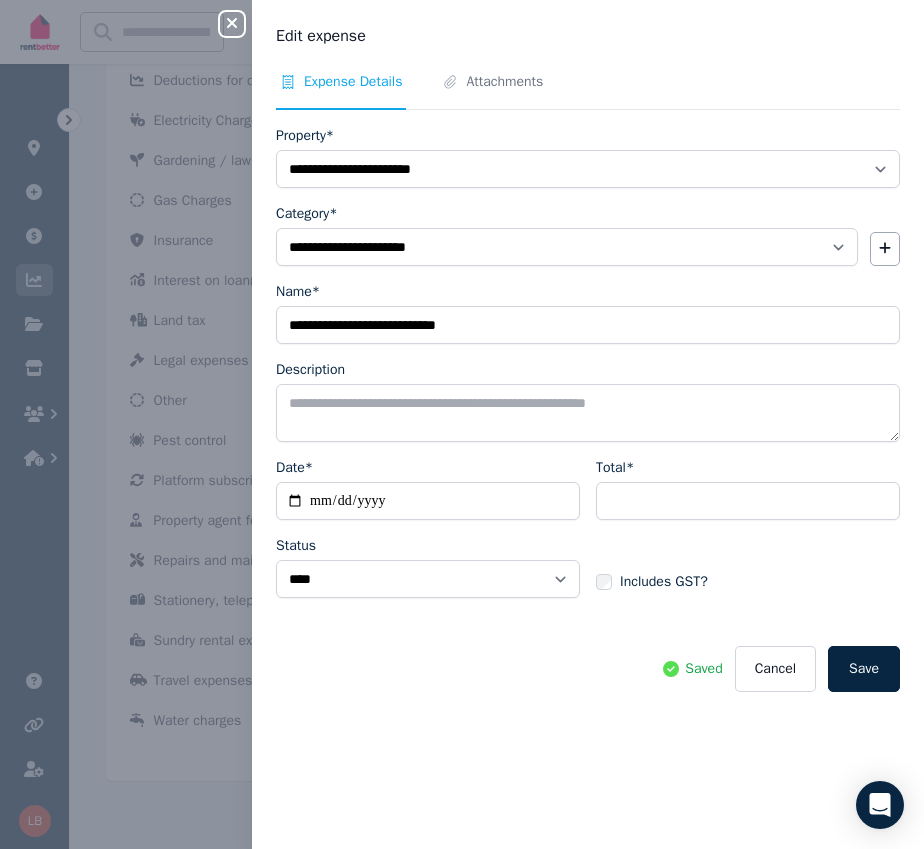 click 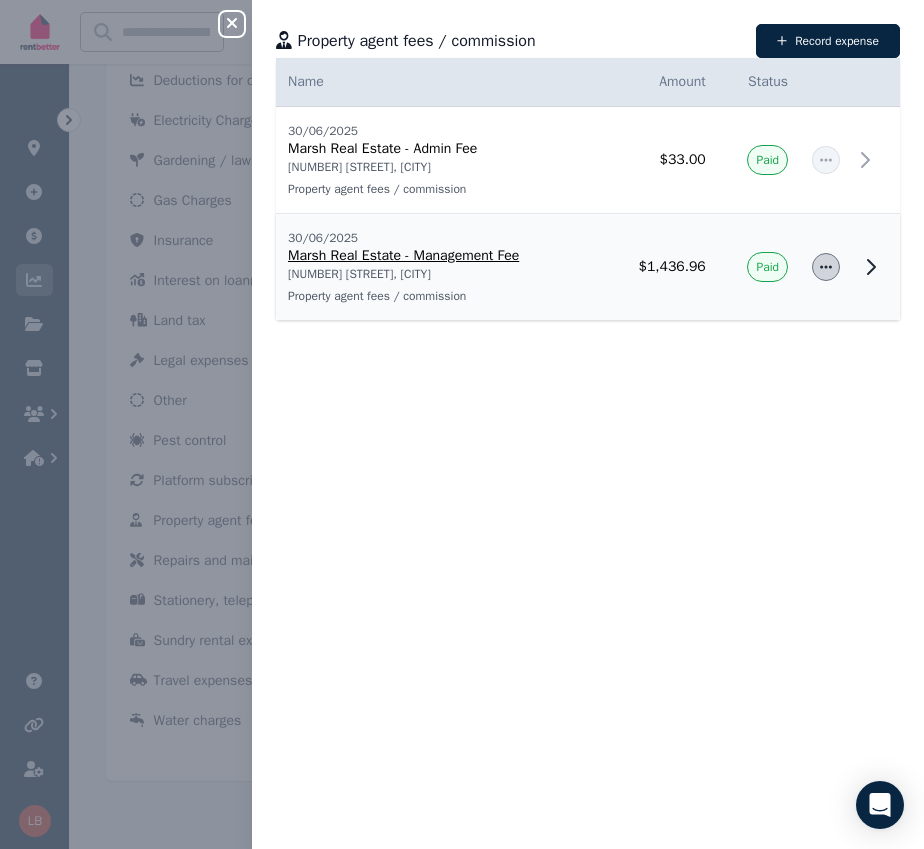 click 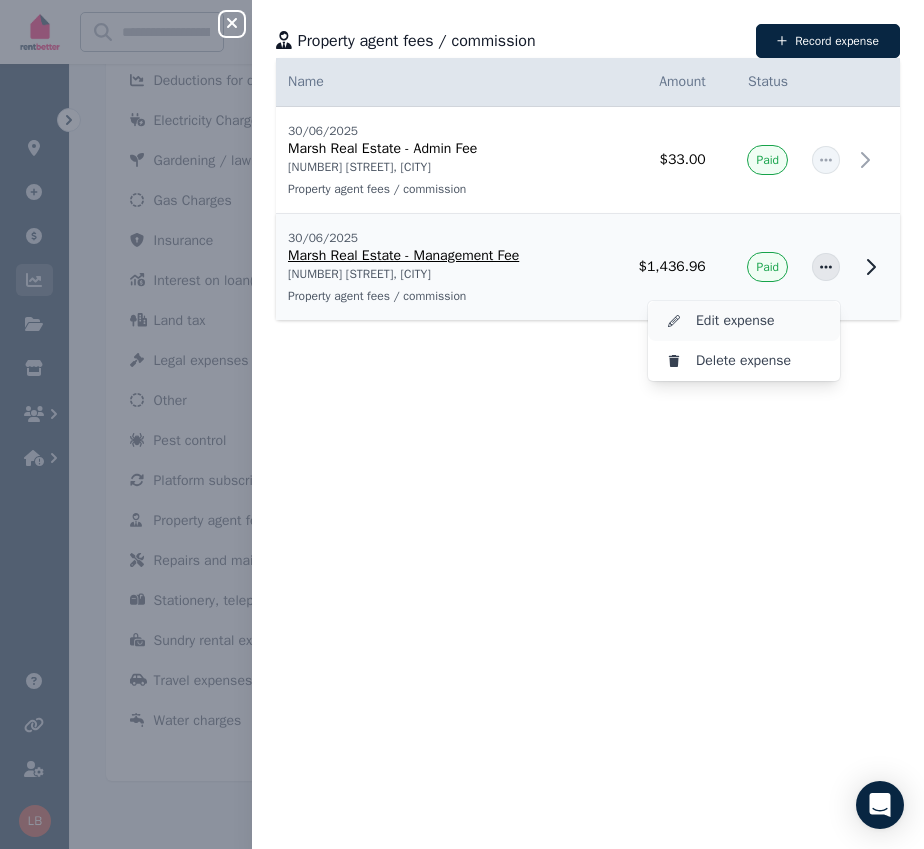 click on "Edit expense" at bounding box center [760, 321] 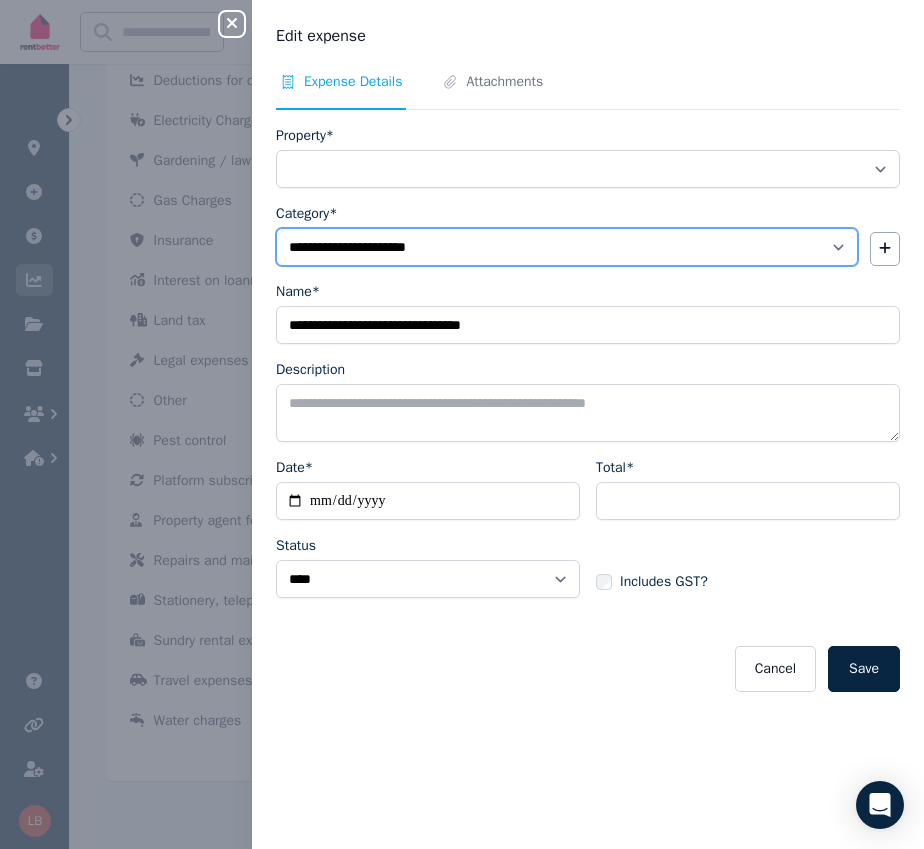 click on "**********" at bounding box center (567, 247) 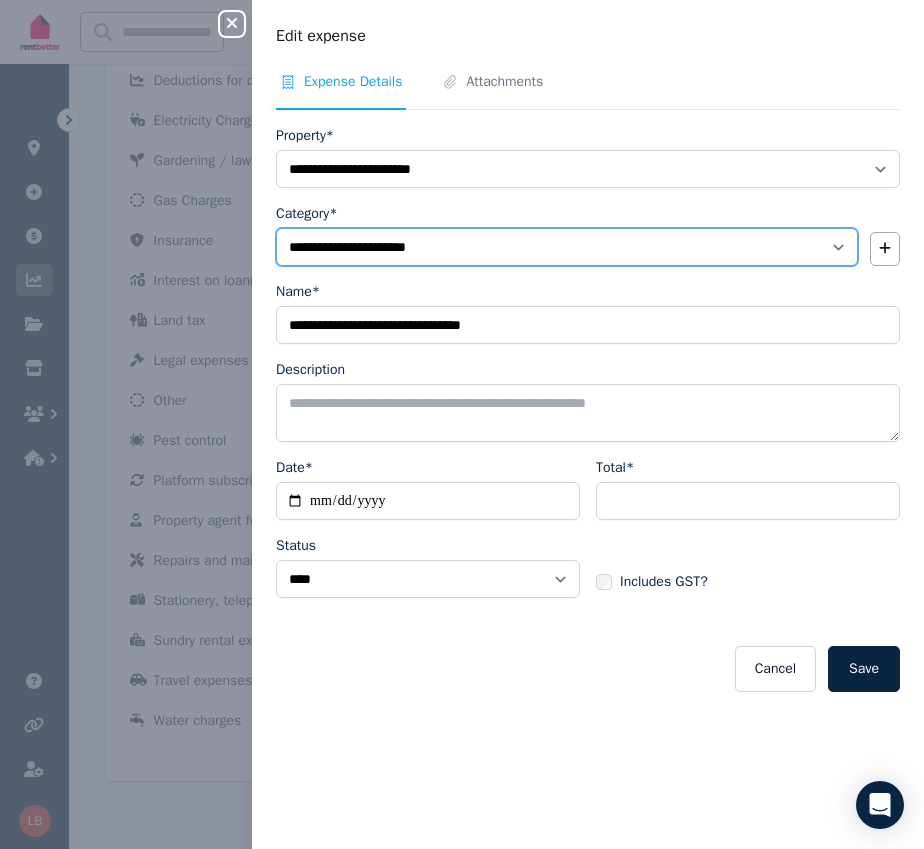 select on "**********" 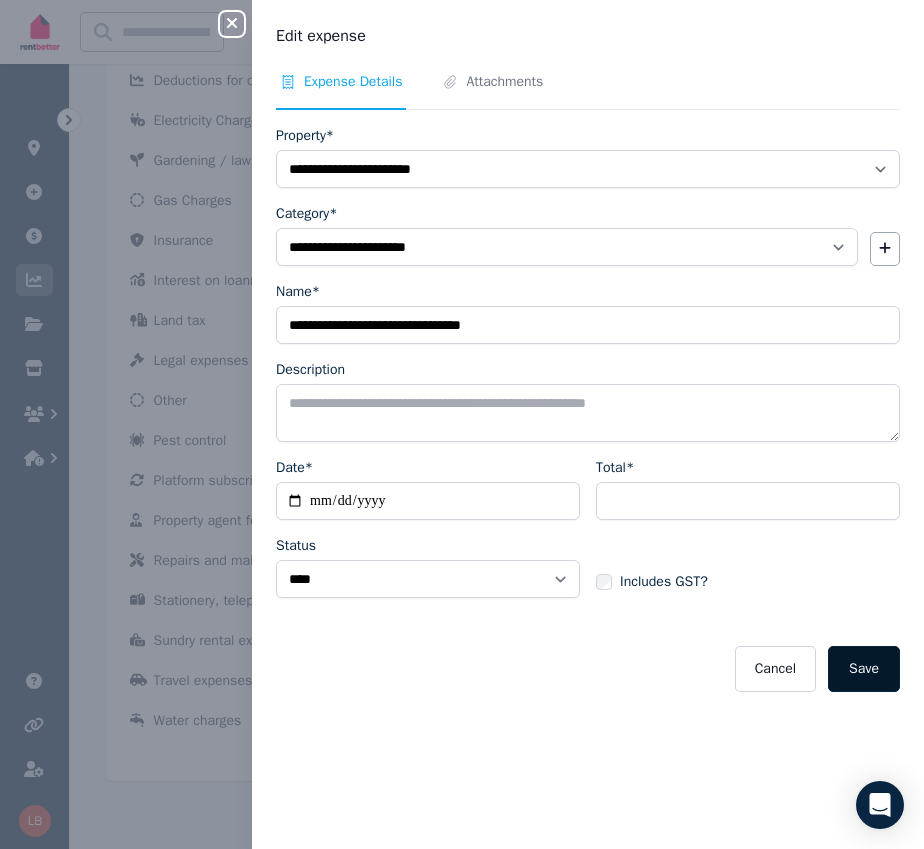 click on "Save" at bounding box center [864, 669] 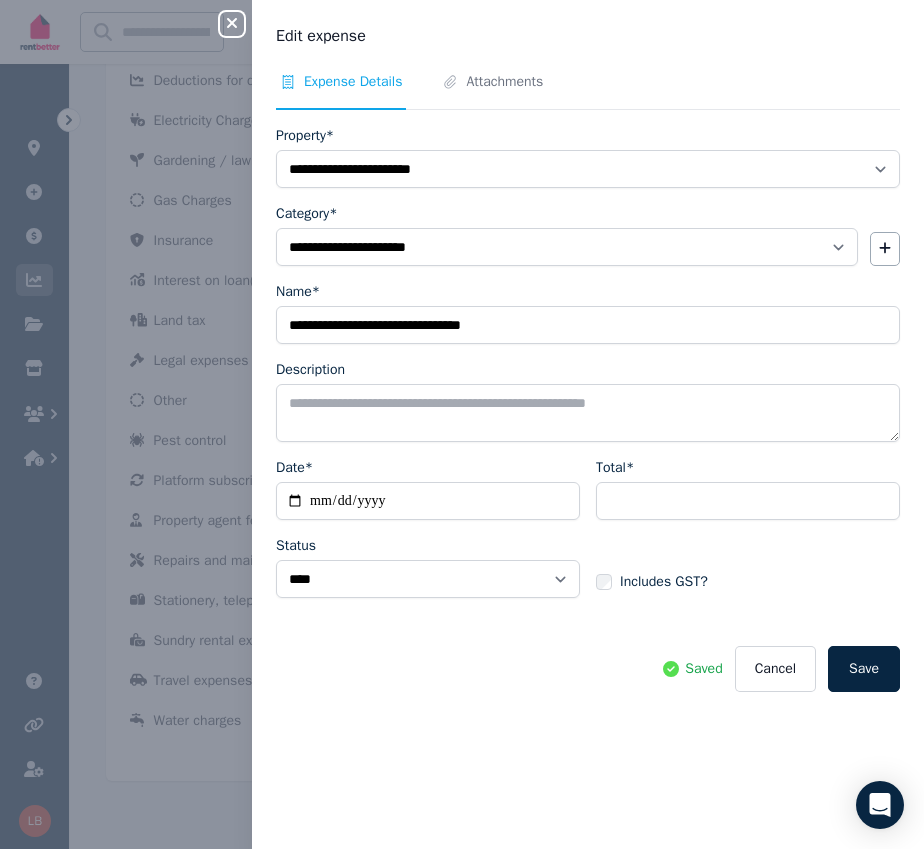 click on "Close panel" at bounding box center (240, 18) 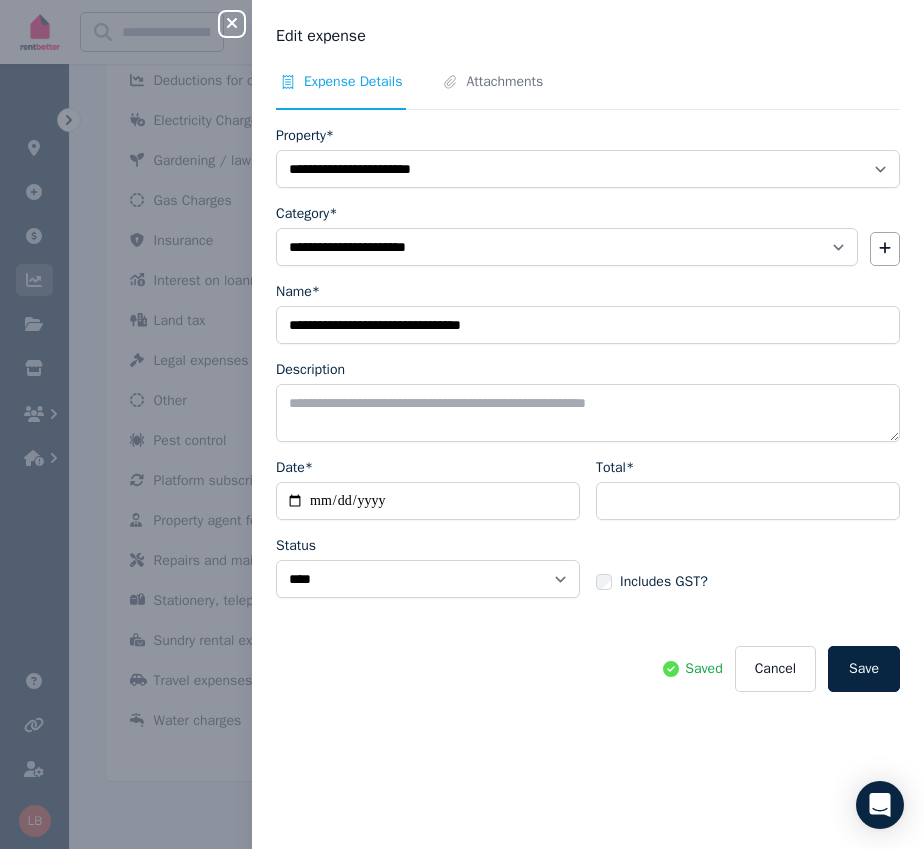 click 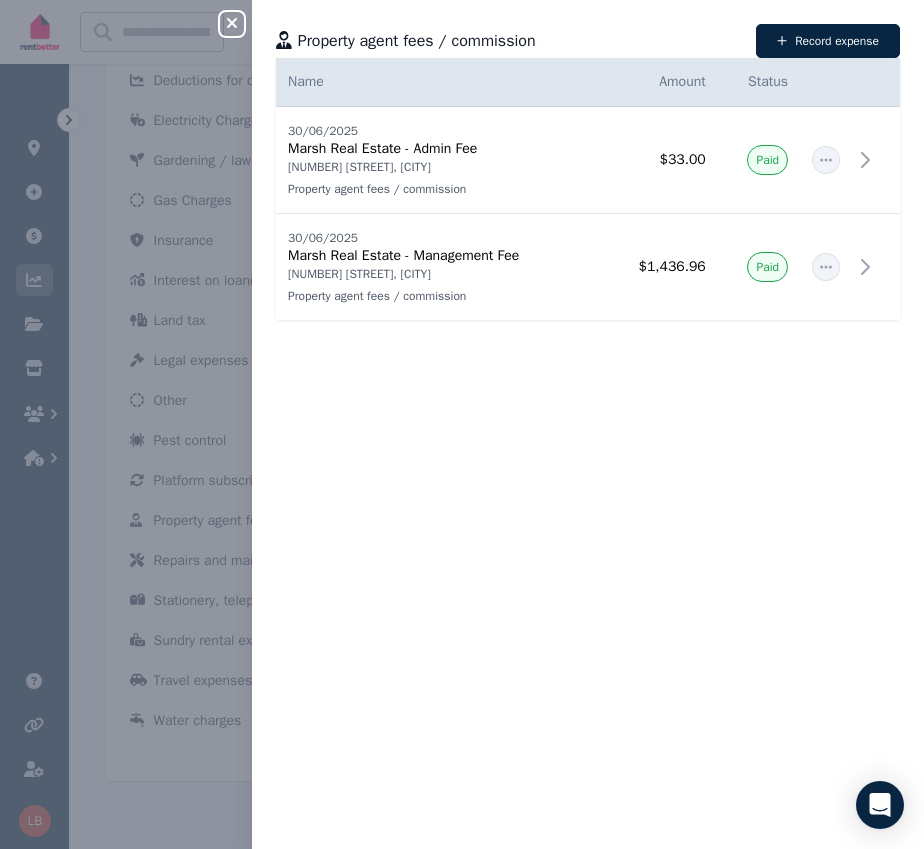 click 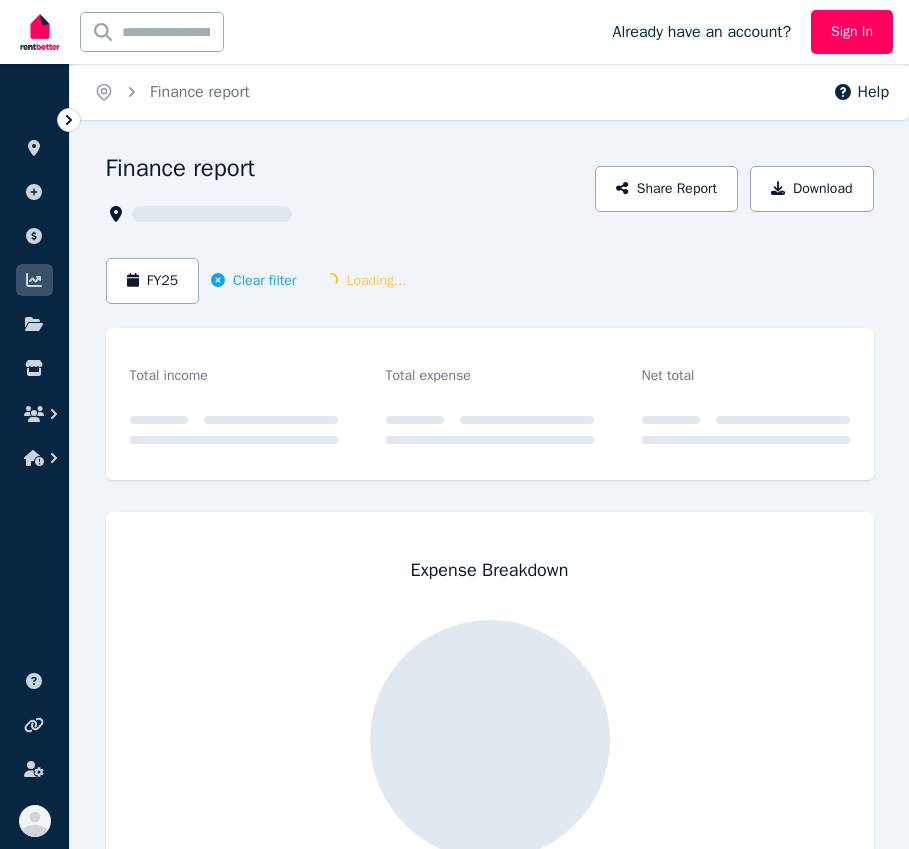 scroll, scrollTop: 0, scrollLeft: 0, axis: both 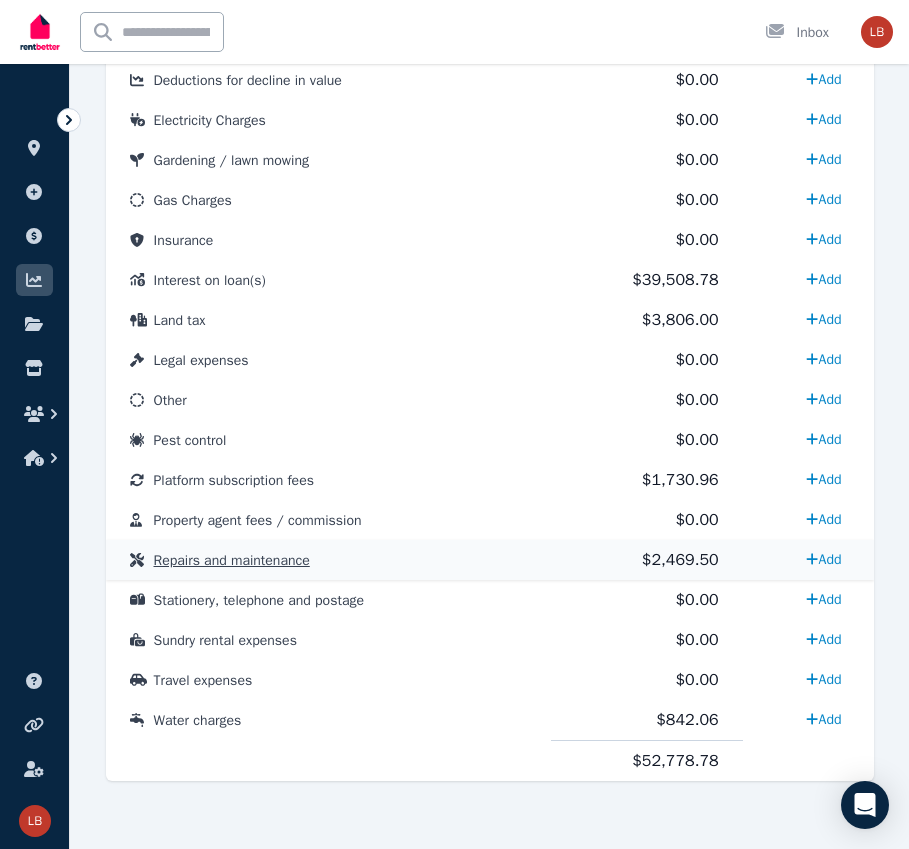 click on "Repairs and maintenance" at bounding box center (329, 560) 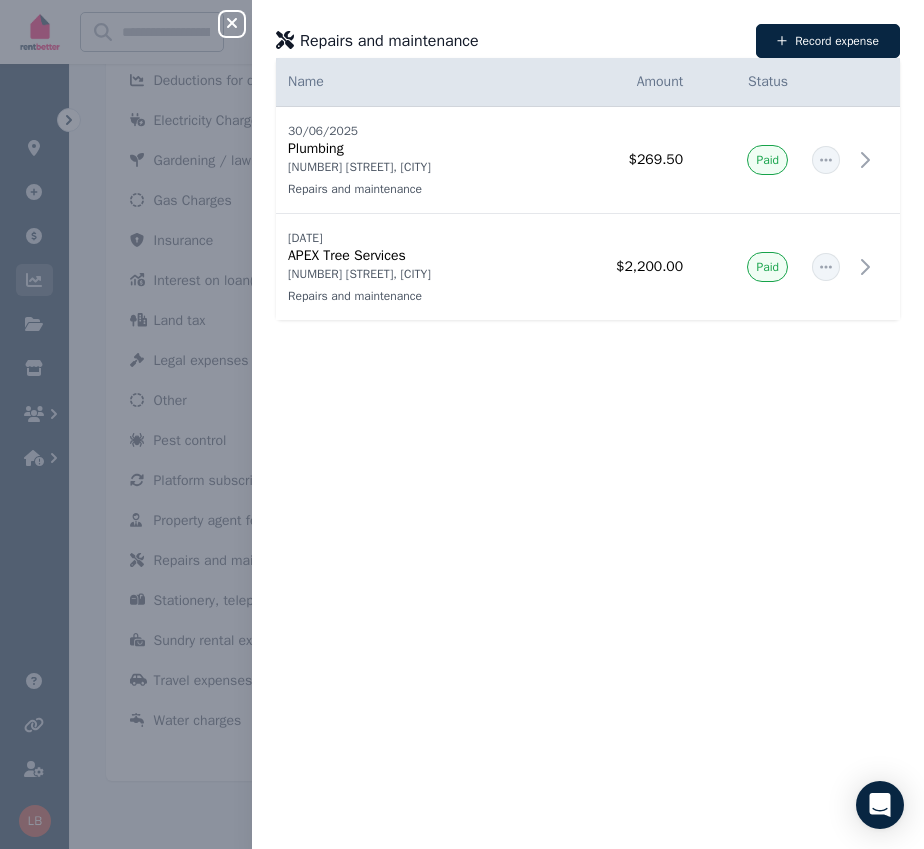click 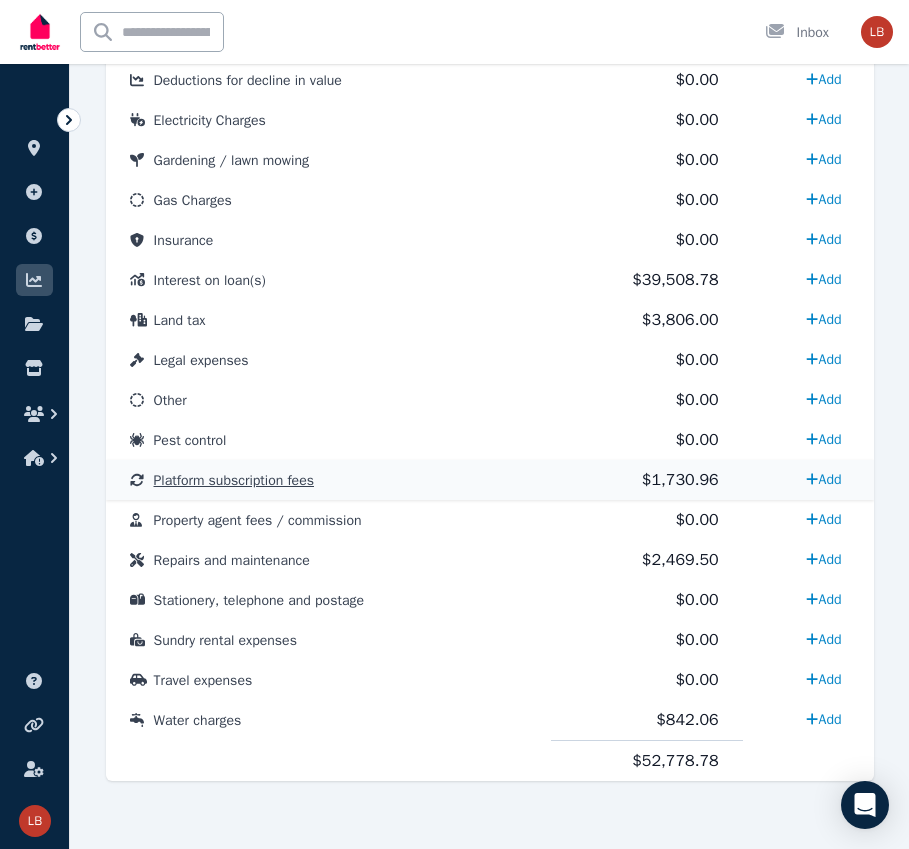 click on "$1,730.96" at bounding box center [680, 480] 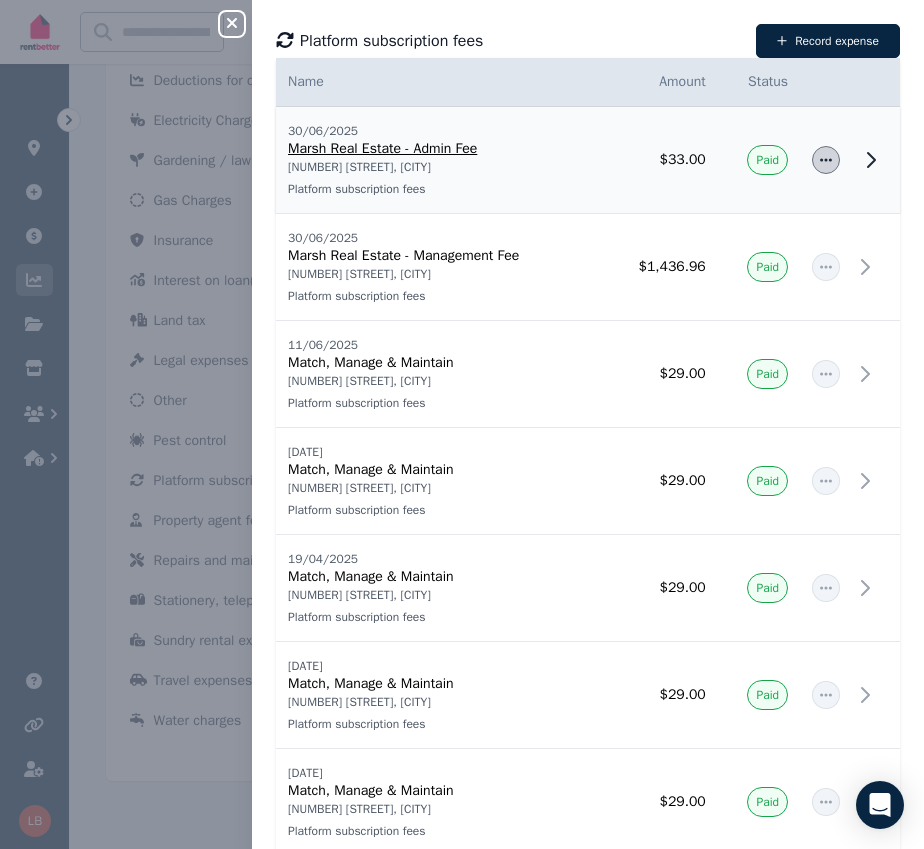 click 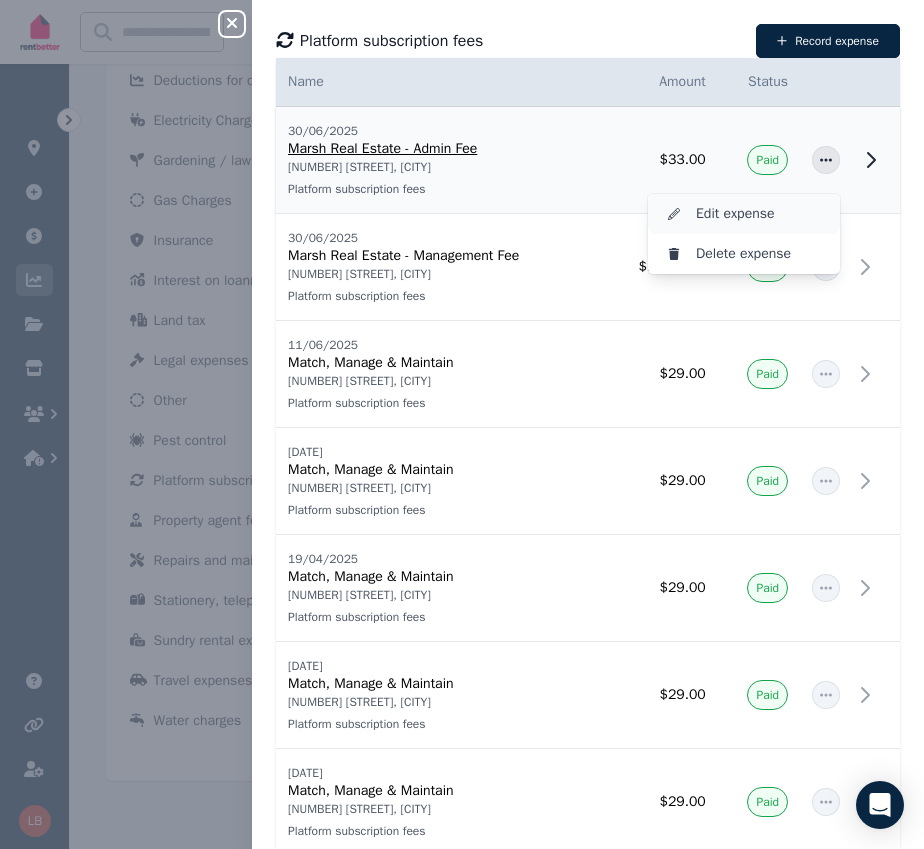 click on "Edit expense" at bounding box center [760, 214] 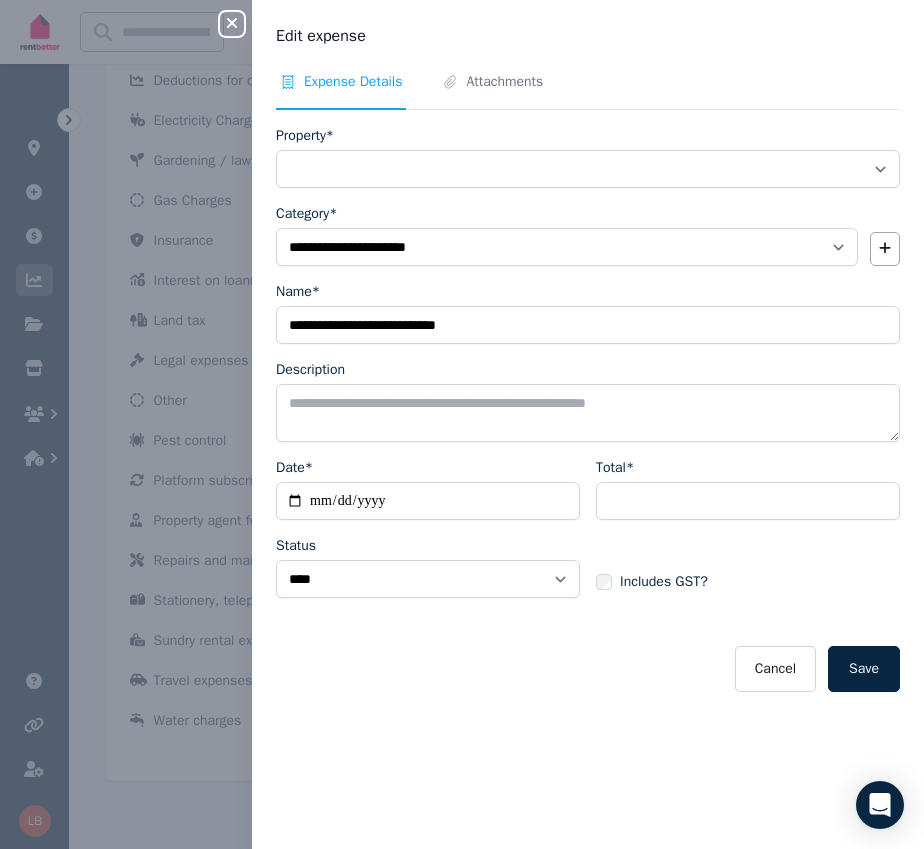 select on "**********" 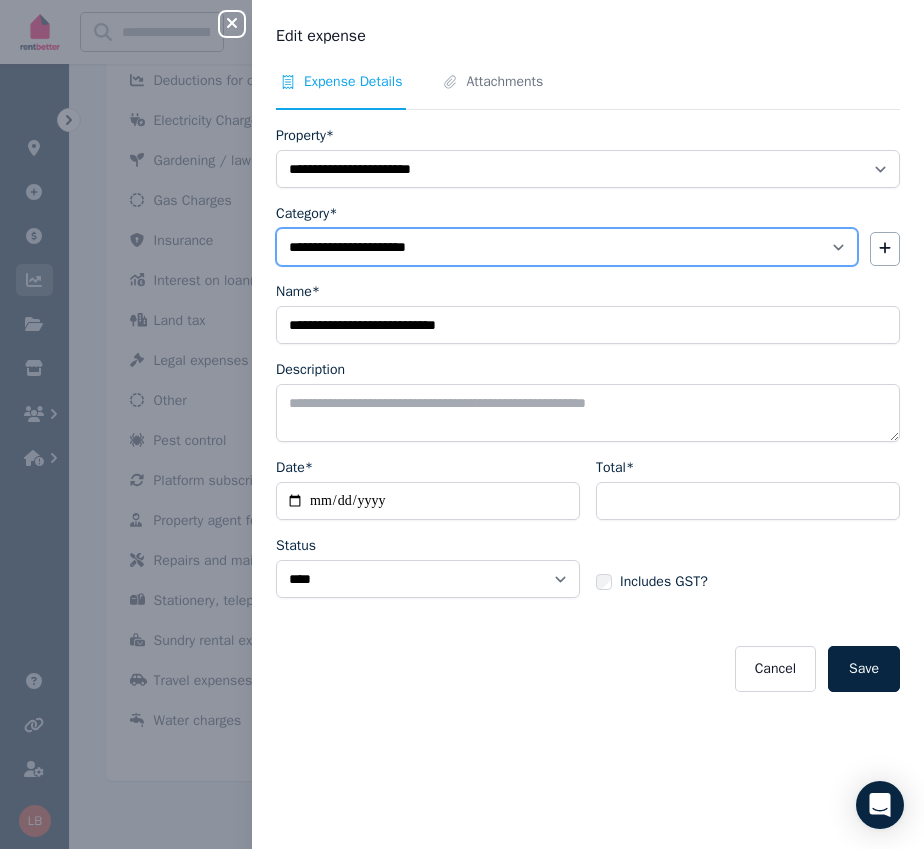 click on "**********" at bounding box center (567, 247) 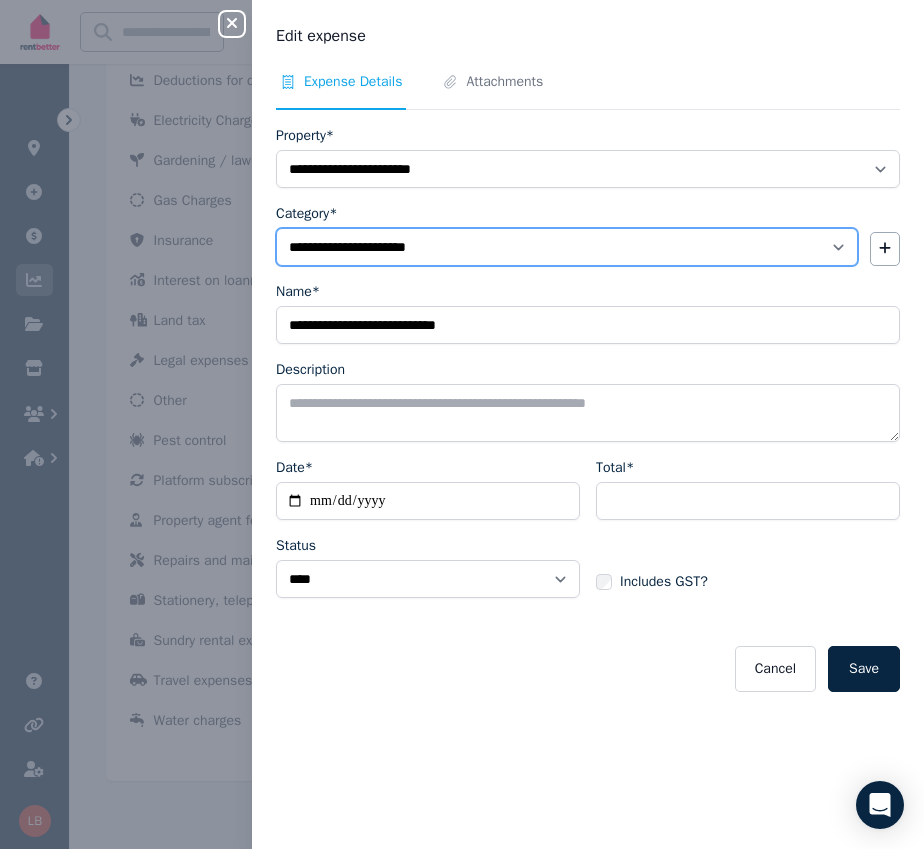 select on "**********" 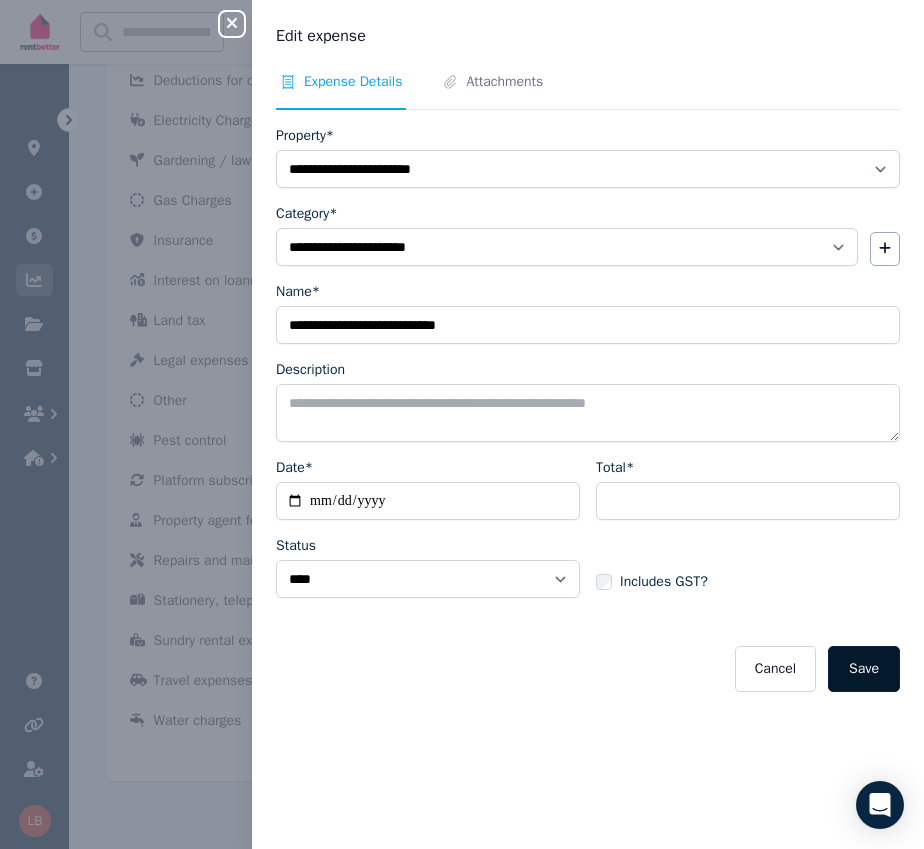 click on "Save" at bounding box center [864, 669] 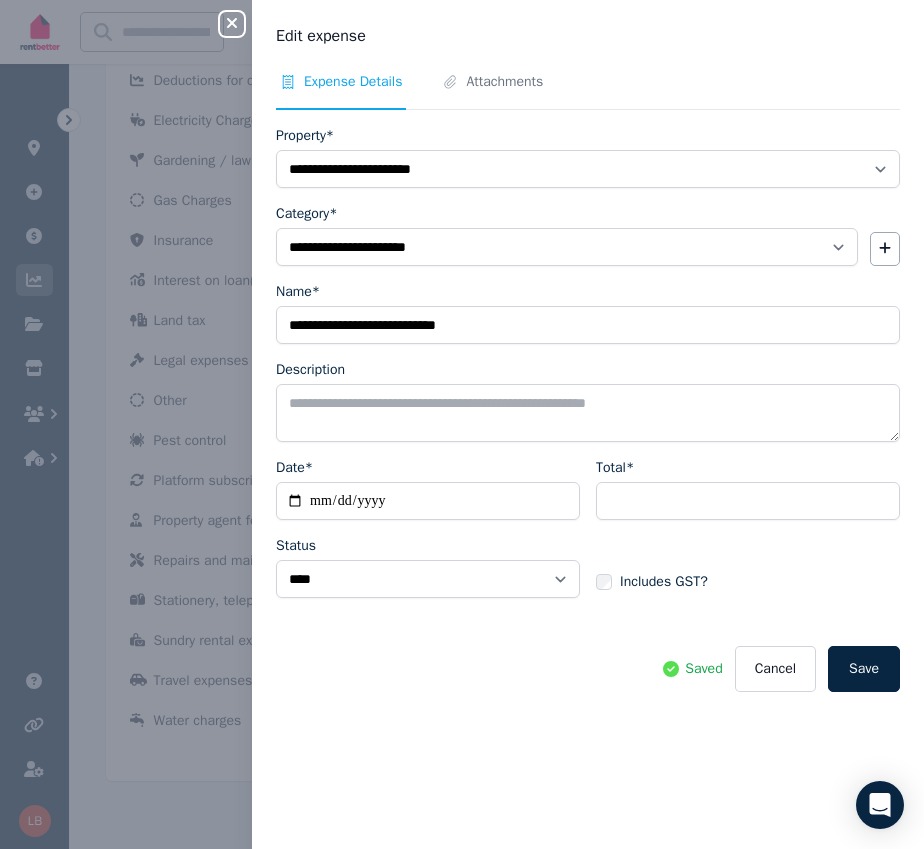 click 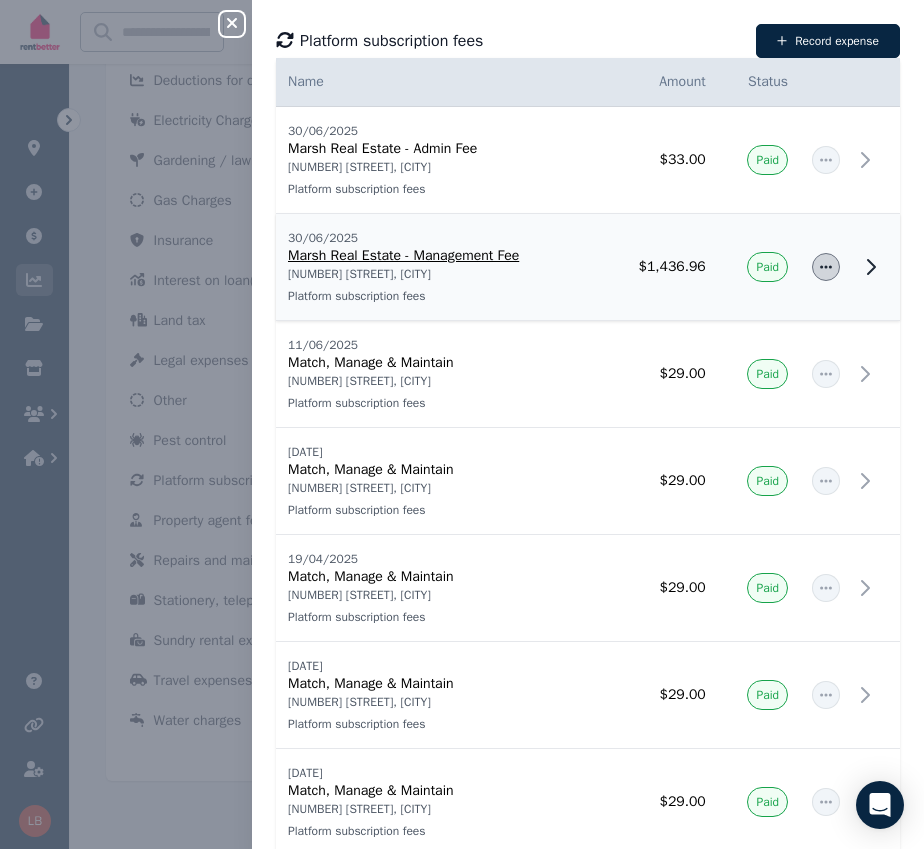 click 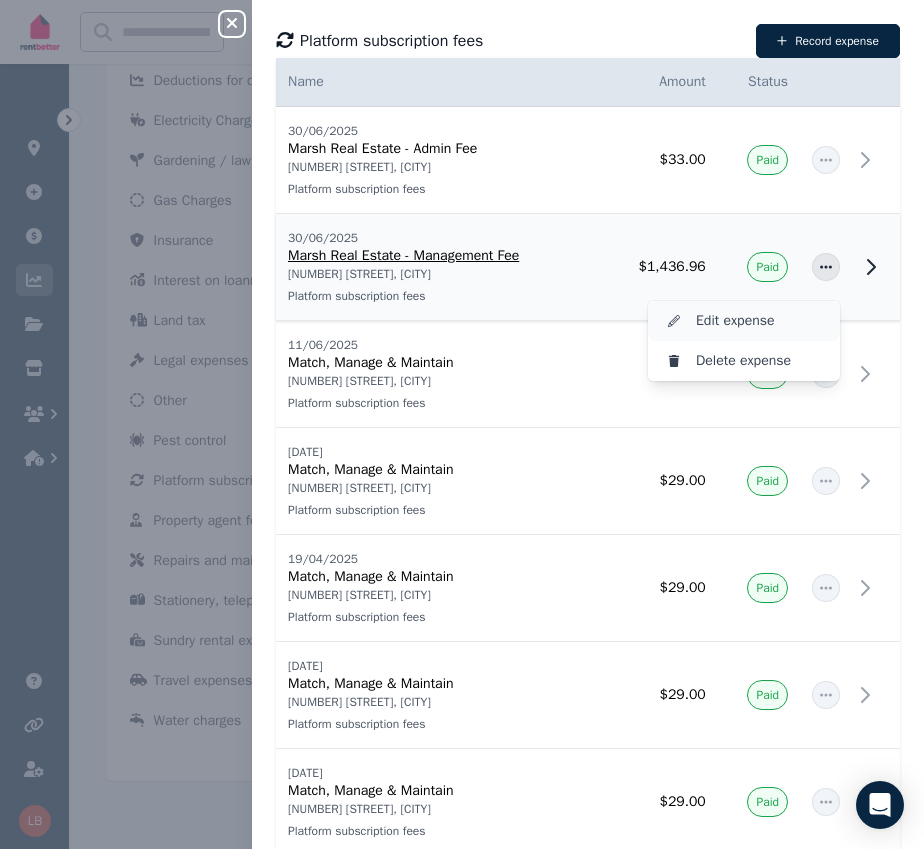 click on "Edit expense" at bounding box center (760, 321) 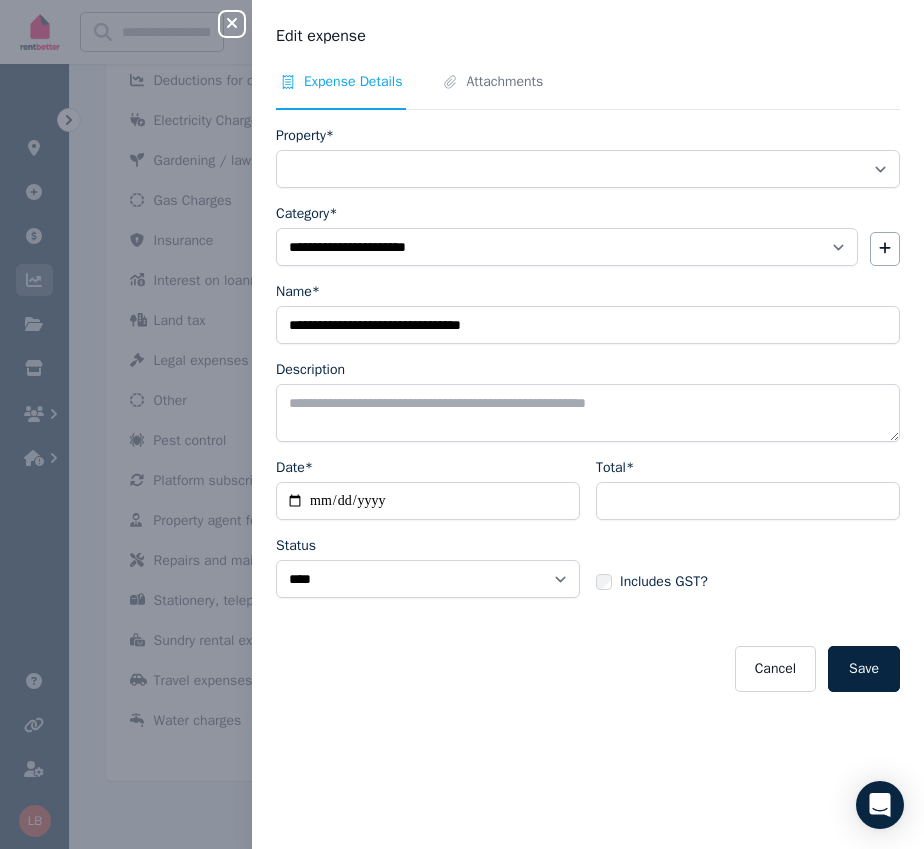 select on "**********" 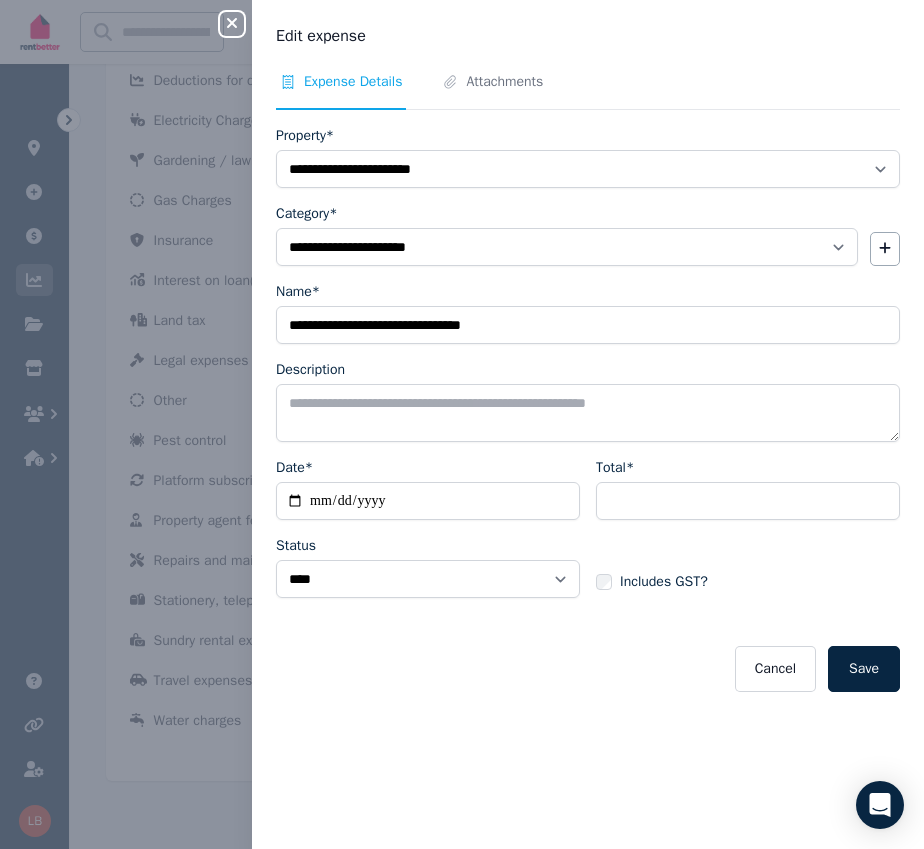 click on "**********" at bounding box center (567, 243) 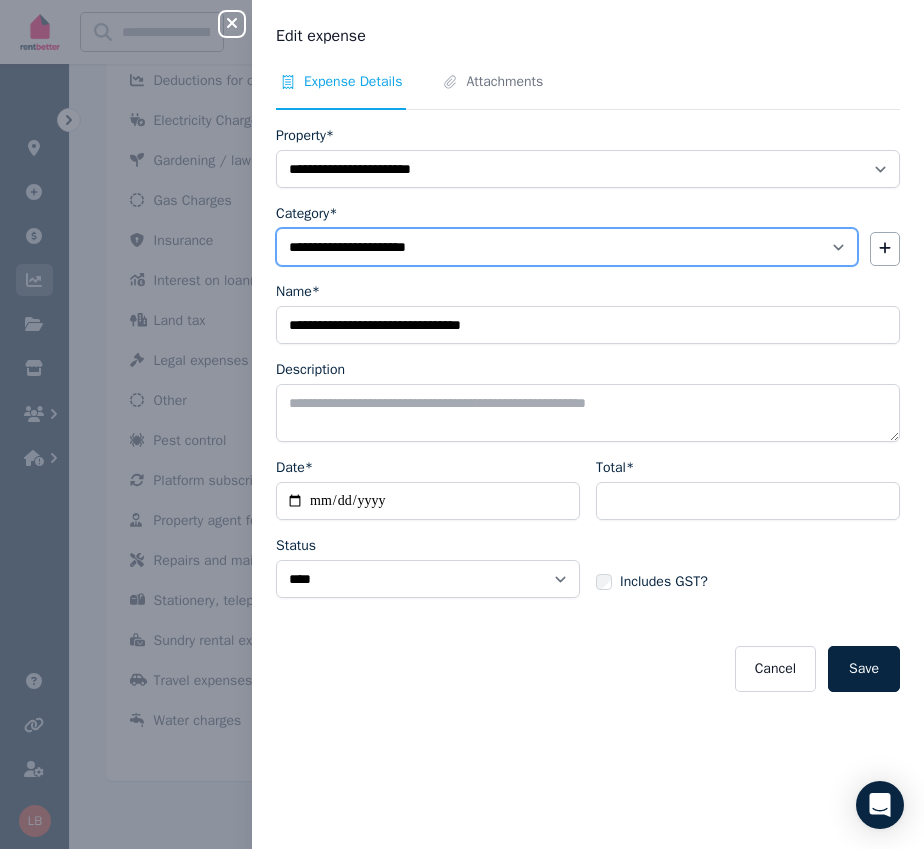 click on "**********" at bounding box center [567, 247] 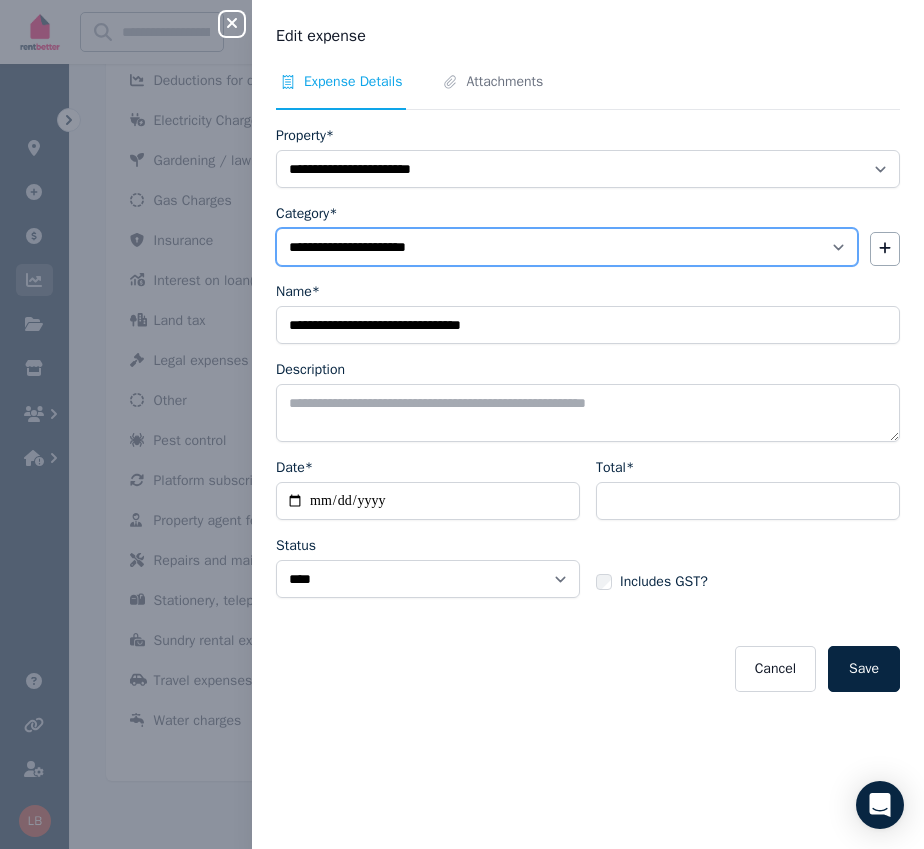 select on "**********" 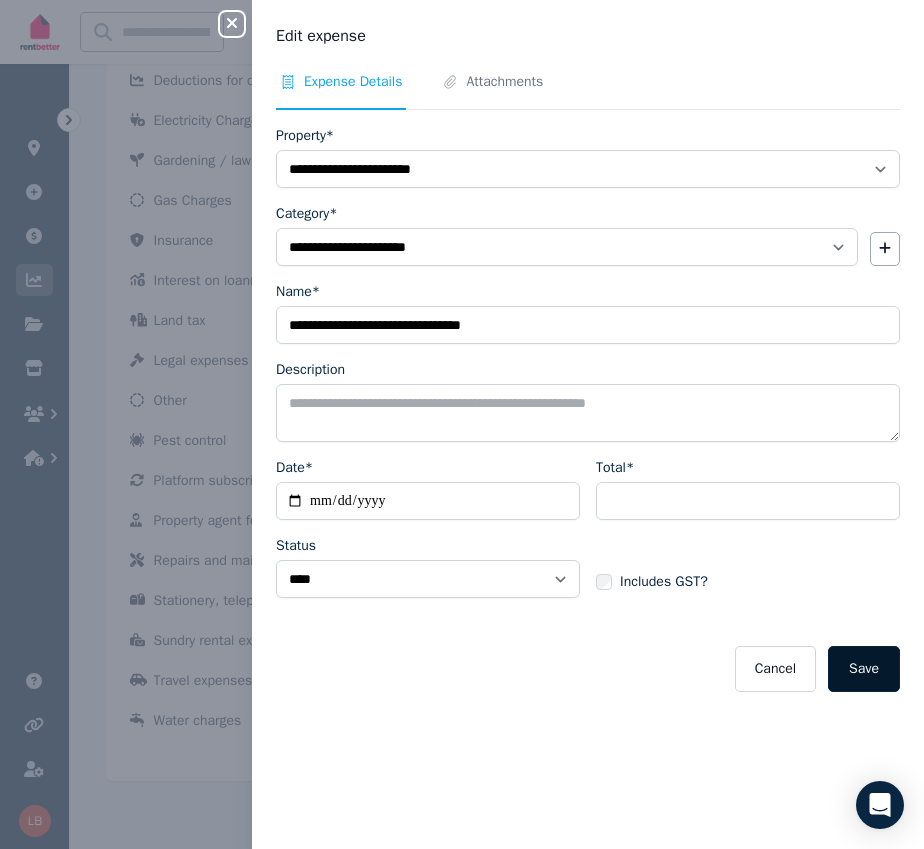 click on "Save" at bounding box center (864, 669) 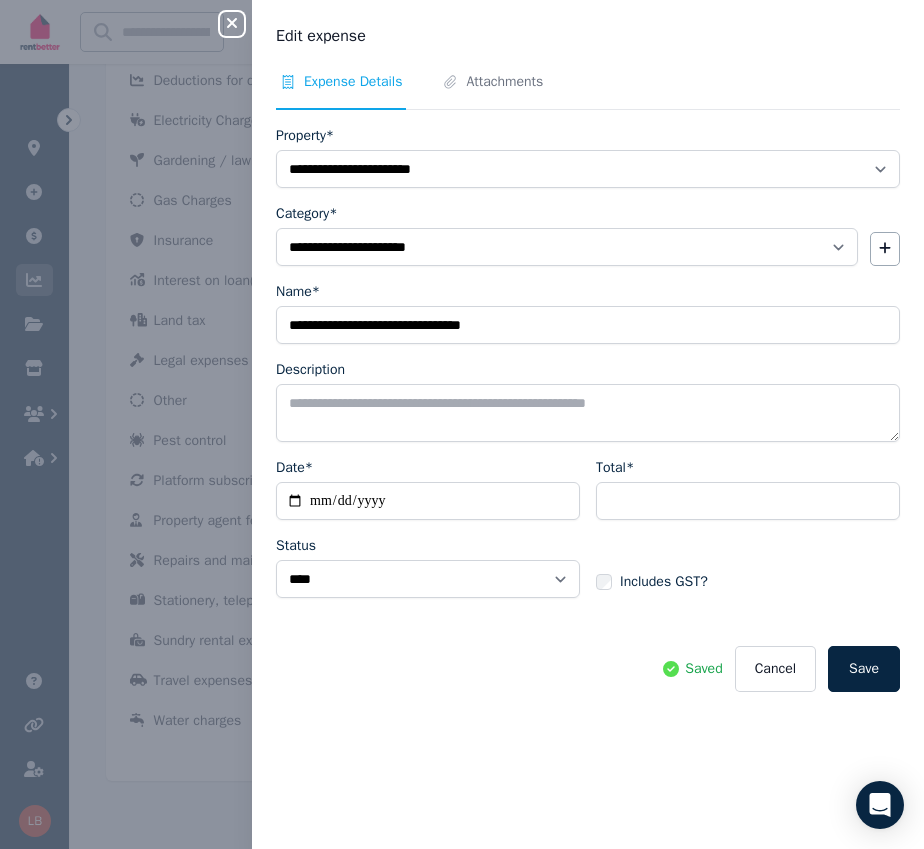 click 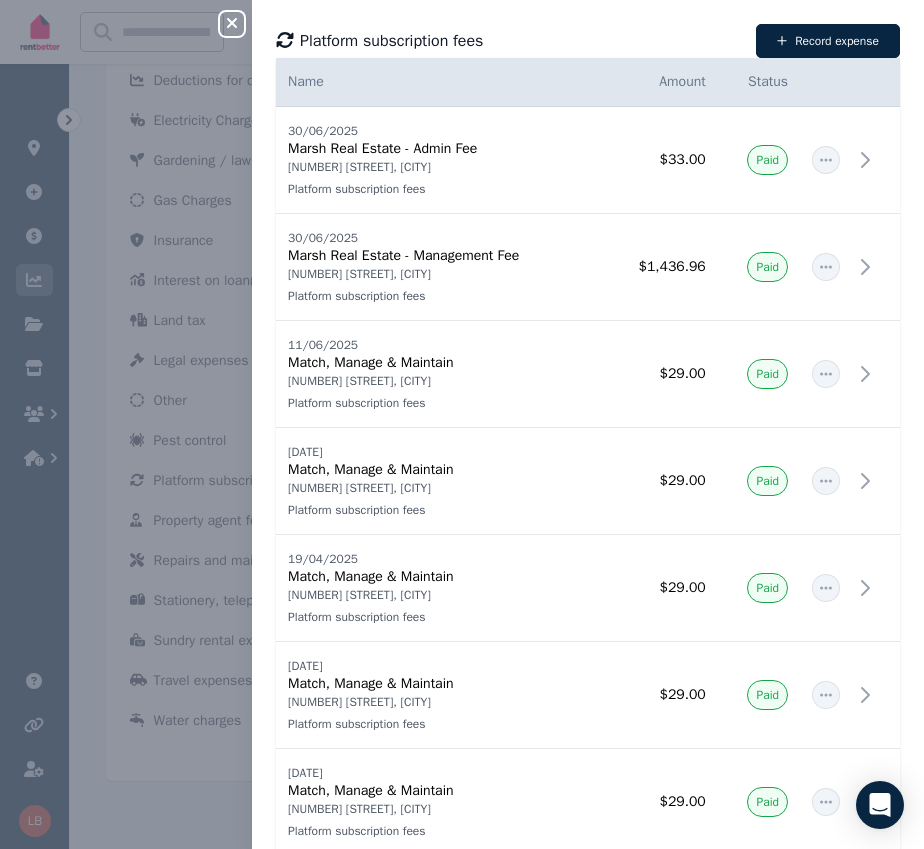 click 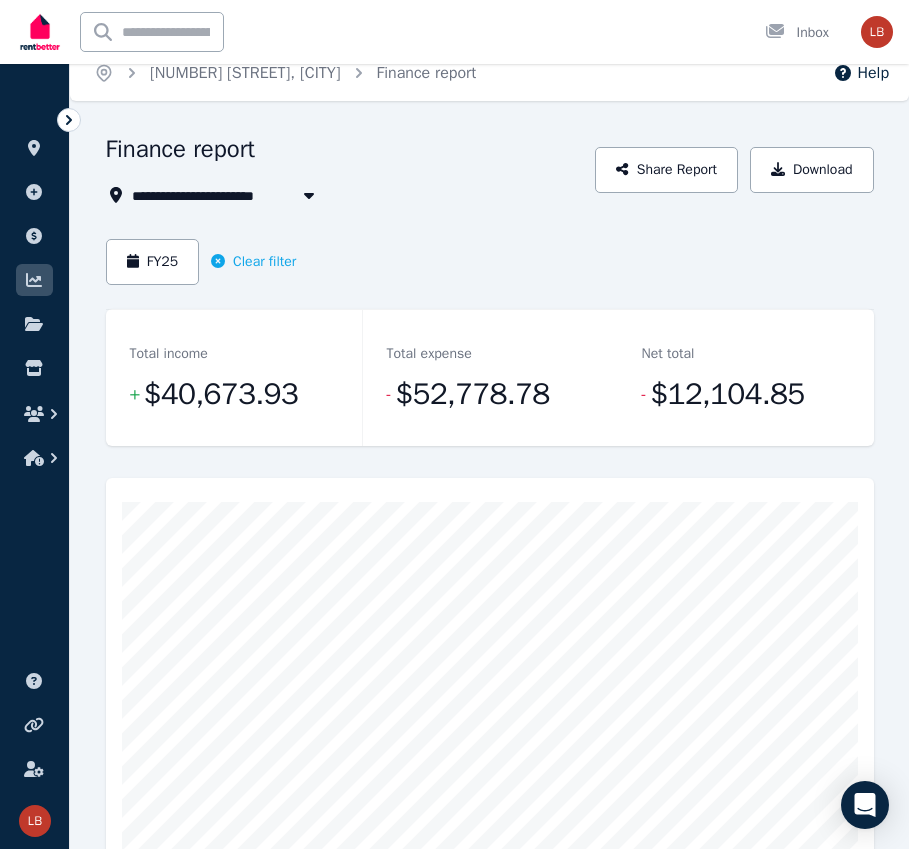 scroll, scrollTop: 0, scrollLeft: 0, axis: both 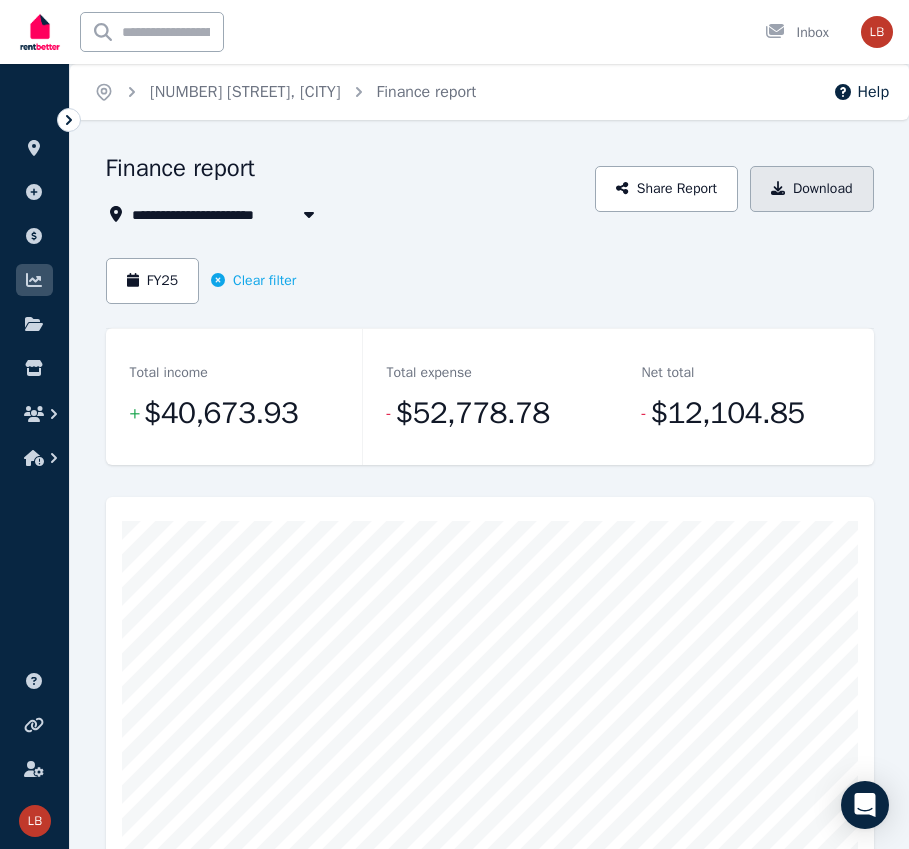 click on "Download" at bounding box center (812, 189) 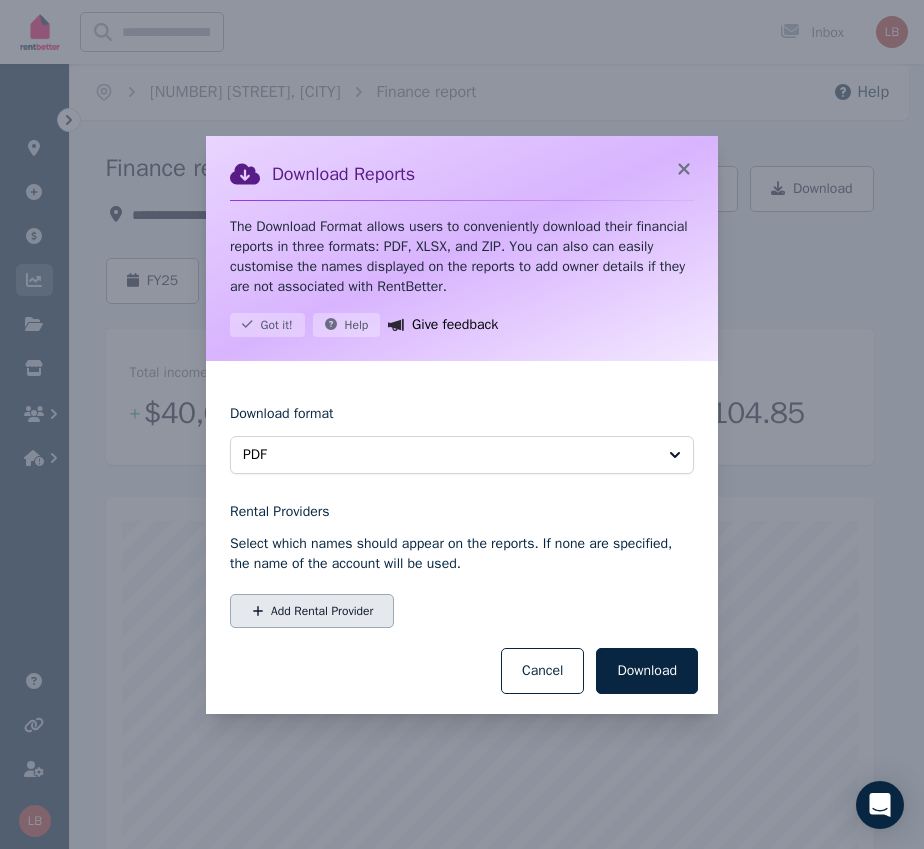 click on "Add   Rental Provider" at bounding box center (312, 611) 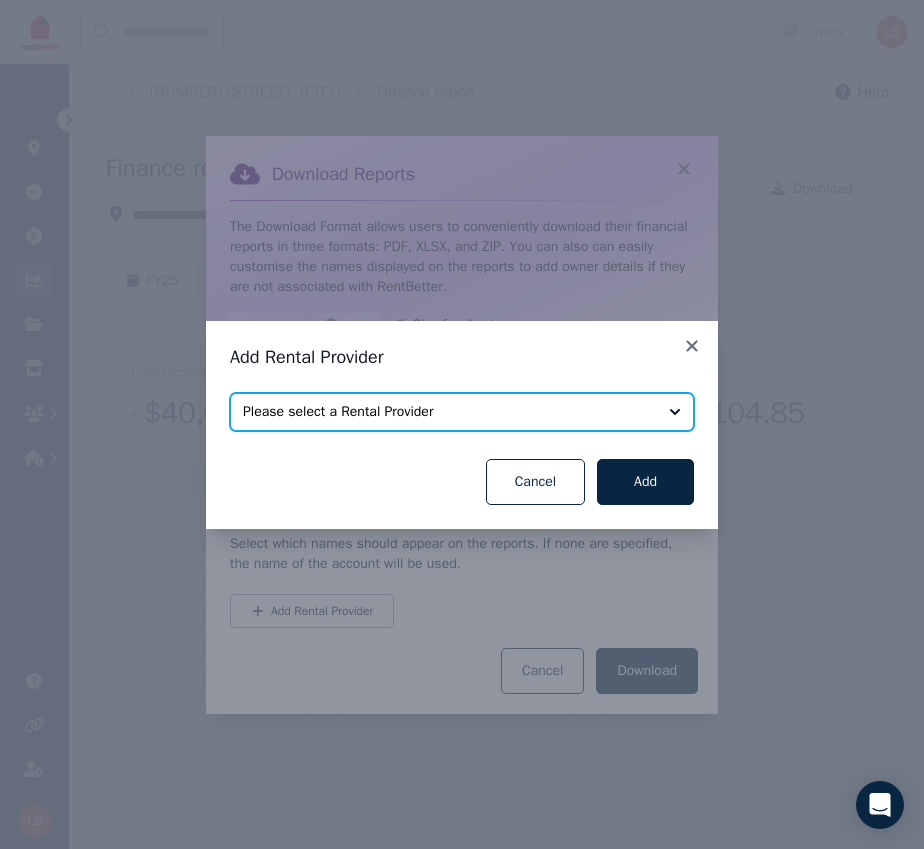click on "Please select a Rental Provider" at bounding box center (448, 412) 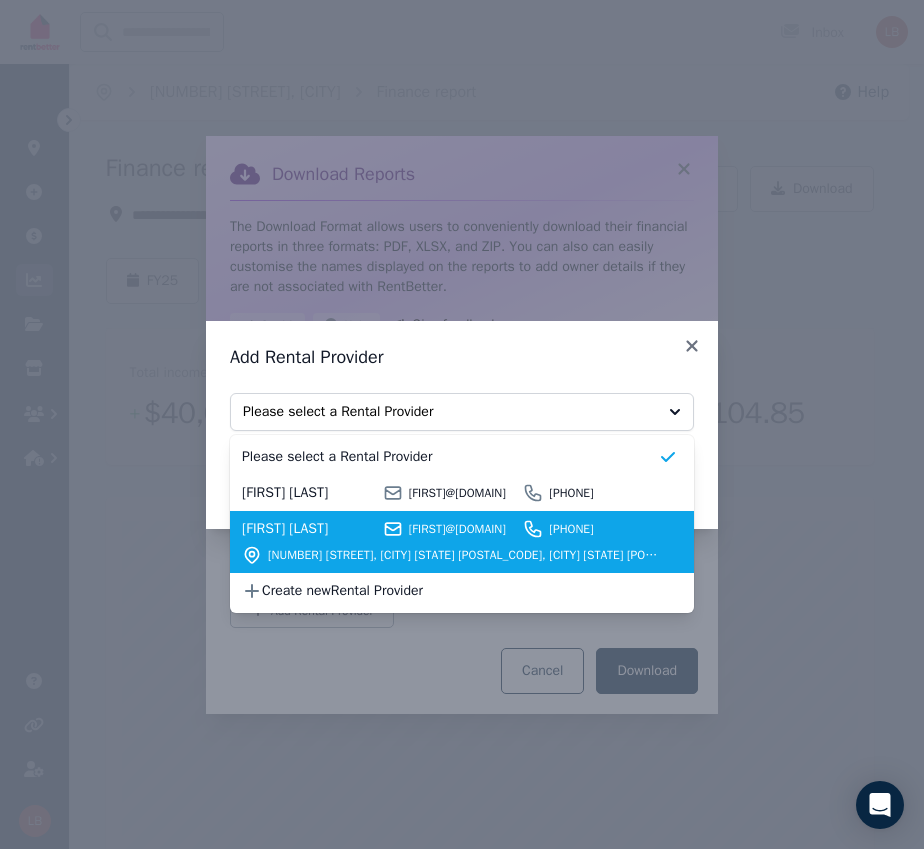 click on "[FIRST] [LAST]" at bounding box center [309, 529] 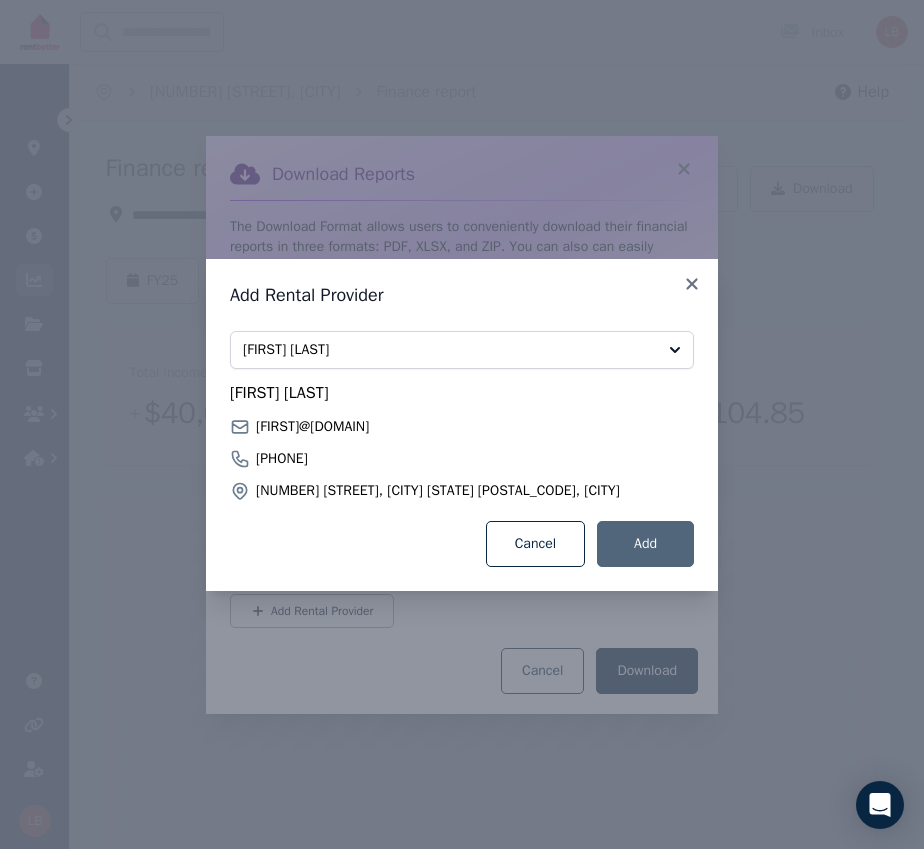 click on "Add" at bounding box center (645, 544) 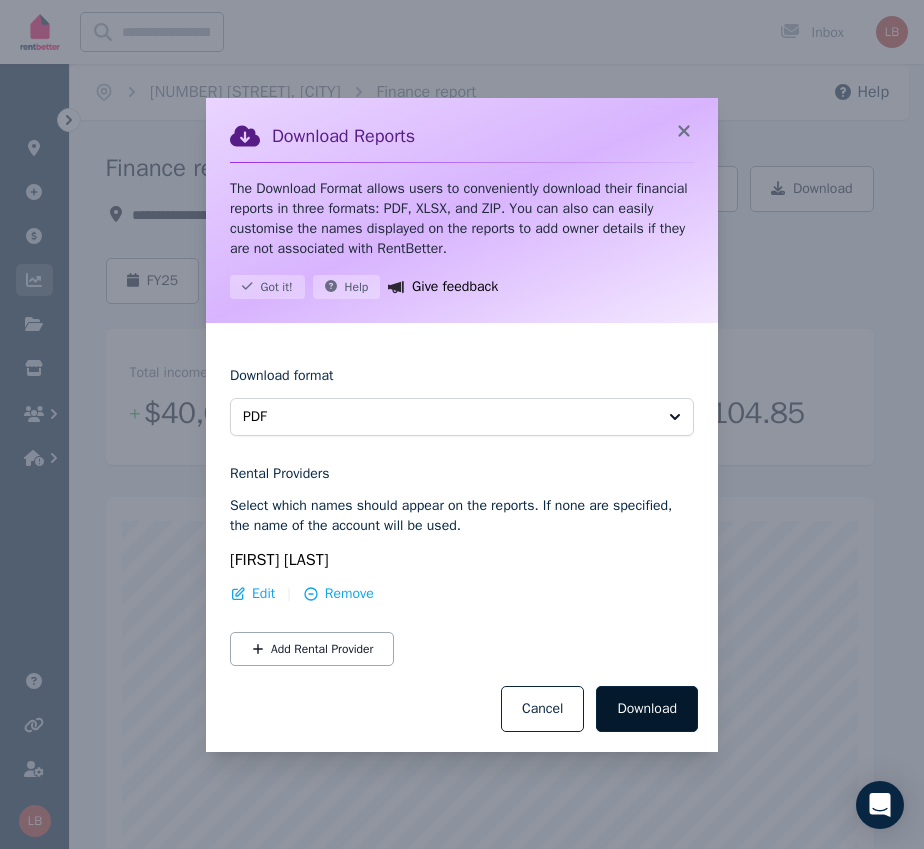 click on "Download" at bounding box center [647, 709] 